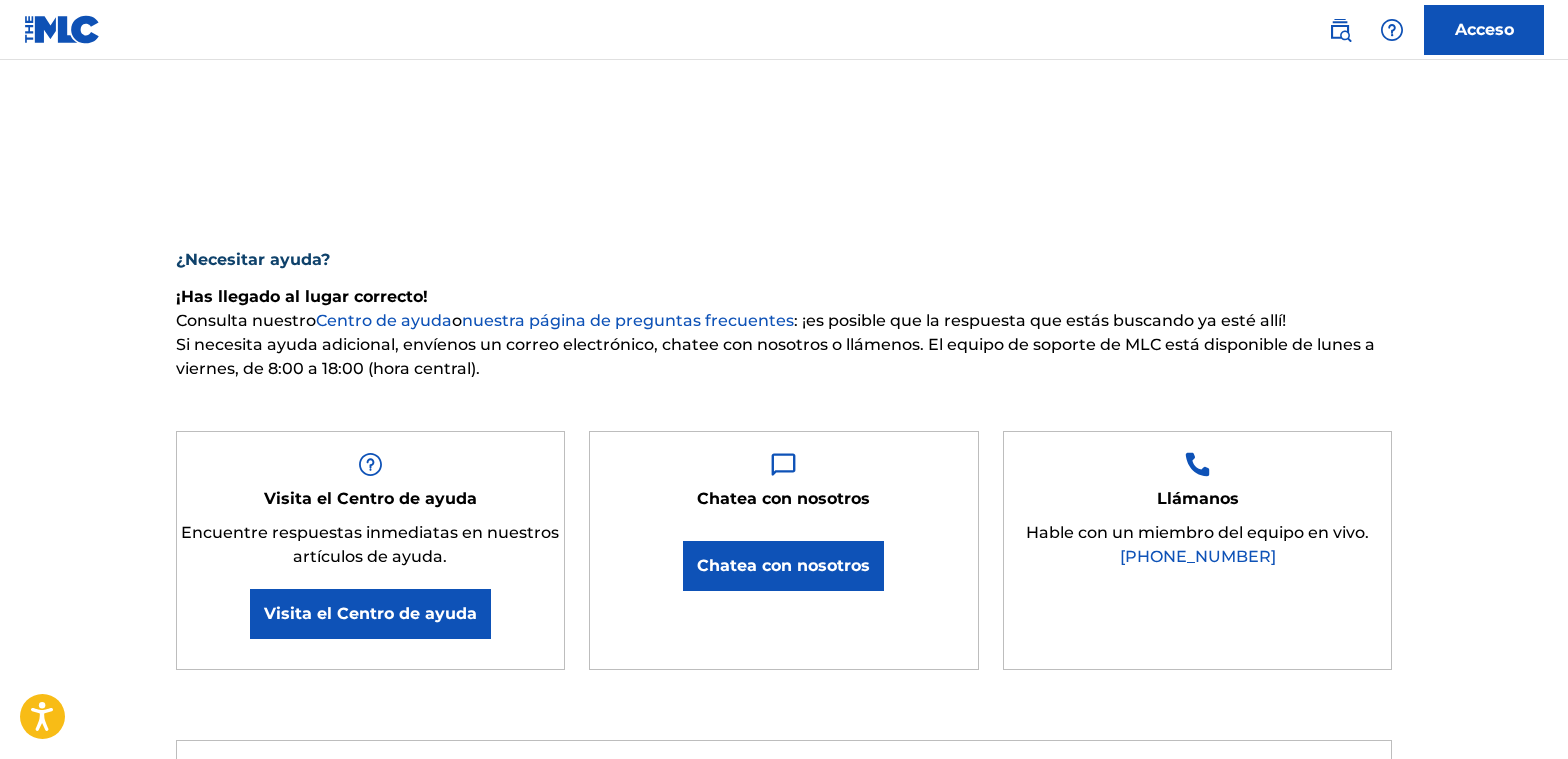 scroll, scrollTop: 0, scrollLeft: 0, axis: both 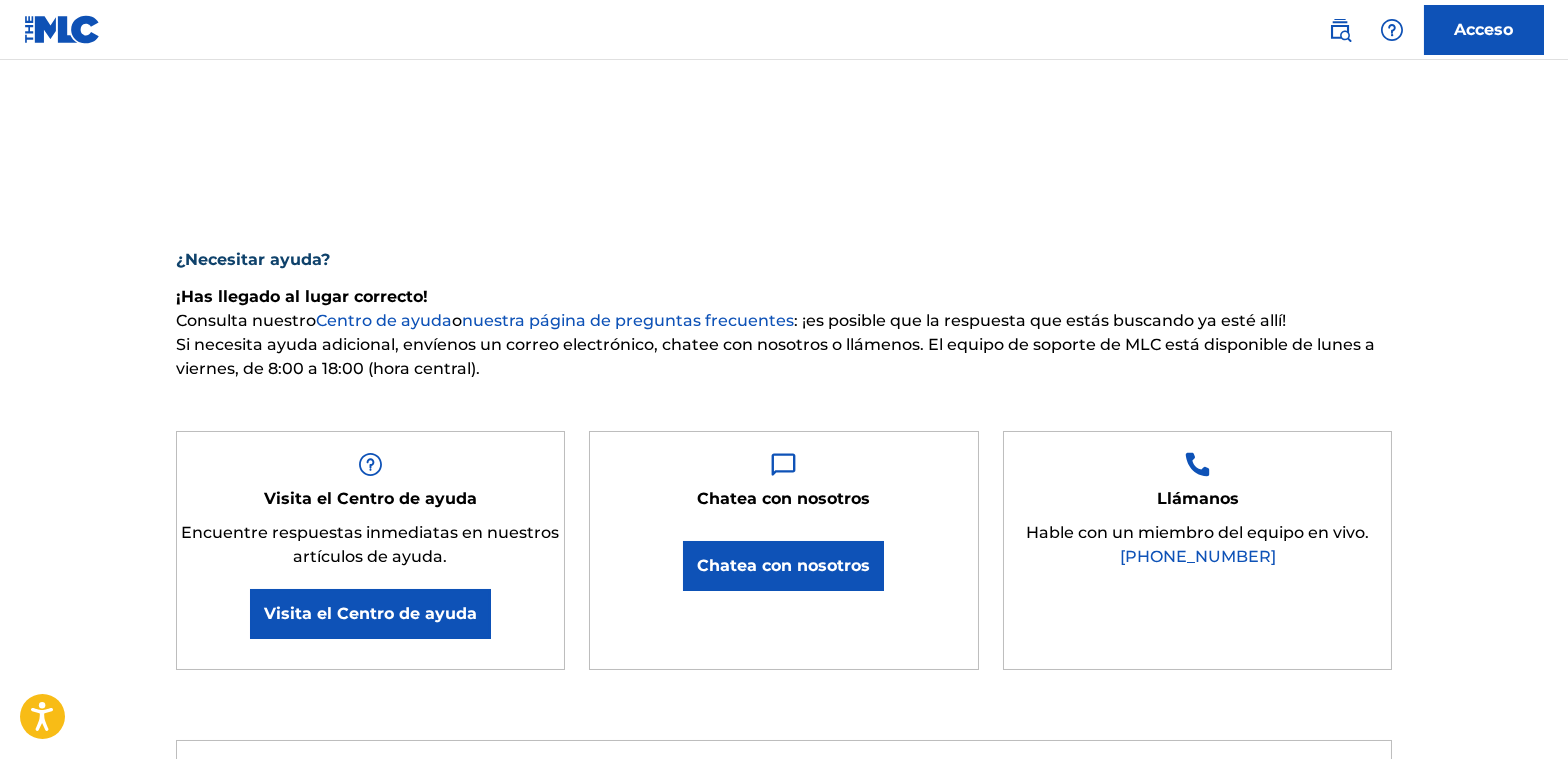 click on "Acceso" at bounding box center (1484, 29) 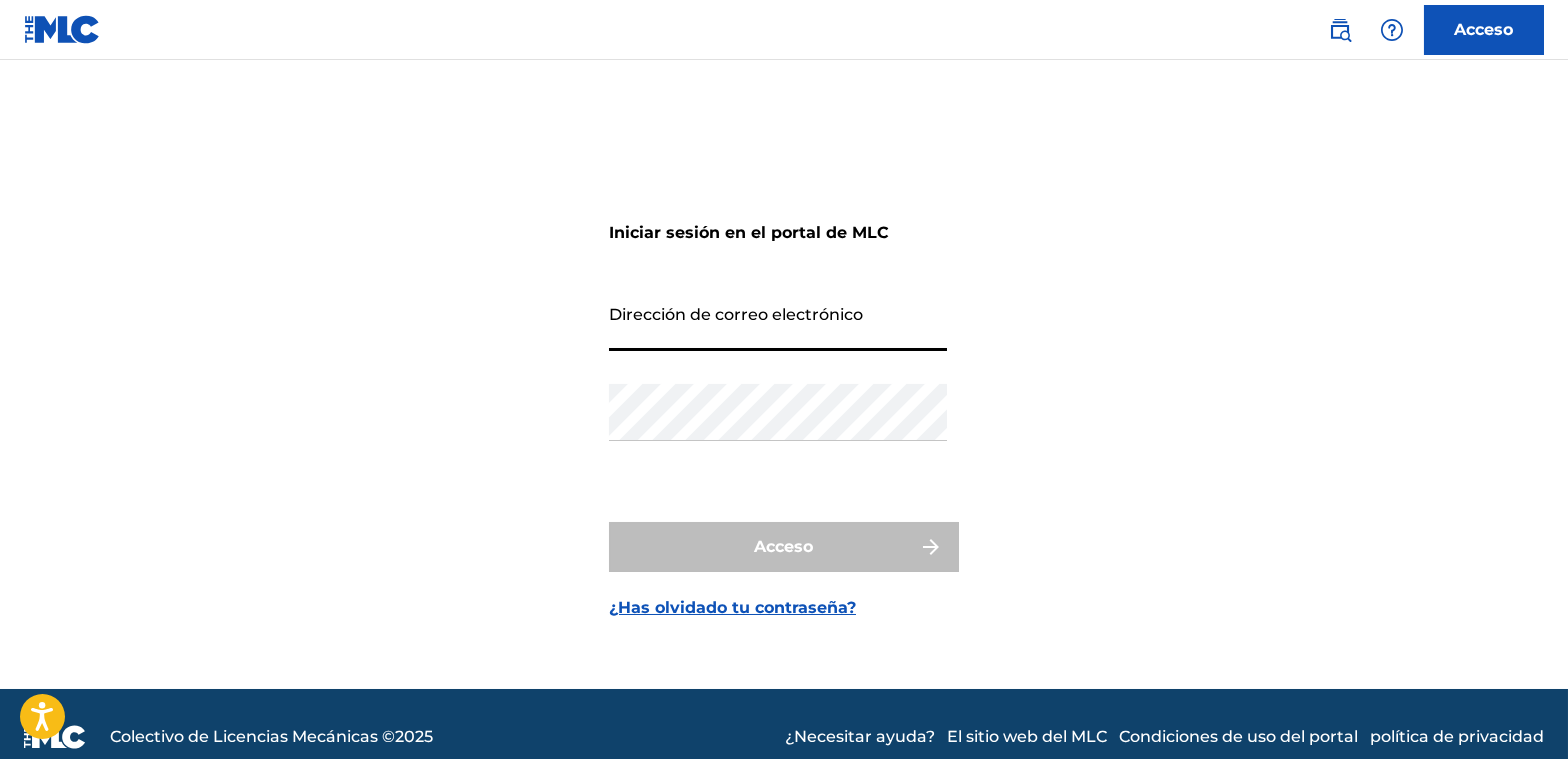 drag, startPoint x: 784, startPoint y: 319, endPoint x: 795, endPoint y: 323, distance: 11.7046995 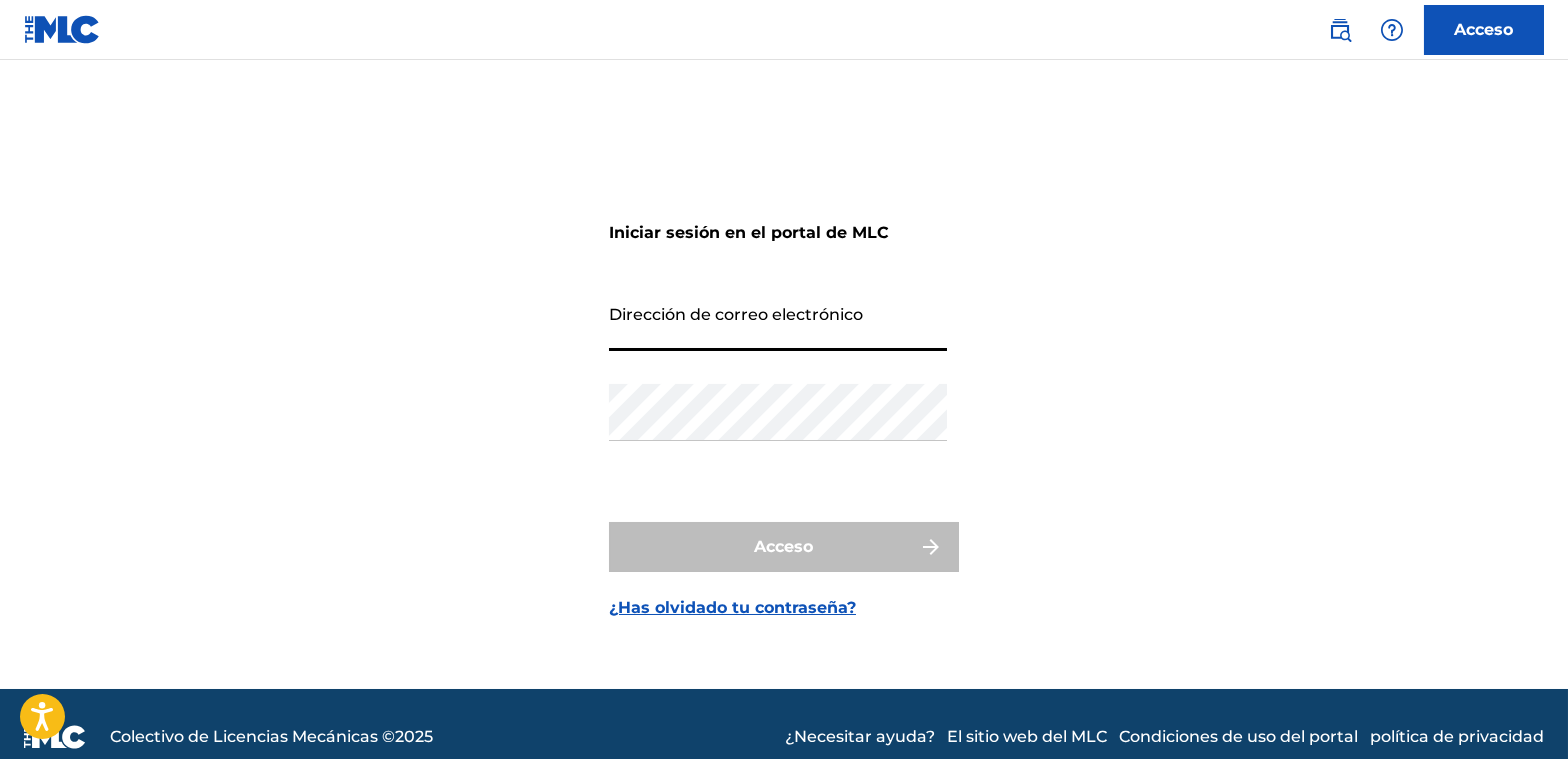click on "Dirección de correo electrónico" at bounding box center [778, 322] 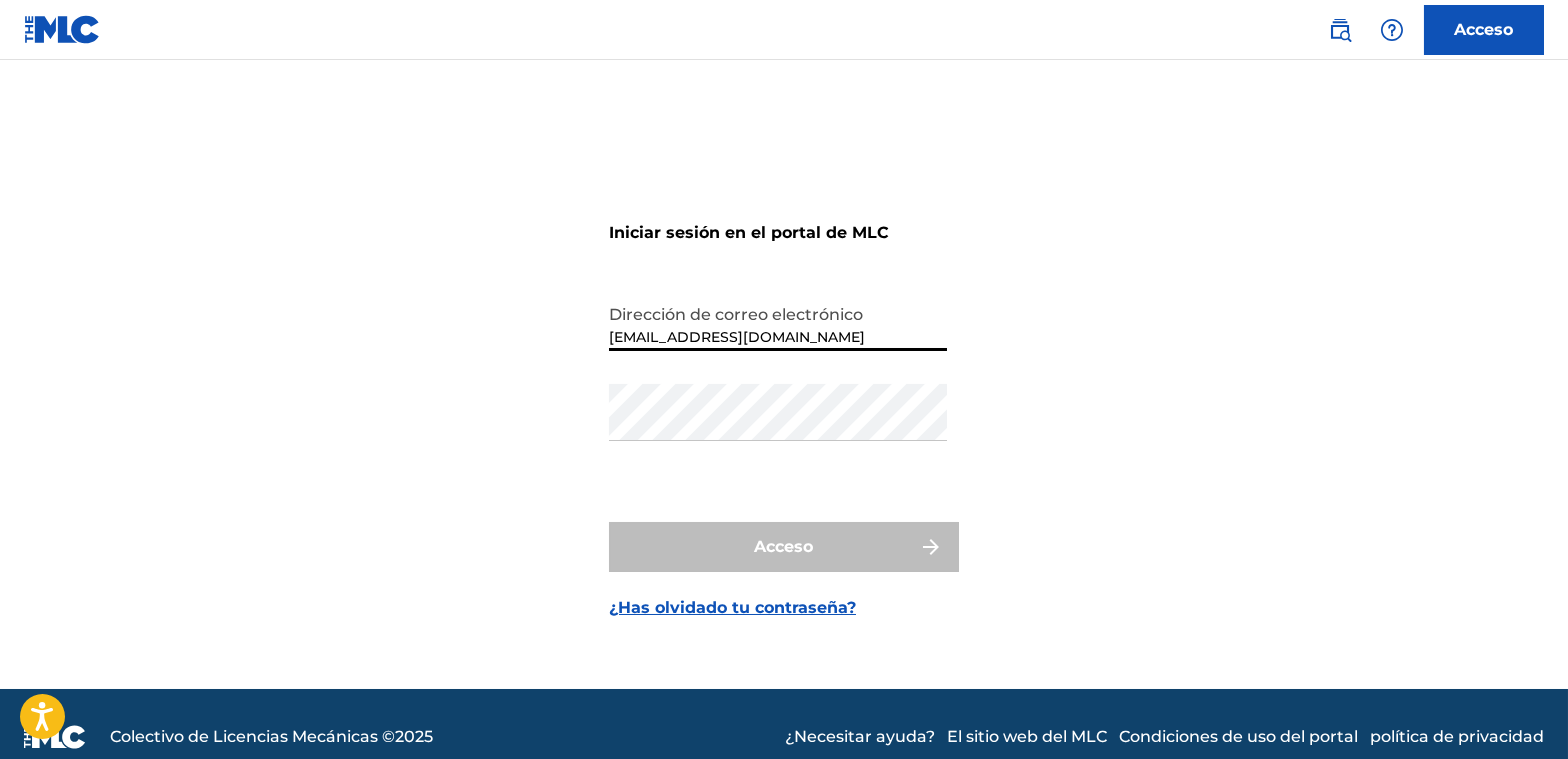type on "[EMAIL_ADDRESS][DOMAIN_NAME]" 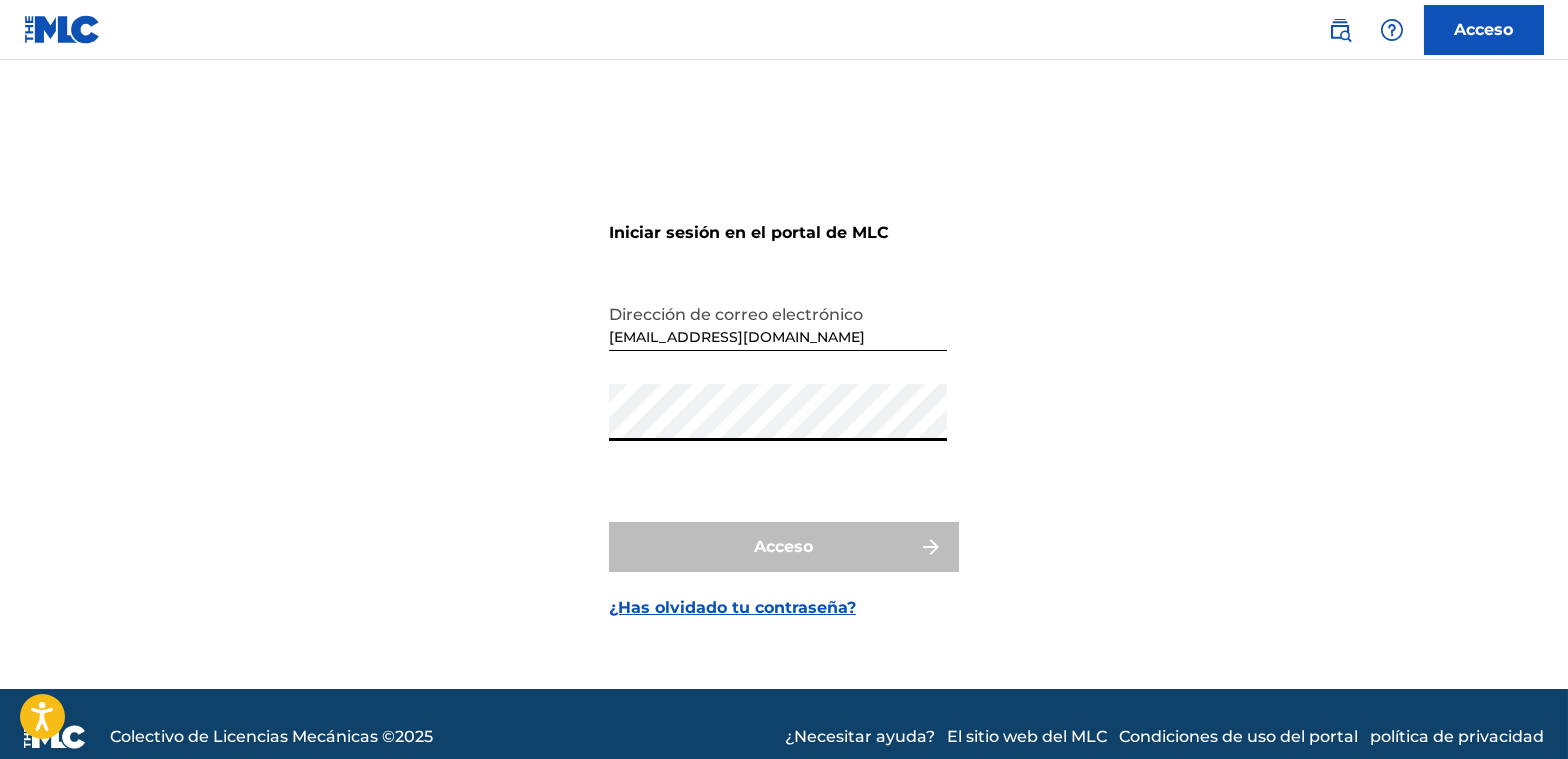 click on "¿Has olvidado tu contraseña?" at bounding box center [732, 607] 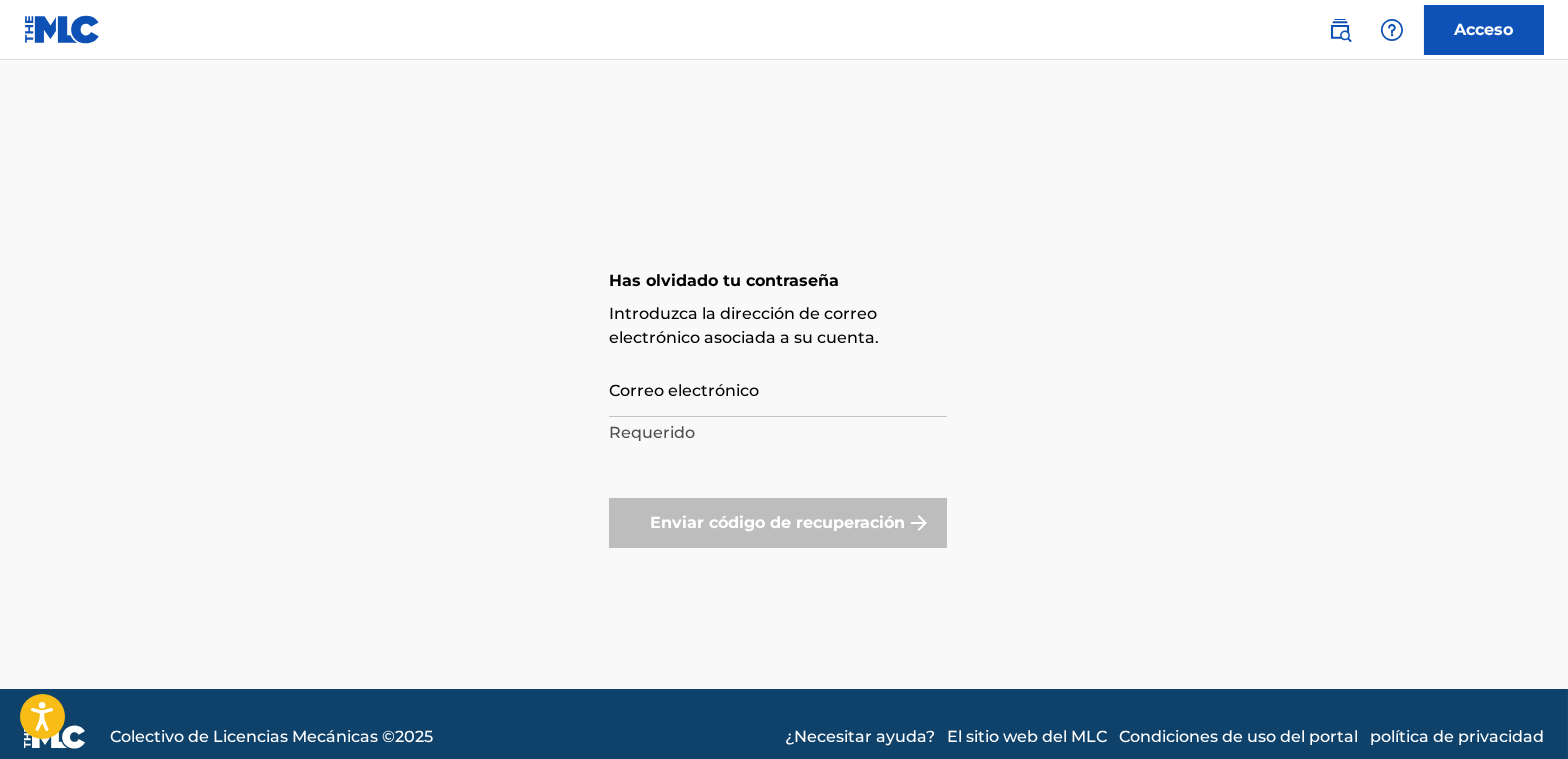 click on "Correo electrónico" at bounding box center [778, 388] 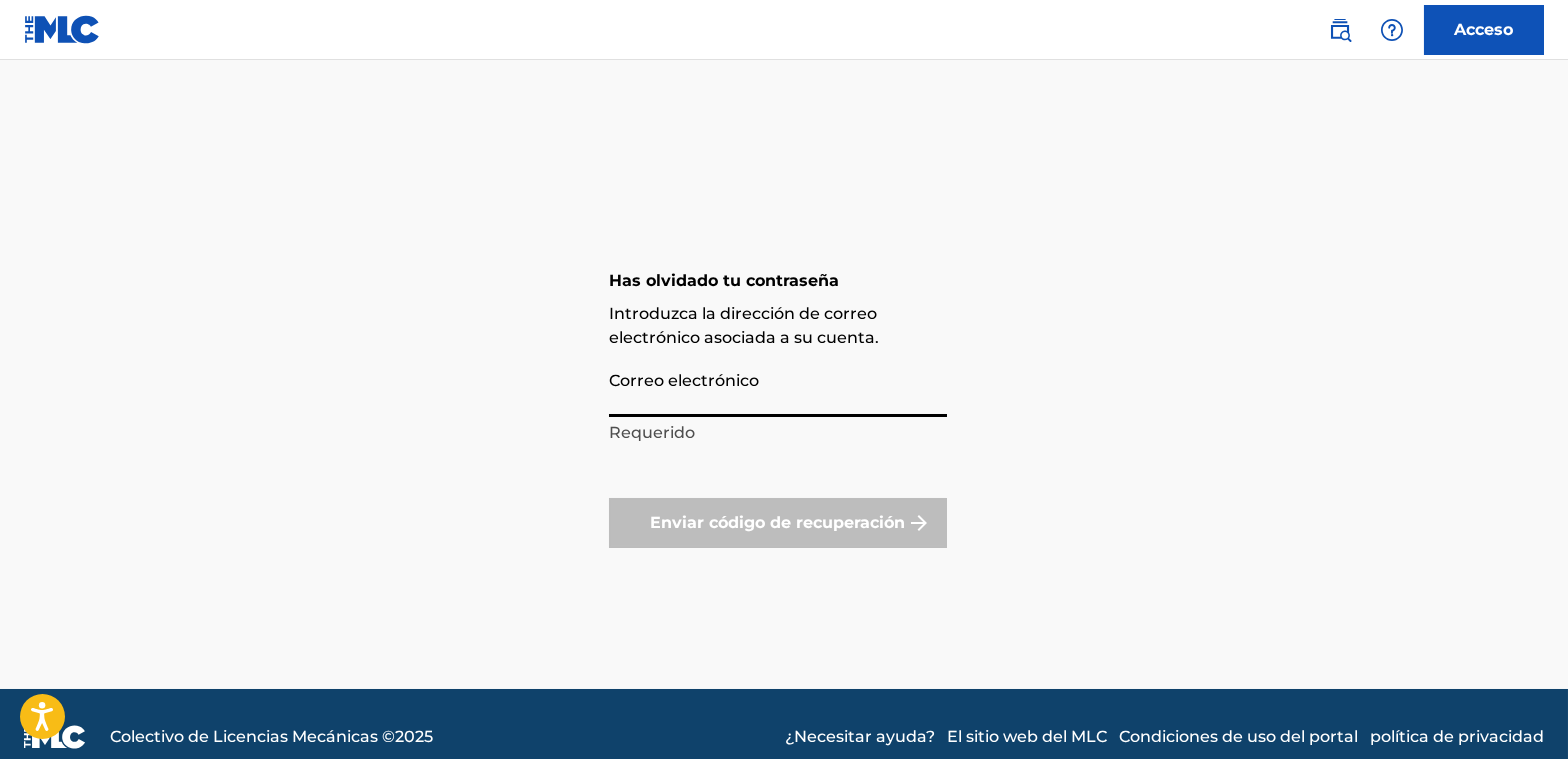 type on "[EMAIL_ADDRESS][DOMAIN_NAME]" 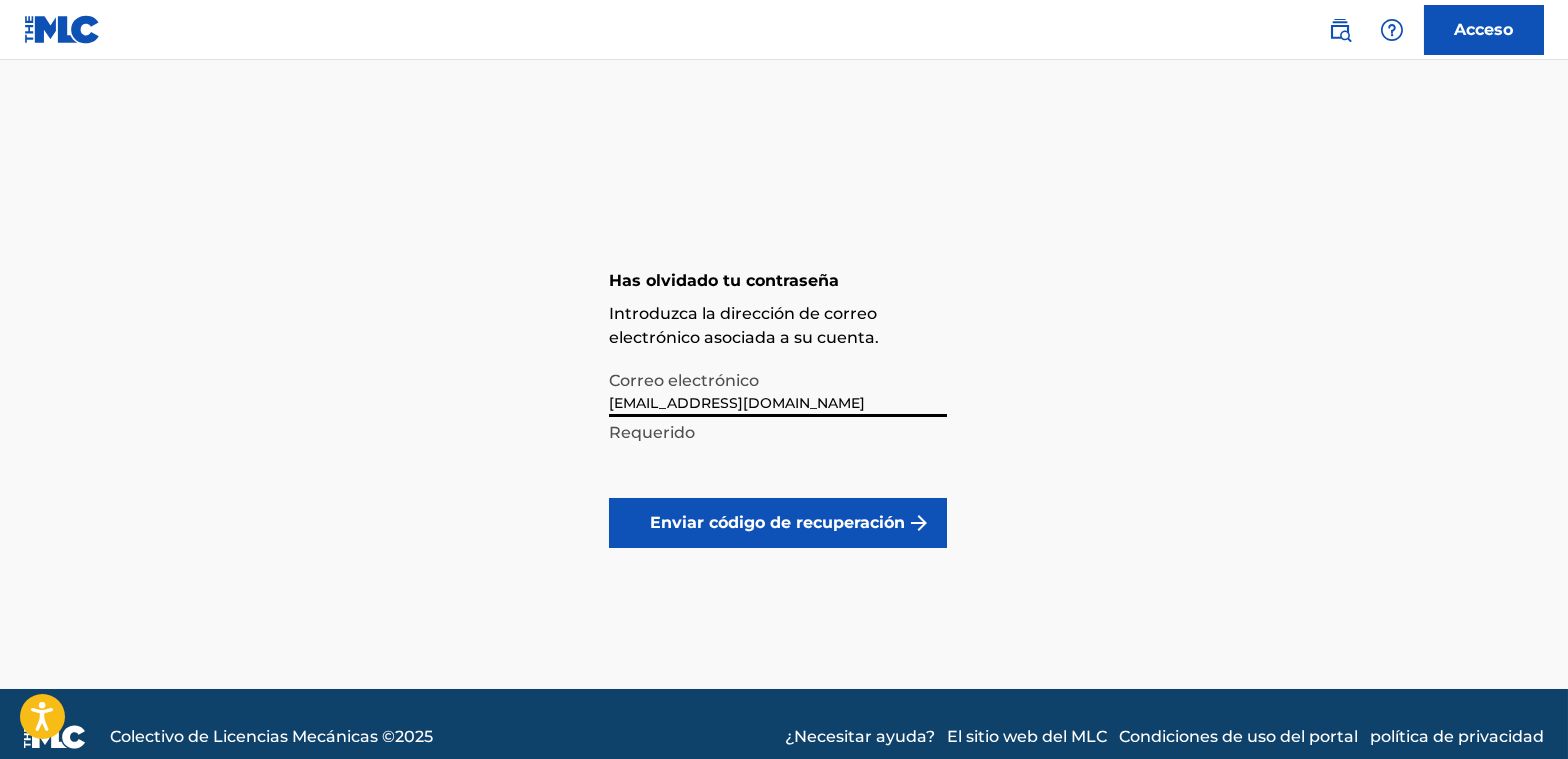 click on "Enviar código de recuperación" at bounding box center [778, 522] 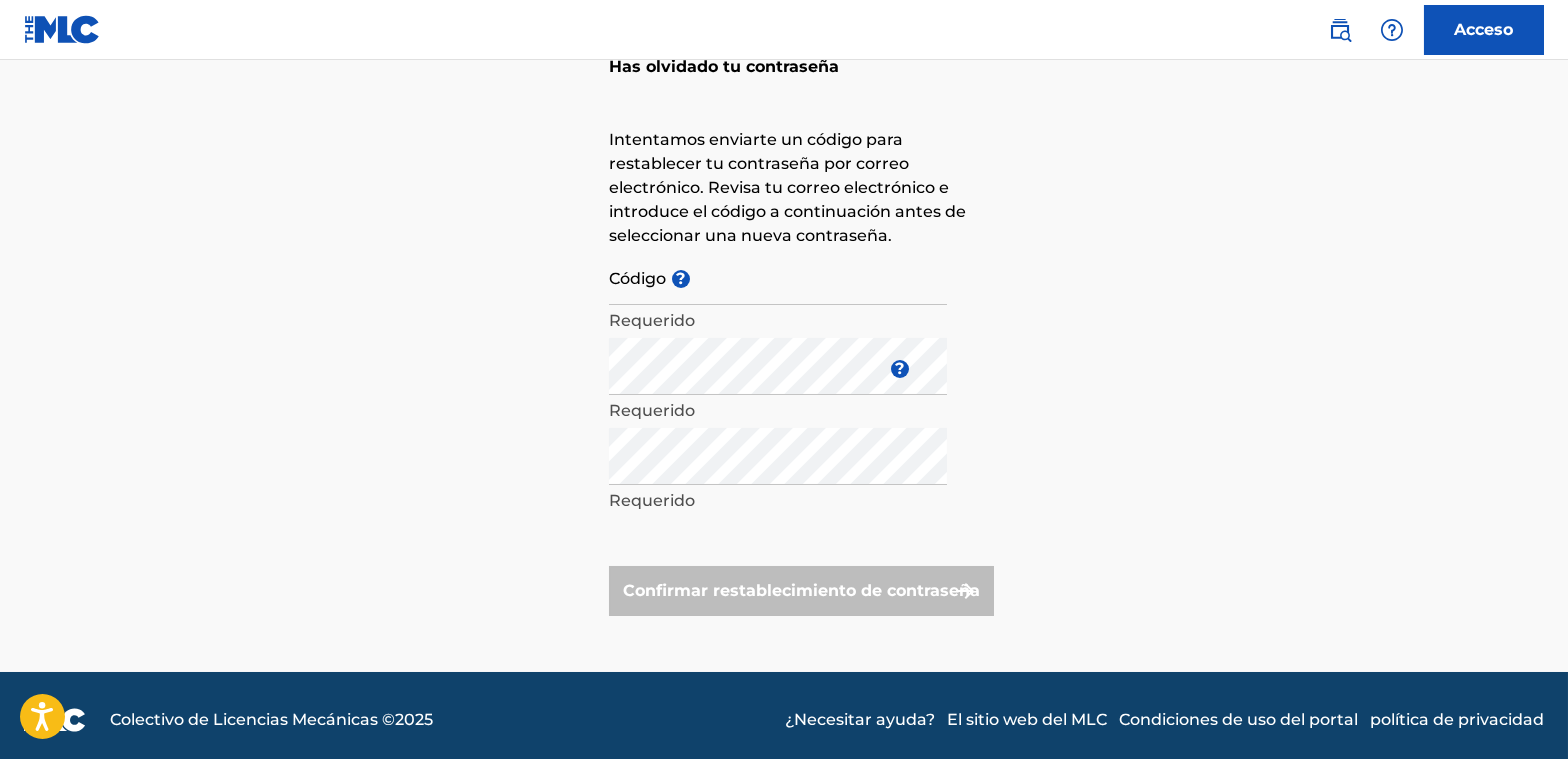 scroll, scrollTop: 137, scrollLeft: 0, axis: vertical 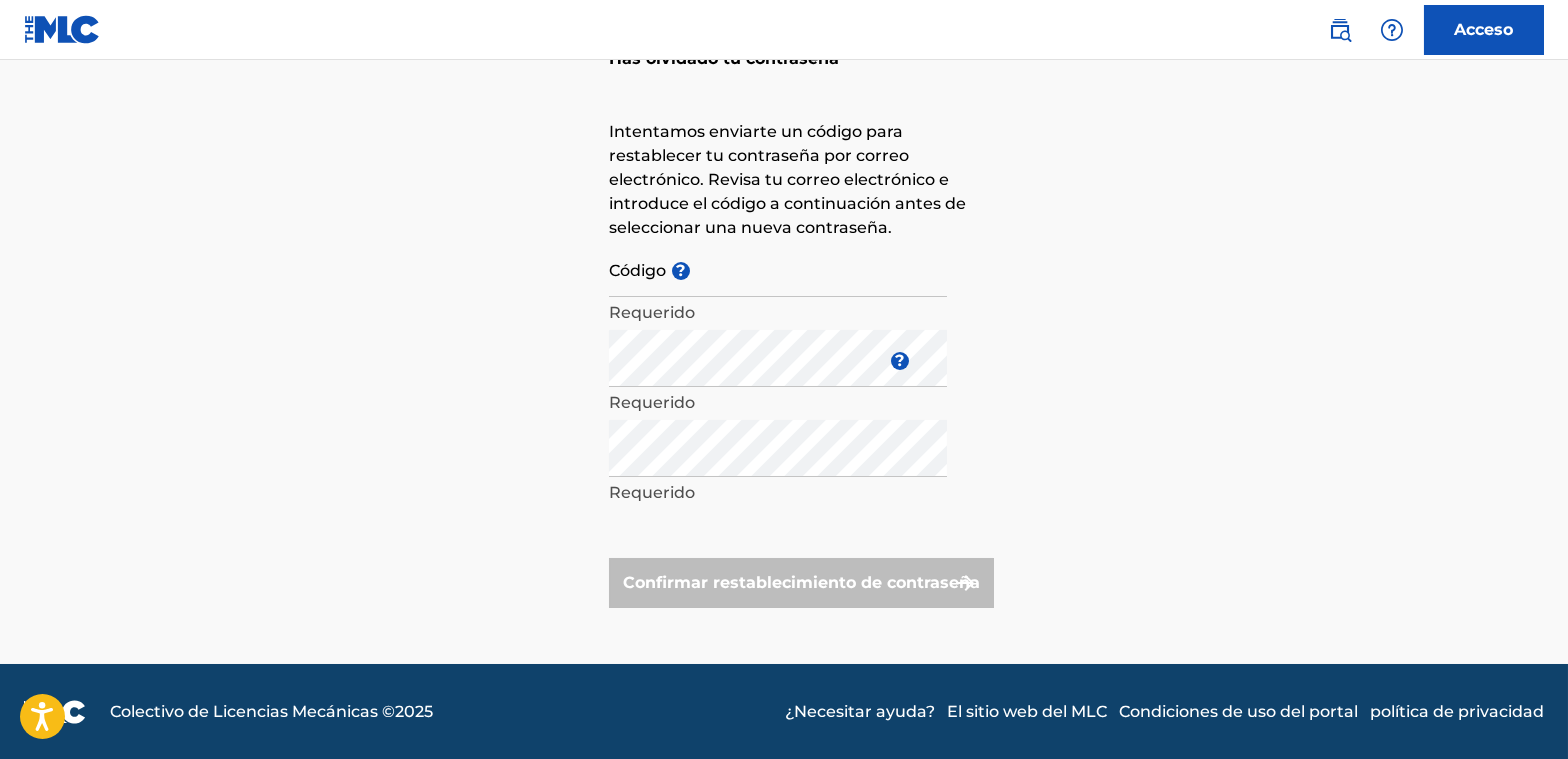click on "Código ?" at bounding box center [778, 268] 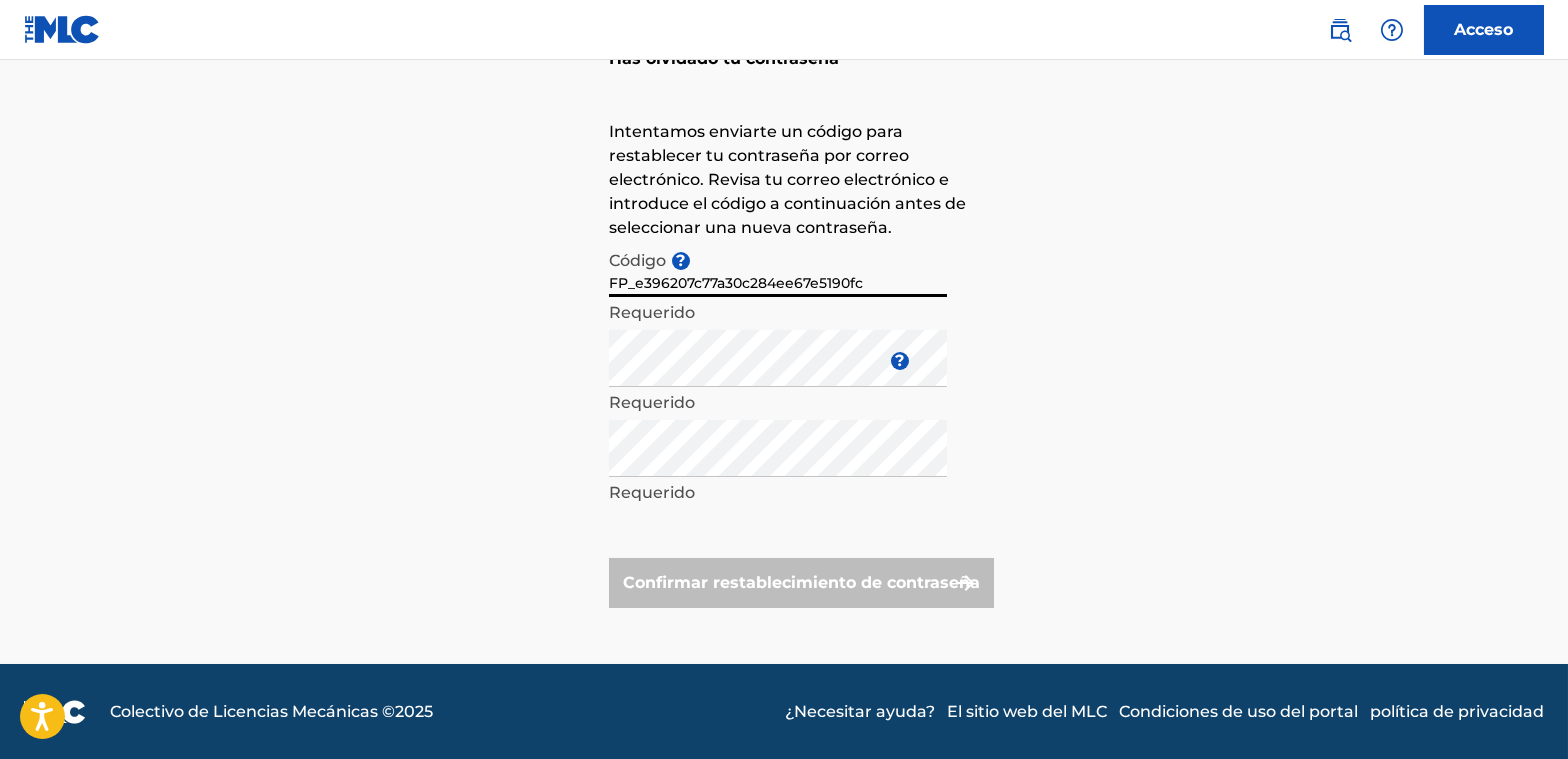 type on "FP_e396207c77a30c284ee67e5190fc" 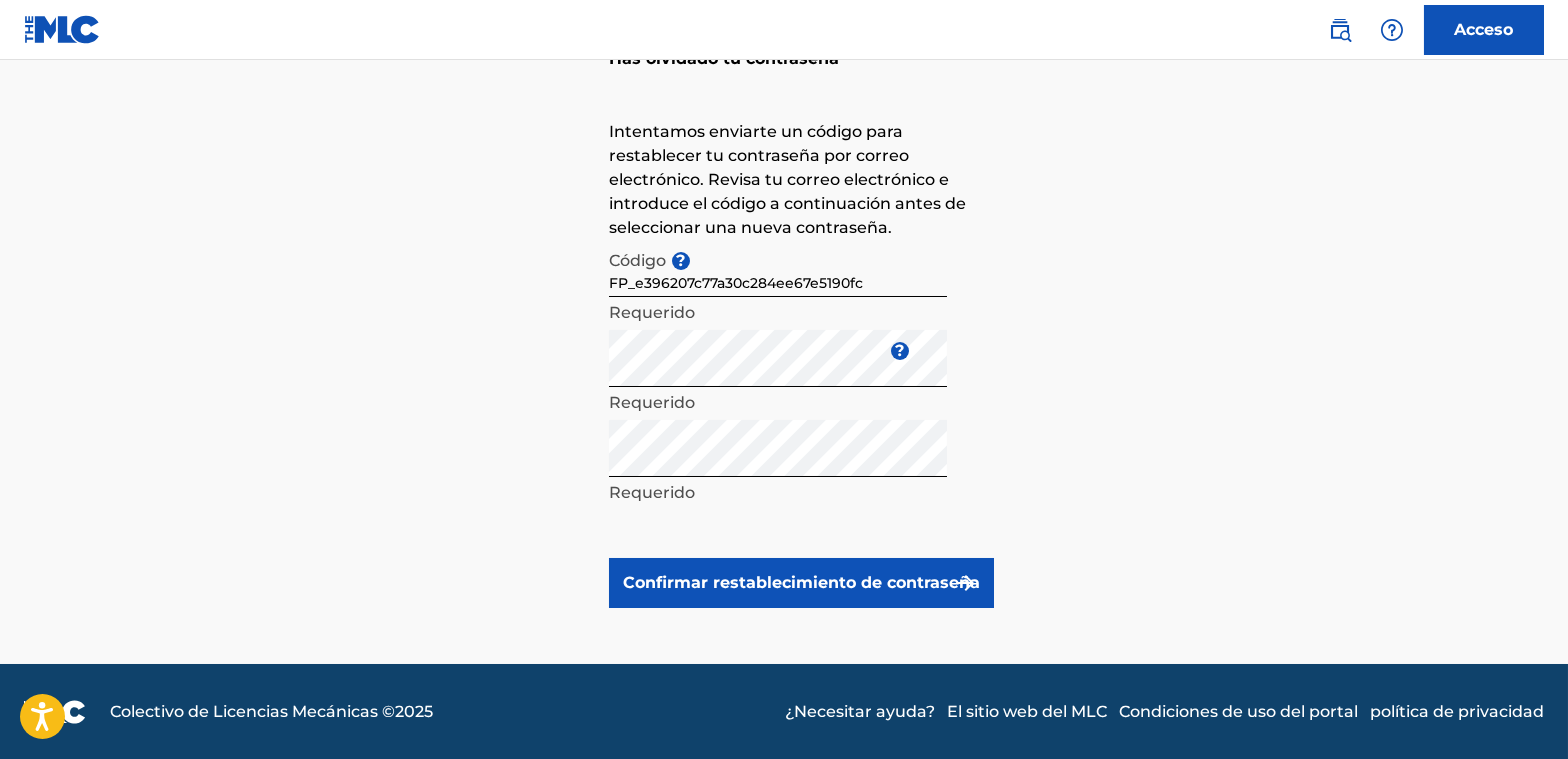 click on "Confirmar restablecimiento de contraseña" at bounding box center (801, 582) 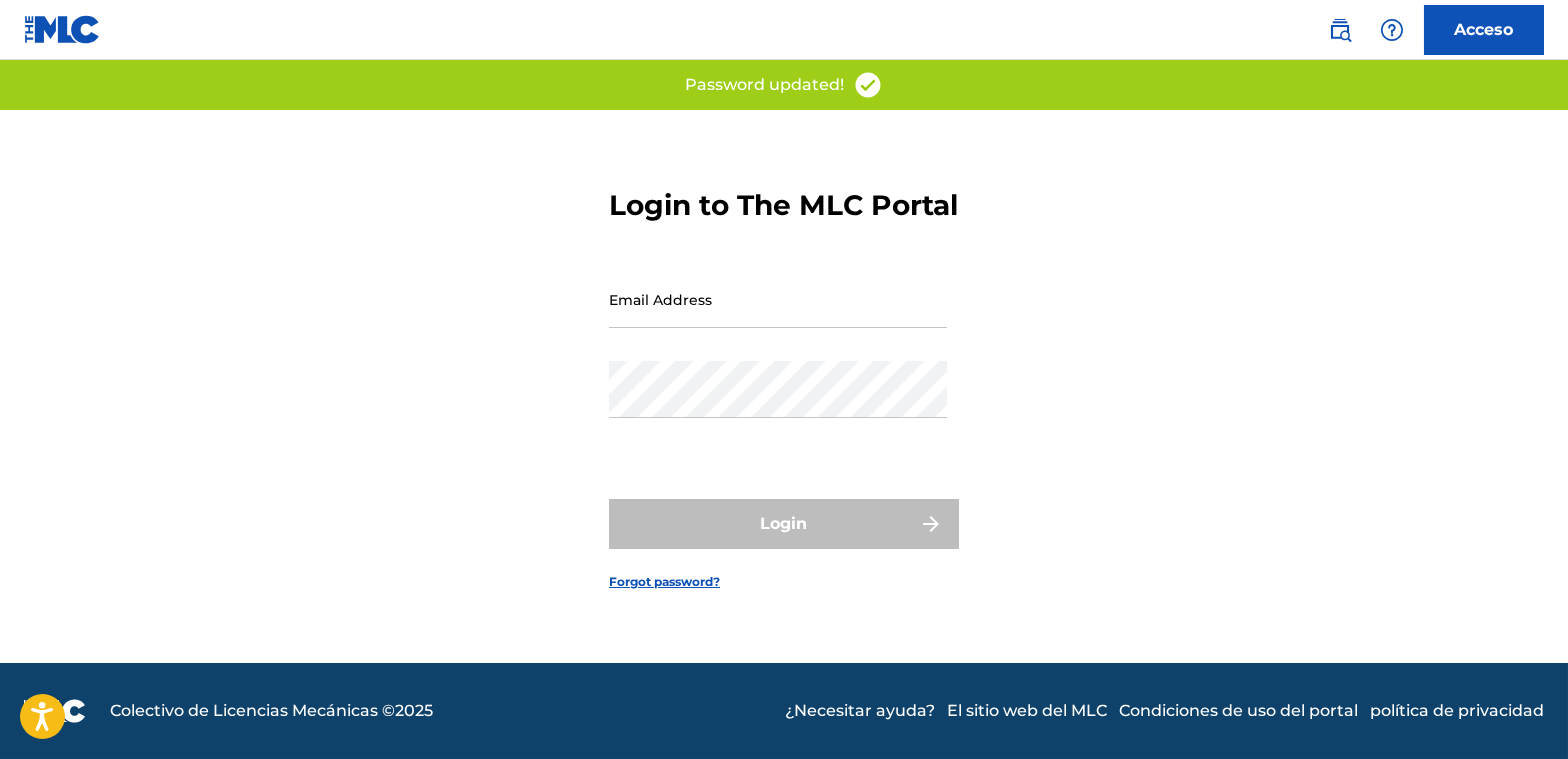 scroll, scrollTop: 0, scrollLeft: 0, axis: both 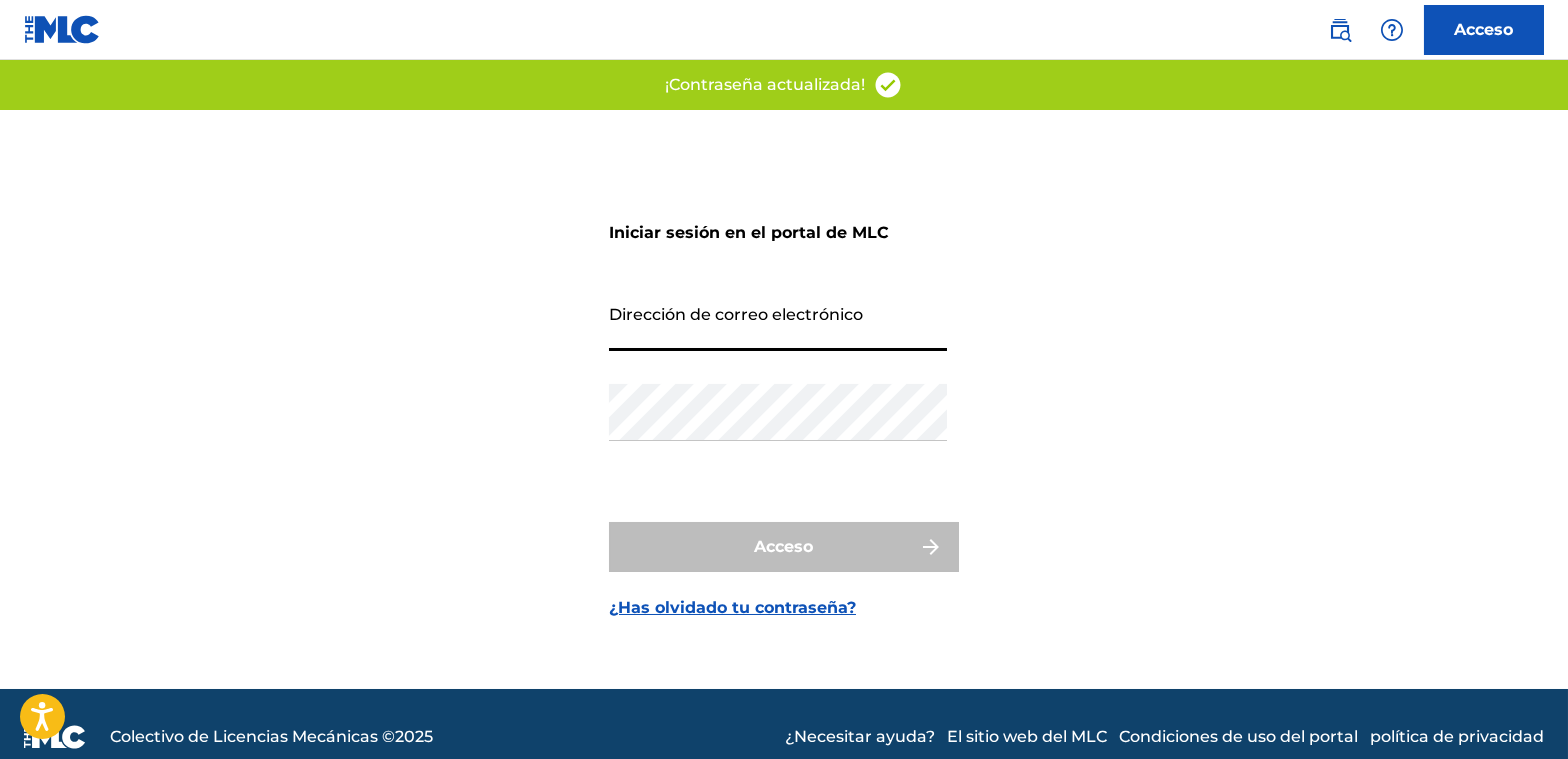 click on "Dirección de correo electrónico" at bounding box center (778, 322) 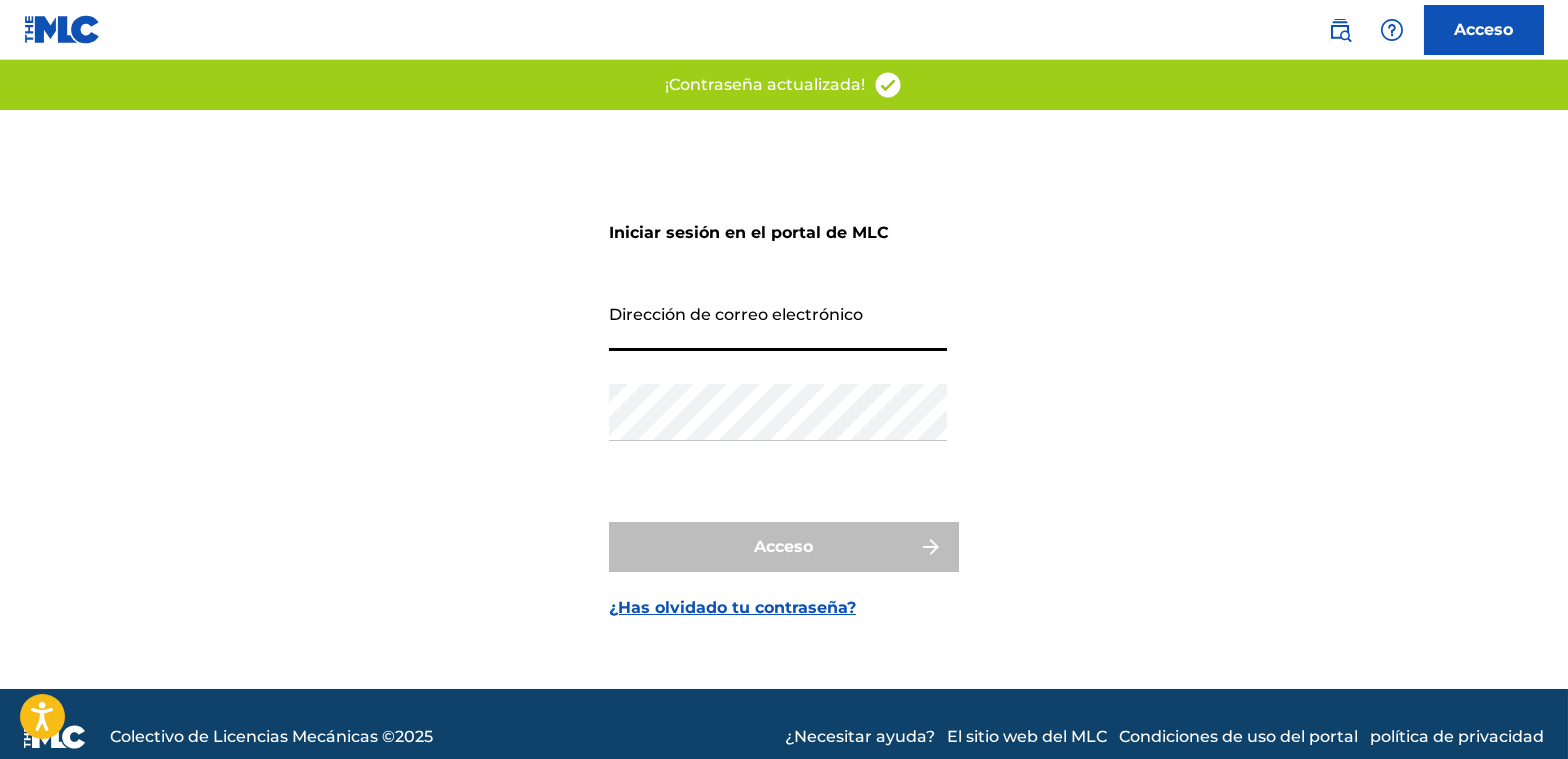 type on "[EMAIL_ADDRESS][DOMAIN_NAME]" 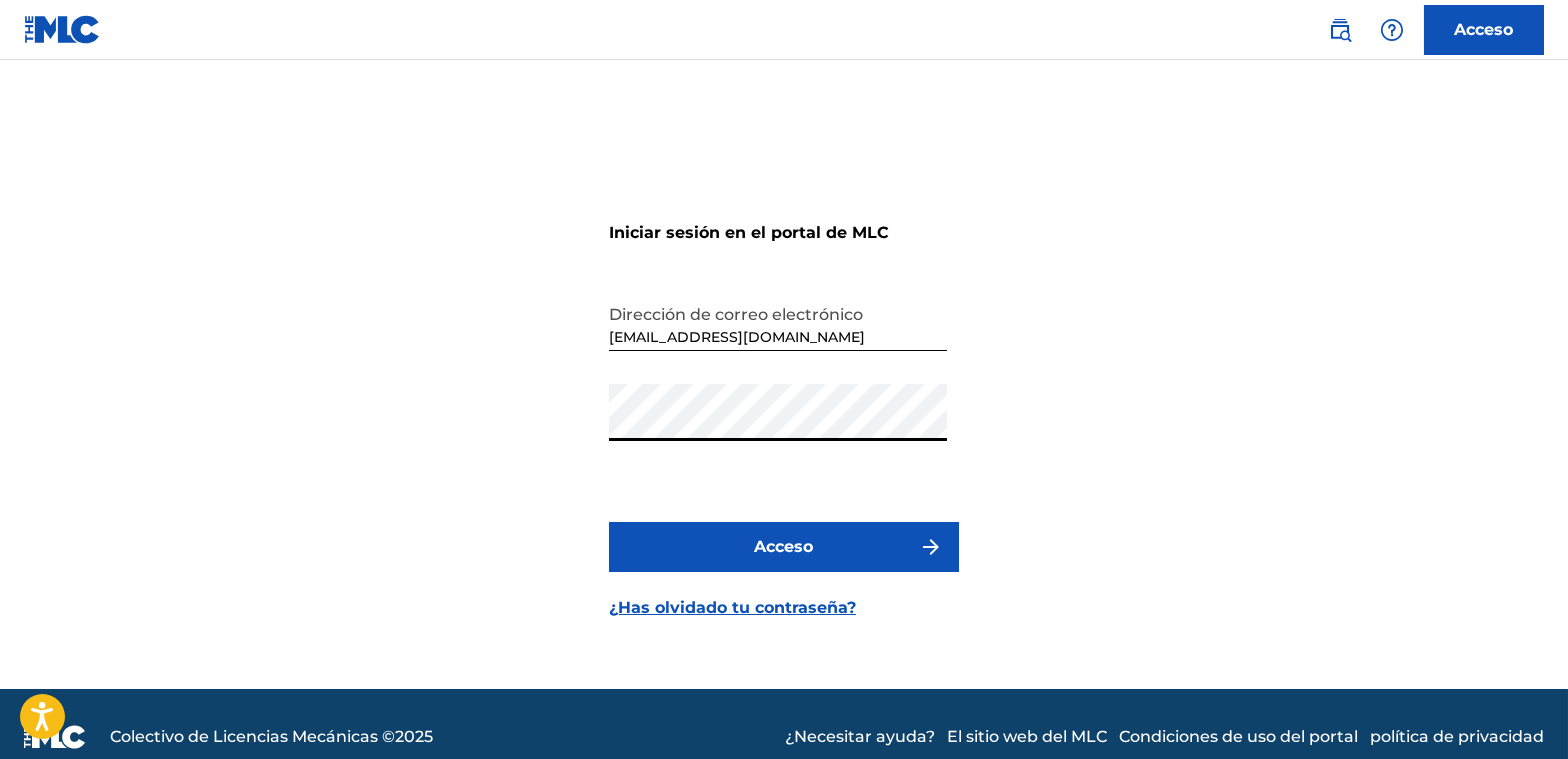 click on "Acceso" at bounding box center [784, 547] 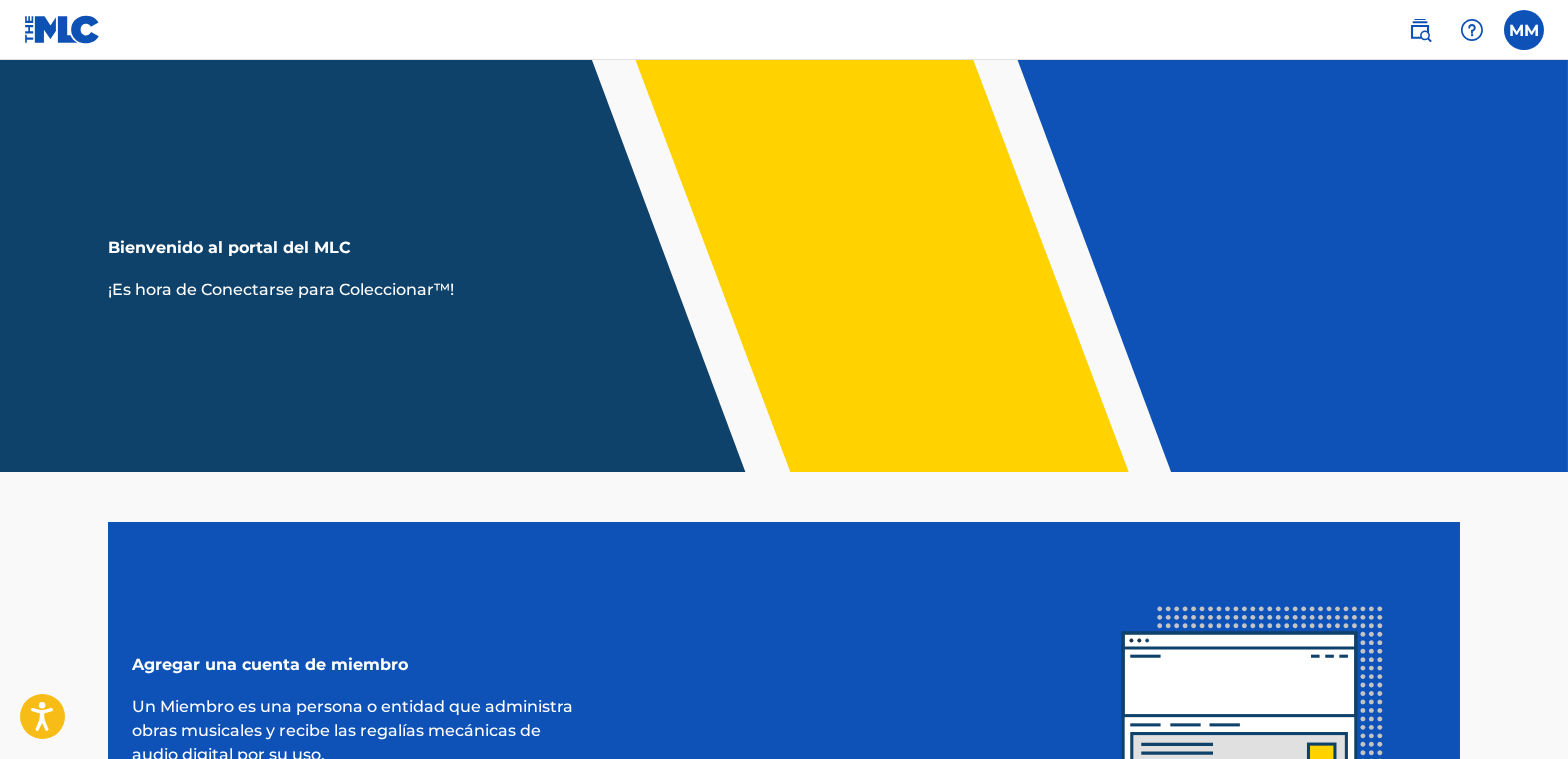 scroll, scrollTop: 0, scrollLeft: 0, axis: both 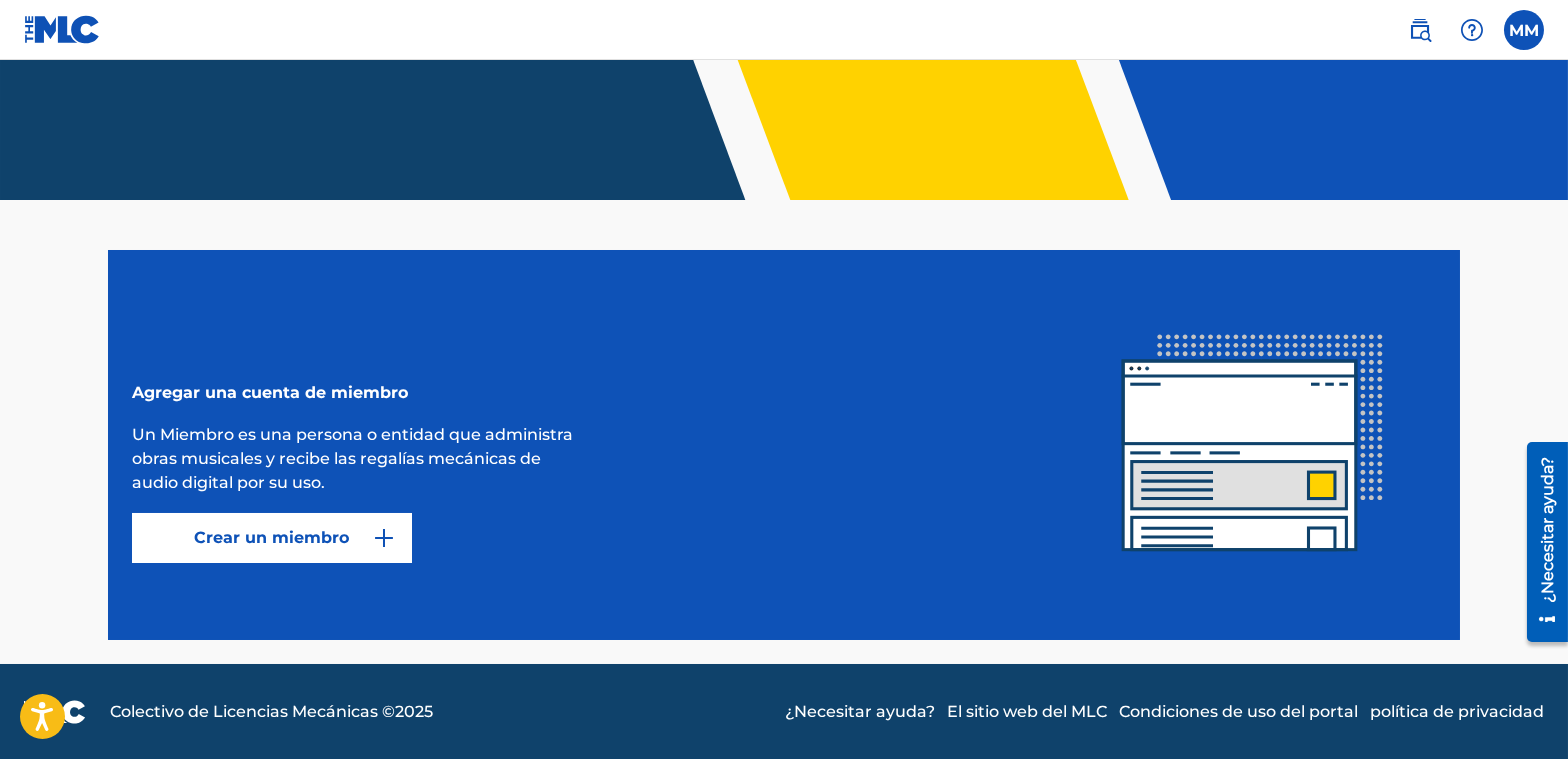 click at bounding box center (1524, 30) 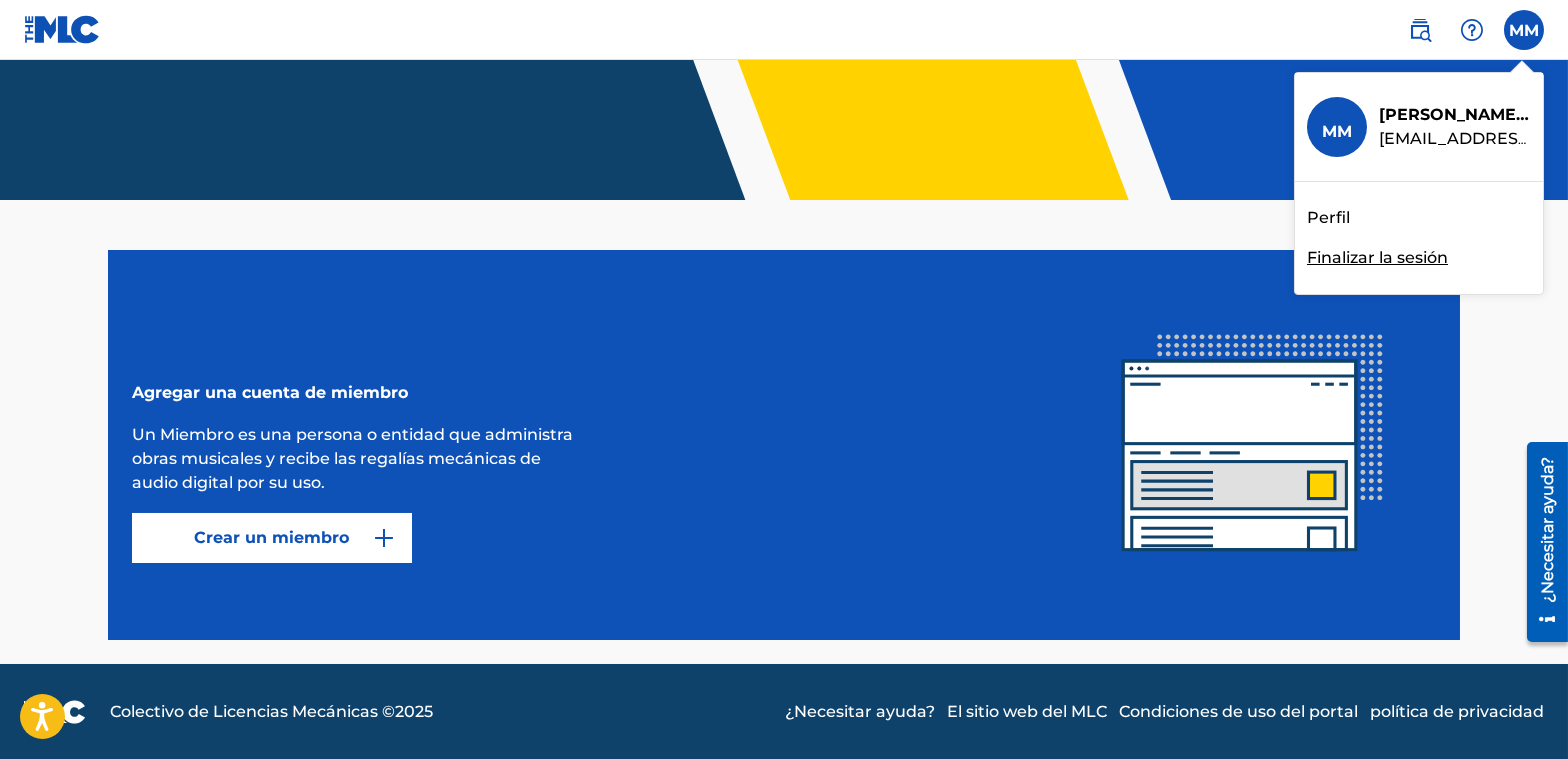 click on "Perfil" at bounding box center (1328, 217) 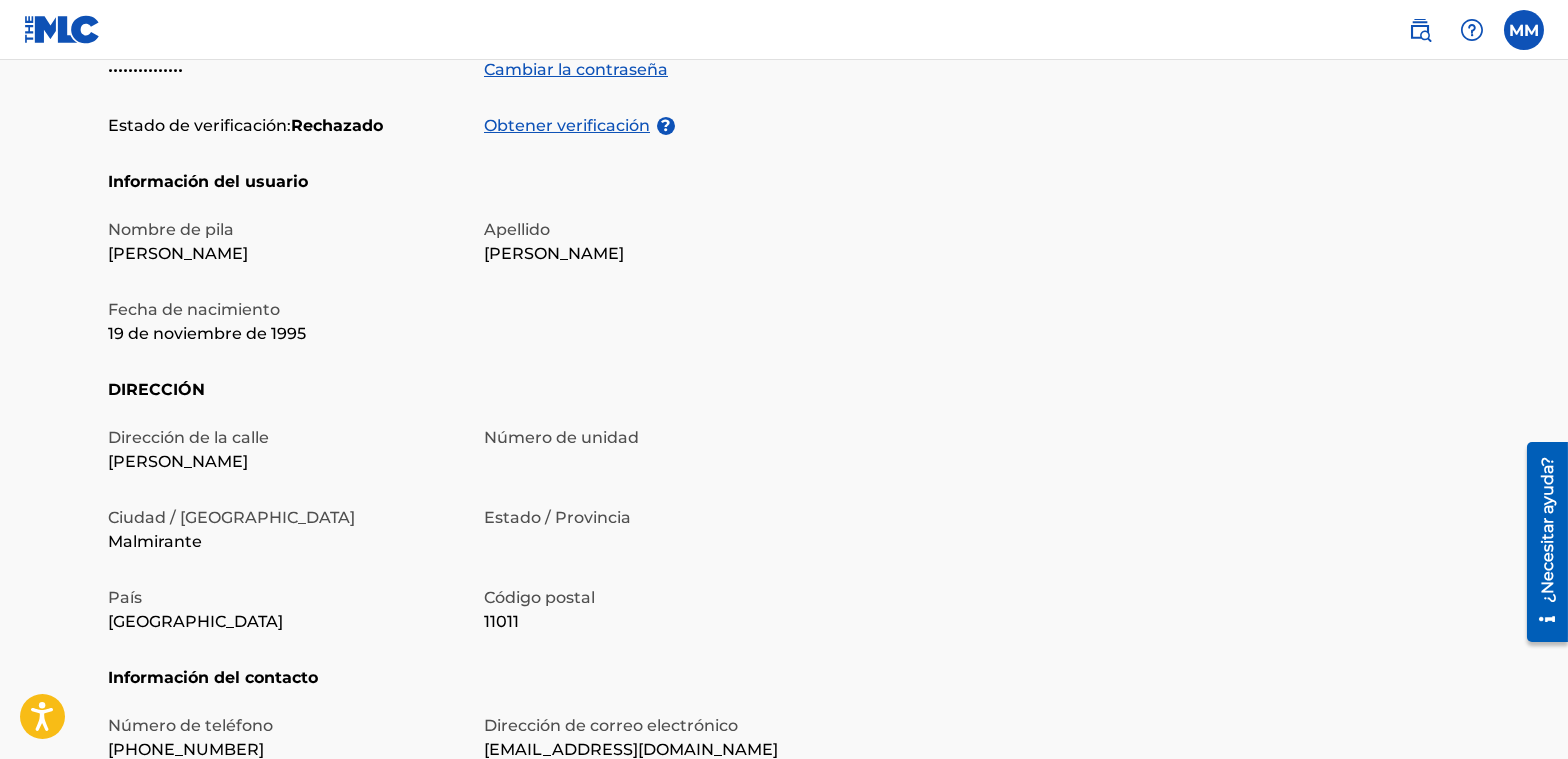 scroll, scrollTop: 444, scrollLeft: 0, axis: vertical 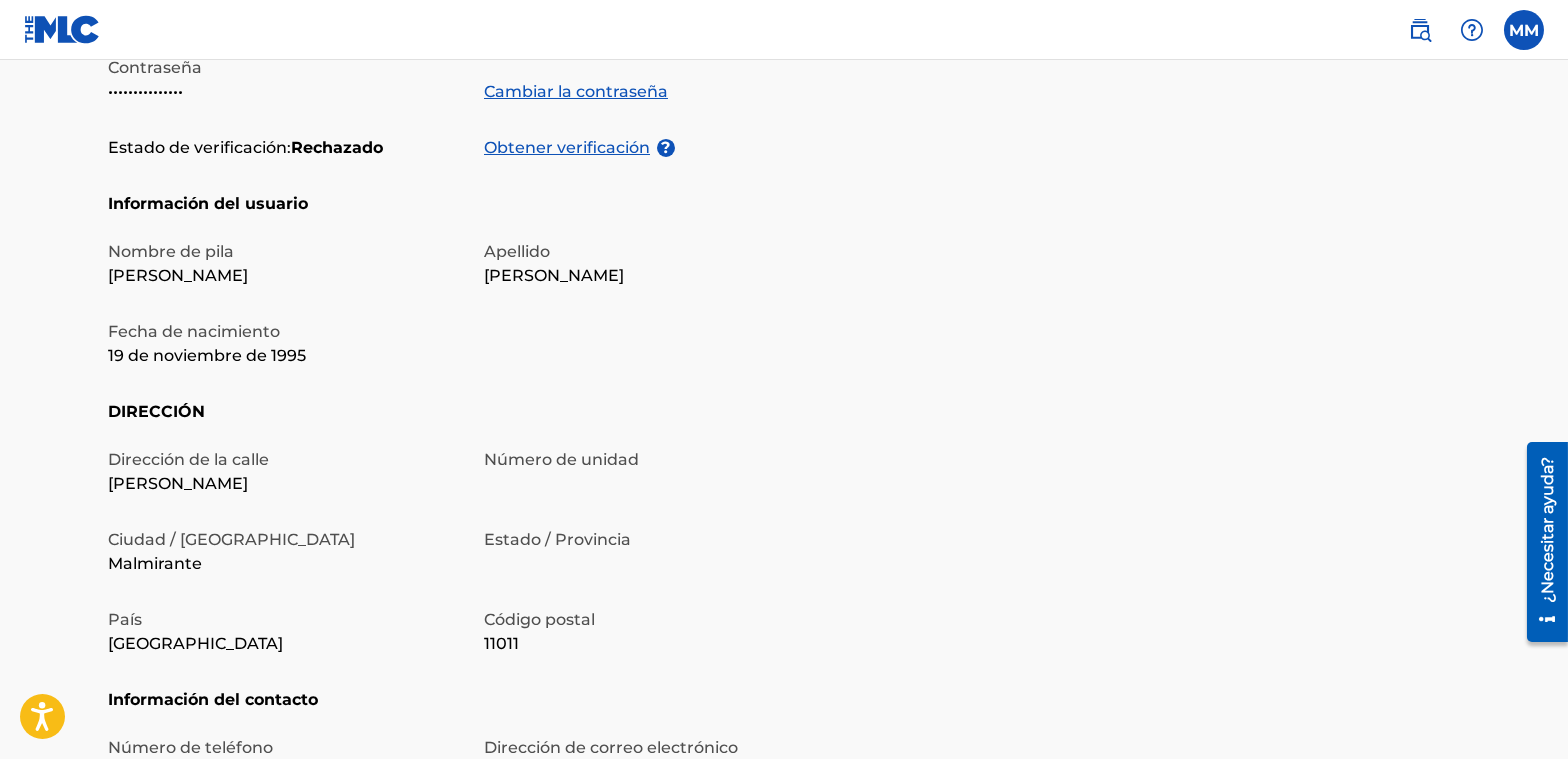 click on "Obtener verificación" at bounding box center [567, 147] 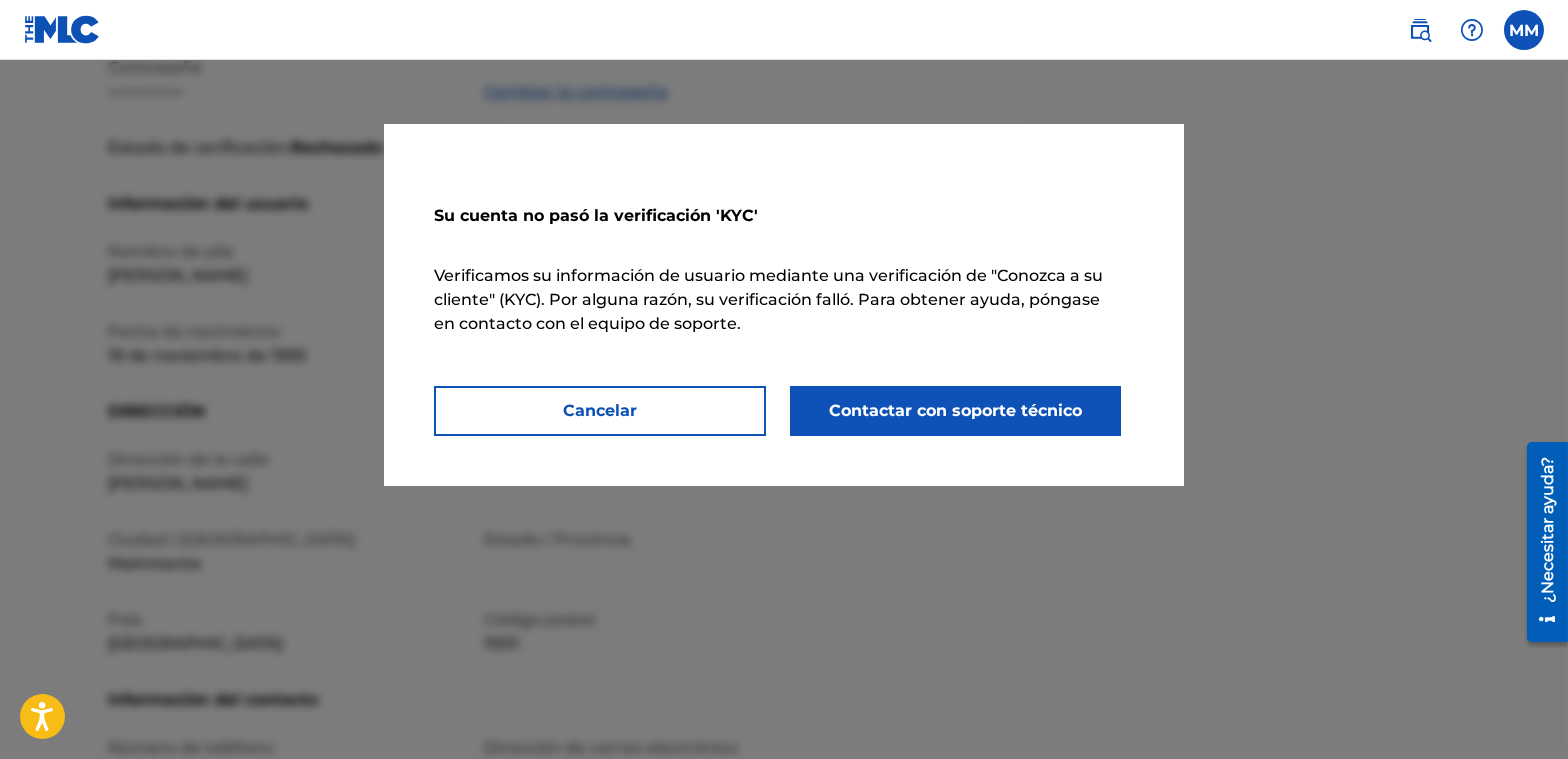 click on "Contactar con soporte técnico" at bounding box center (955, 410) 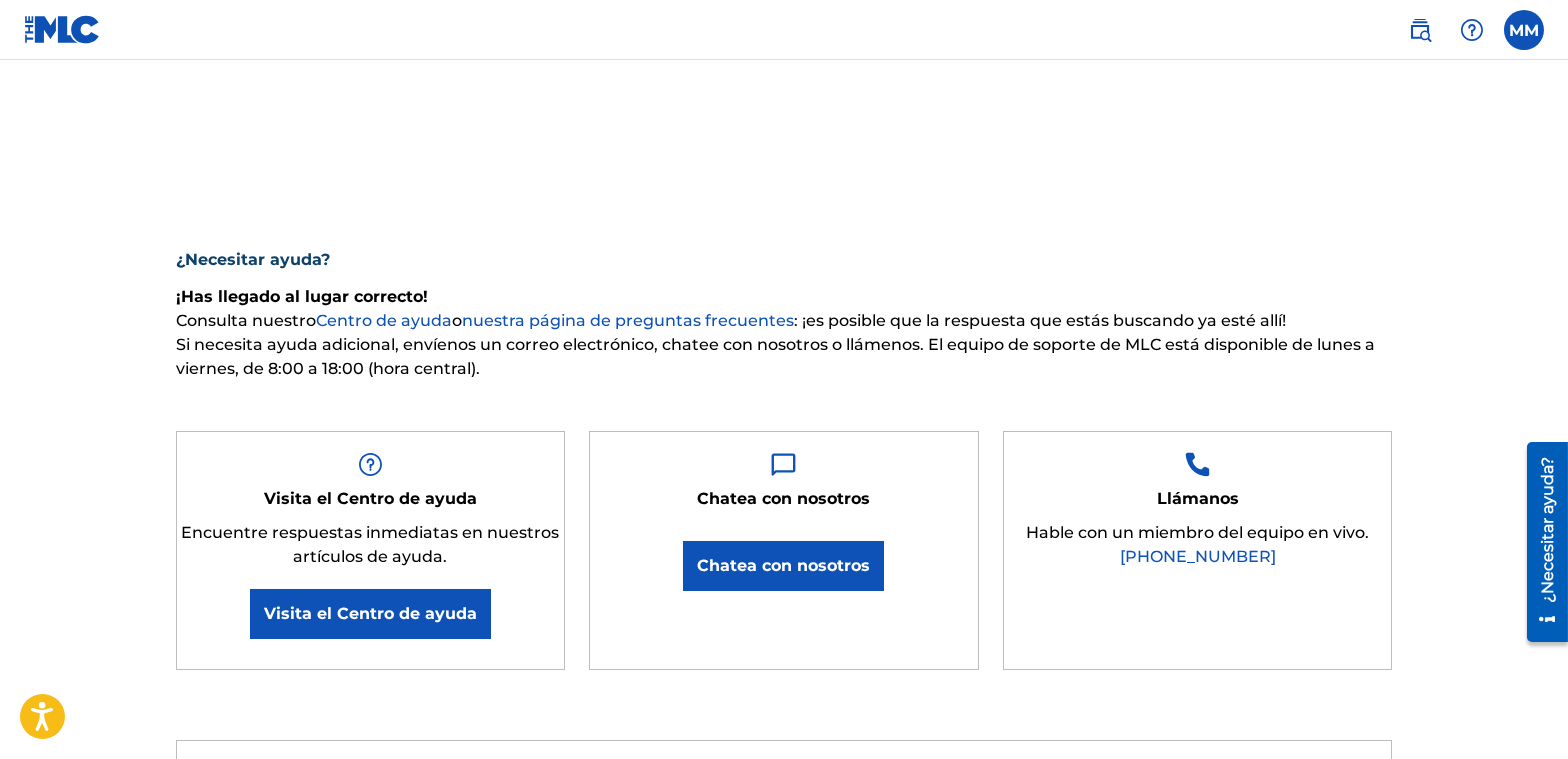 type on "[PERSON_NAME]" 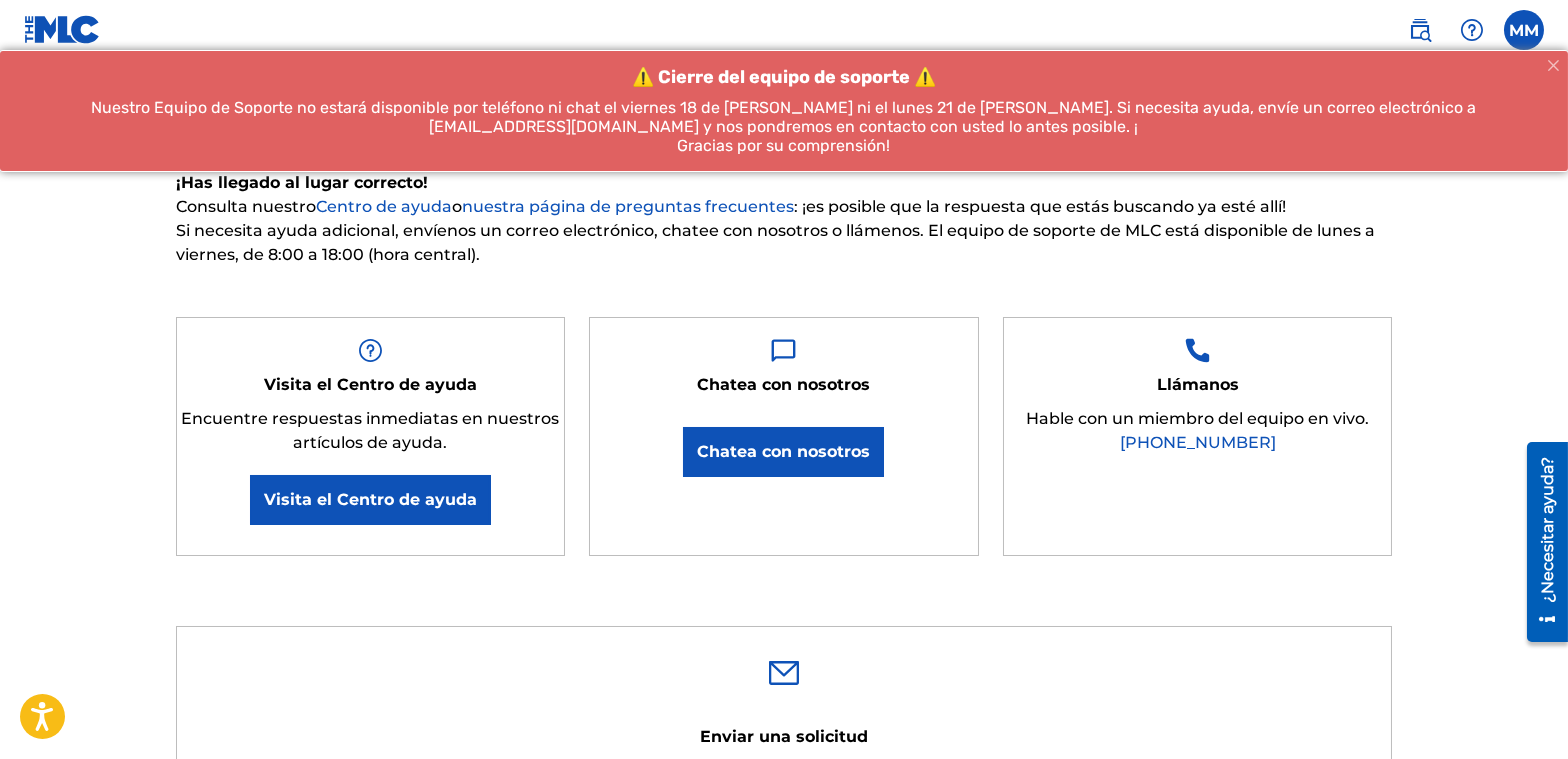 scroll, scrollTop: 0, scrollLeft: 0, axis: both 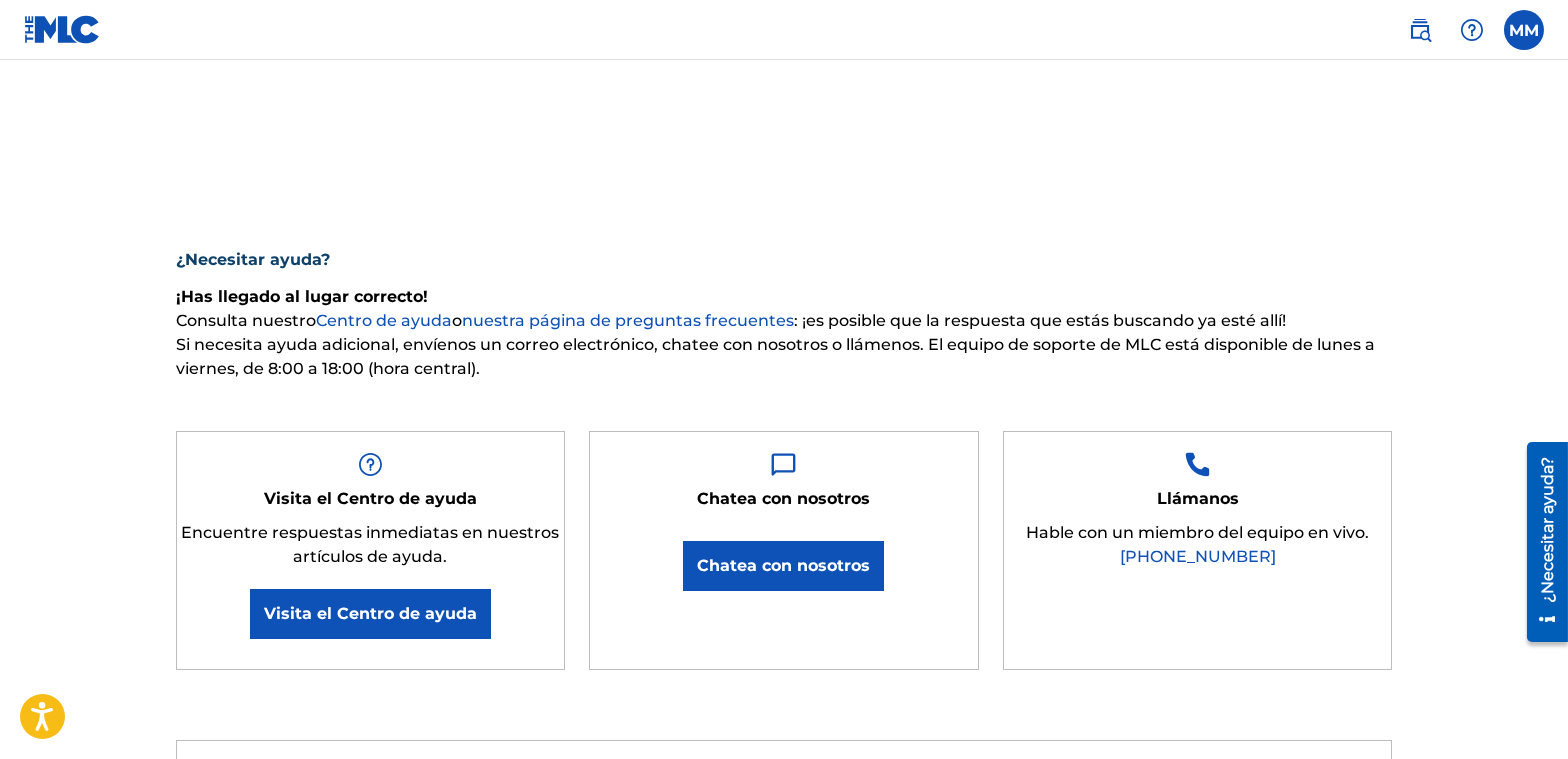 click at bounding box center (62, 29) 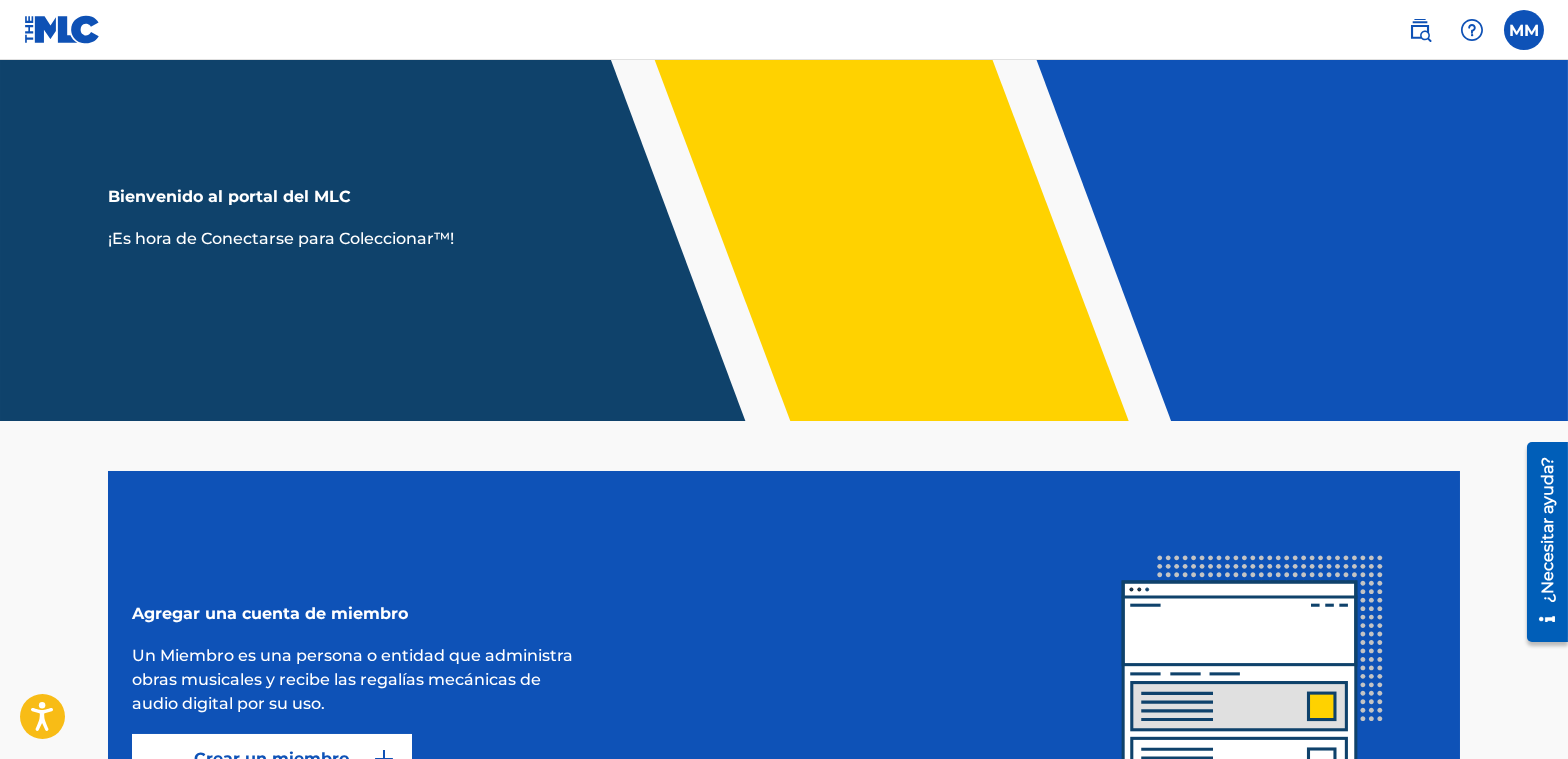 scroll, scrollTop: 0, scrollLeft: 0, axis: both 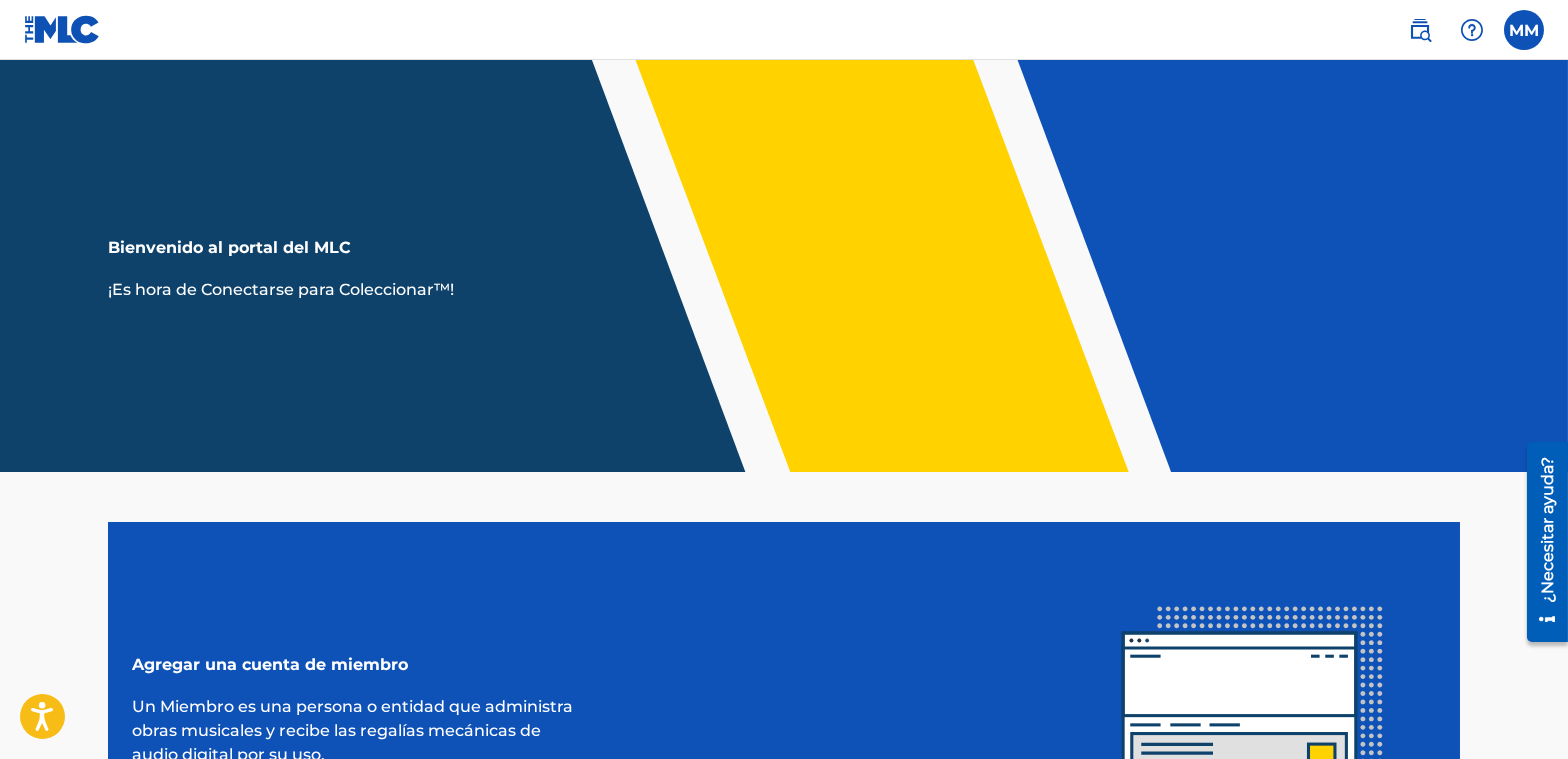 click at bounding box center (1472, 30) 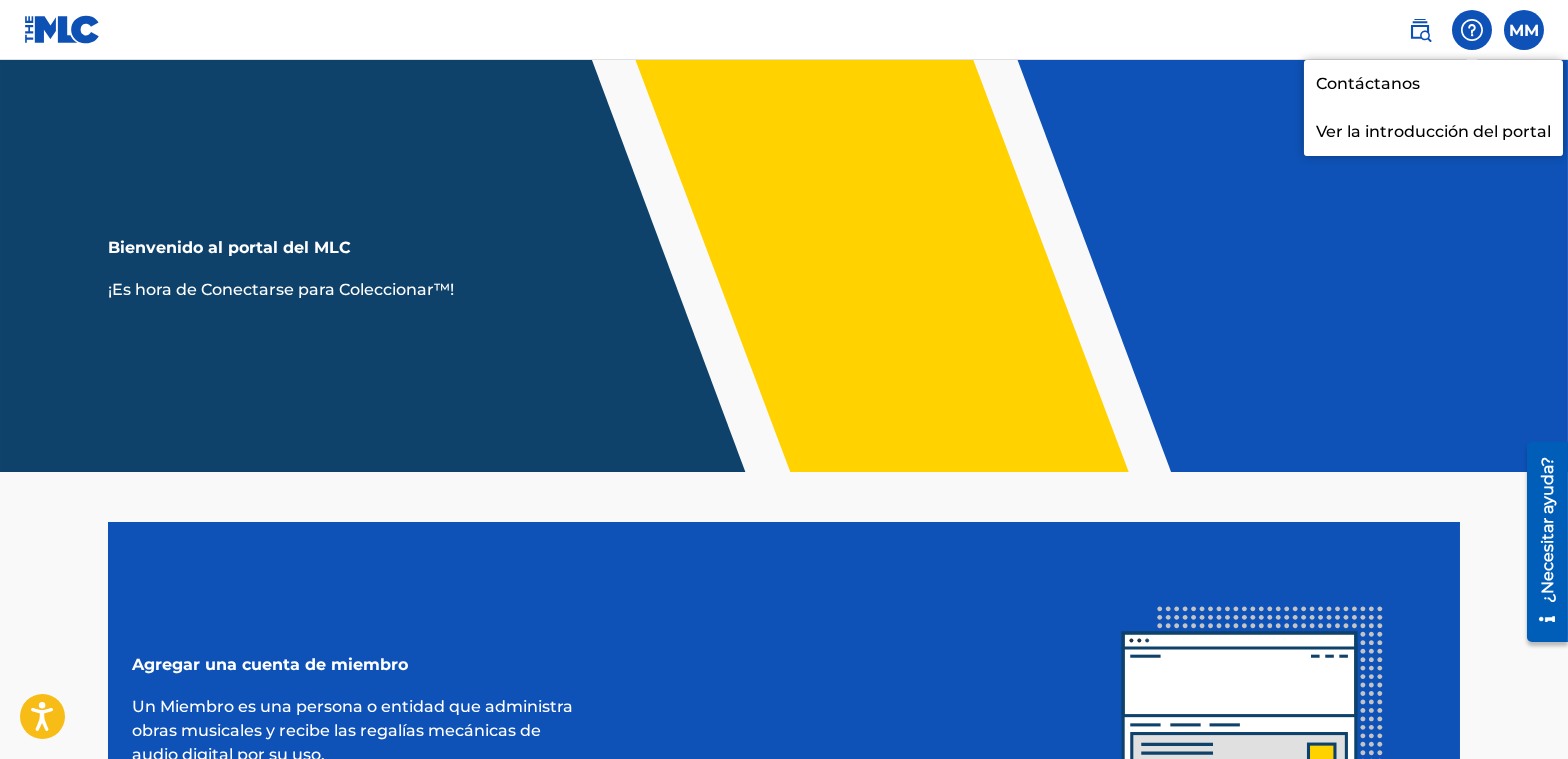 click at bounding box center (1524, 30) 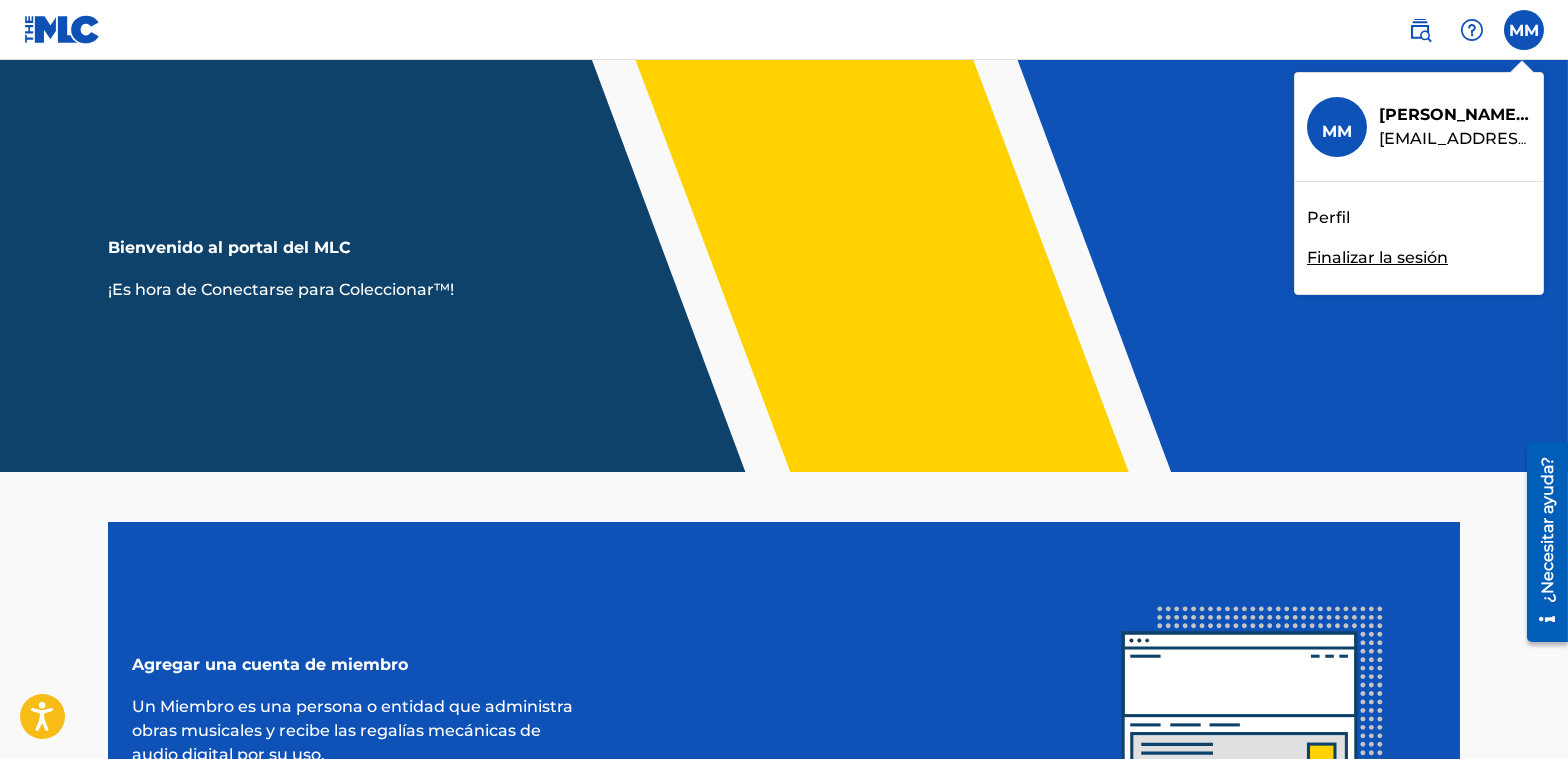 click on "Perfil" at bounding box center [1328, 217] 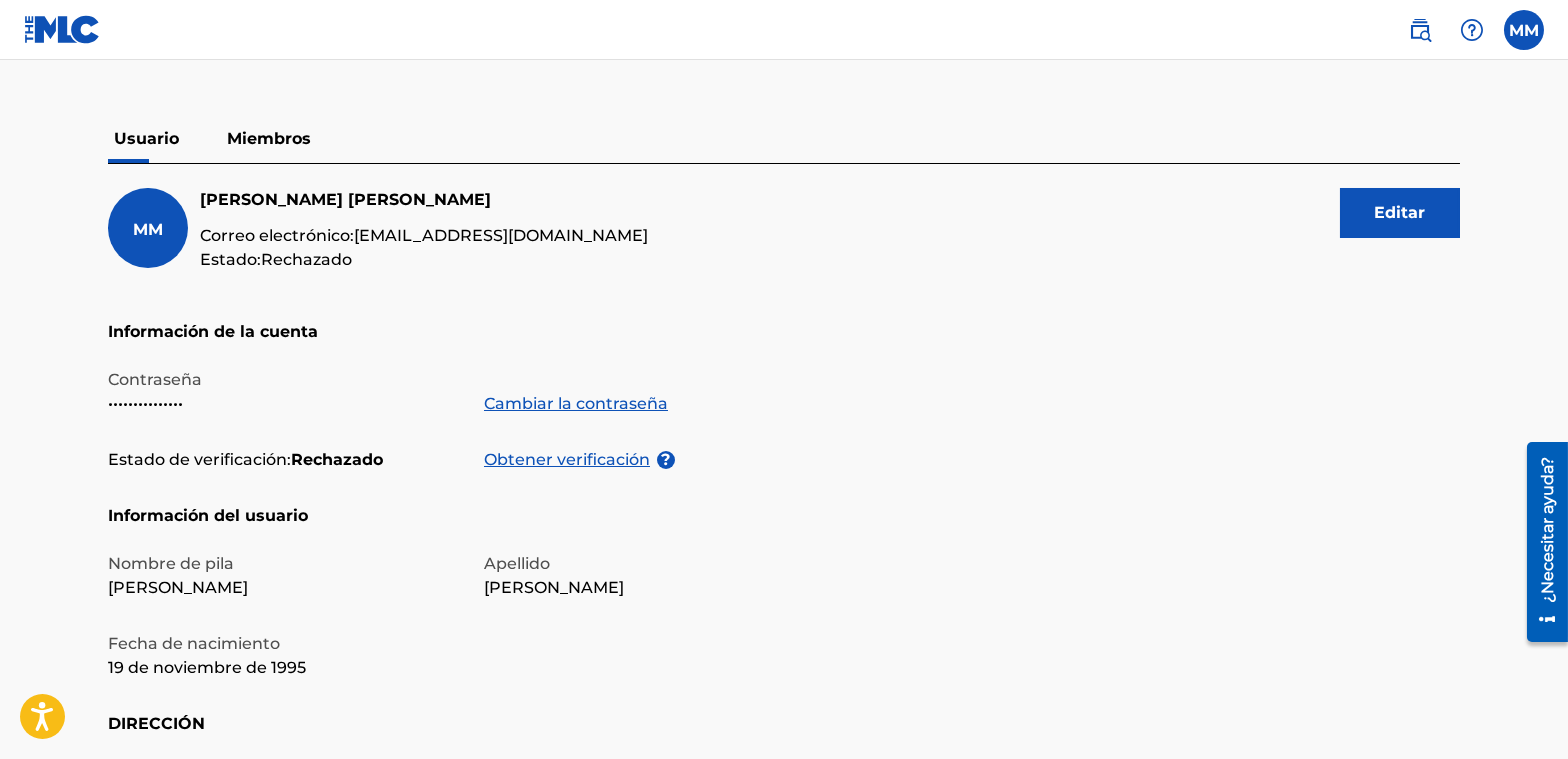 scroll, scrollTop: 0, scrollLeft: 0, axis: both 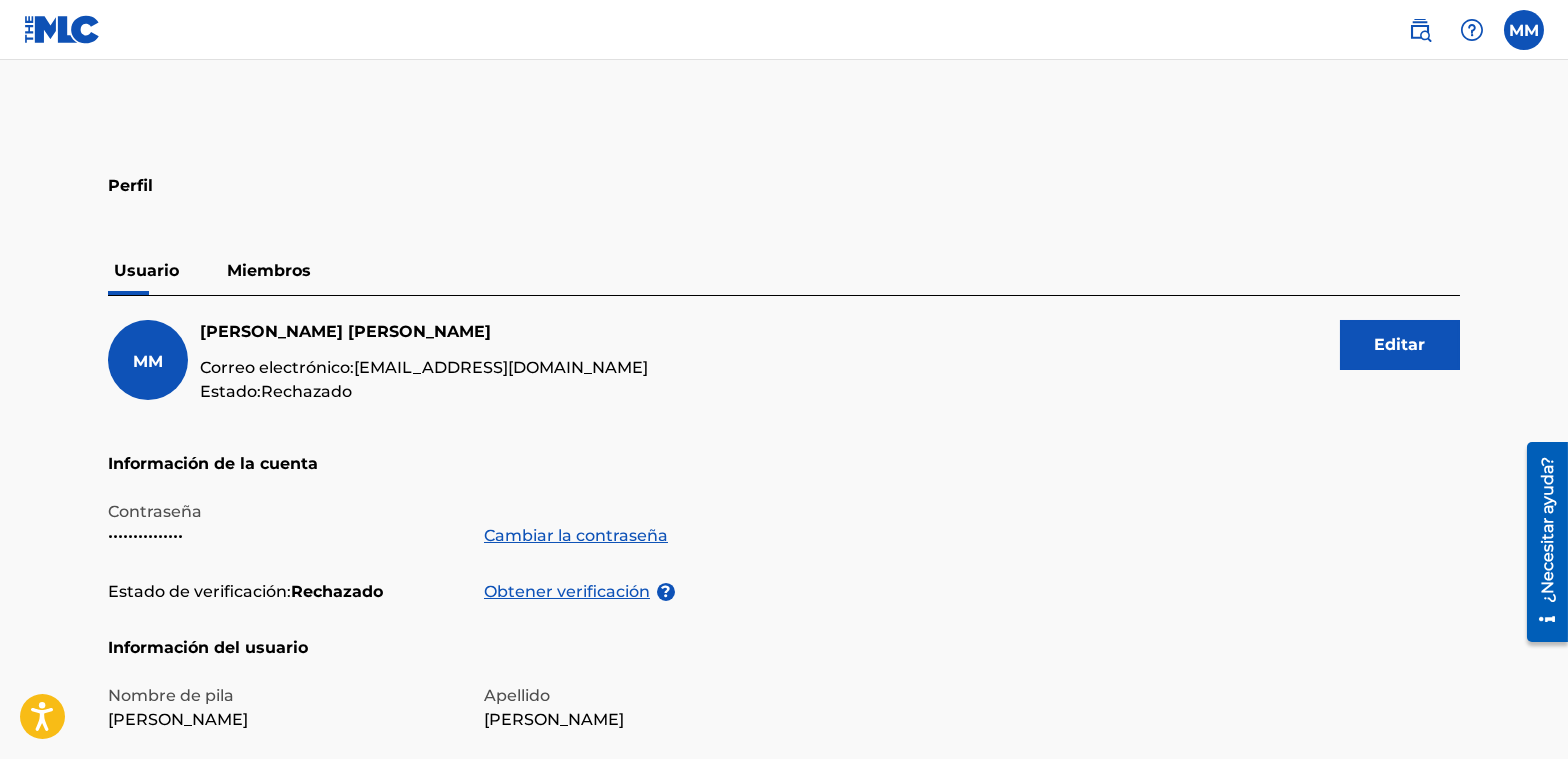 click on "Miembros" at bounding box center (269, 270) 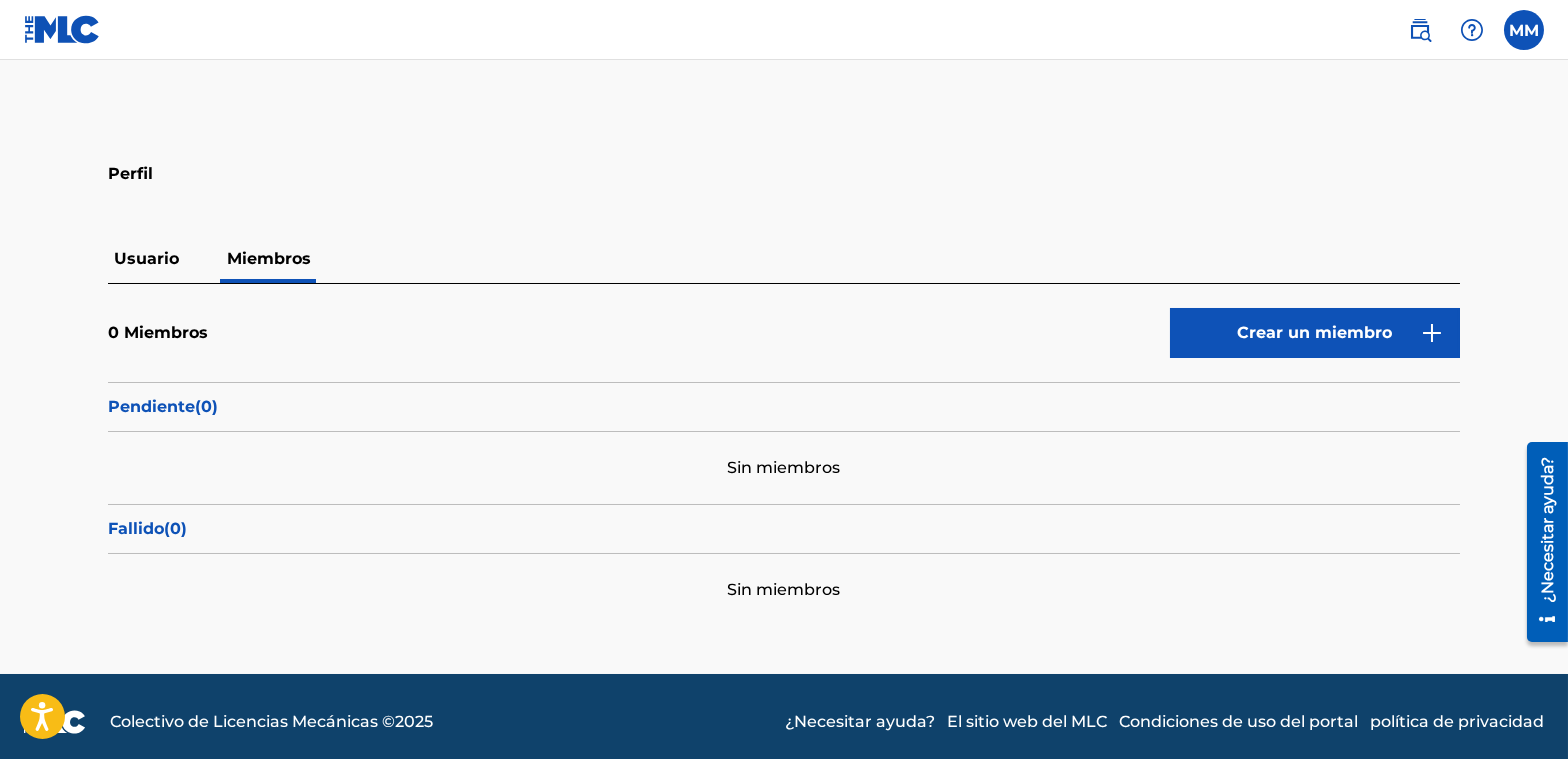 scroll, scrollTop: 22, scrollLeft: 0, axis: vertical 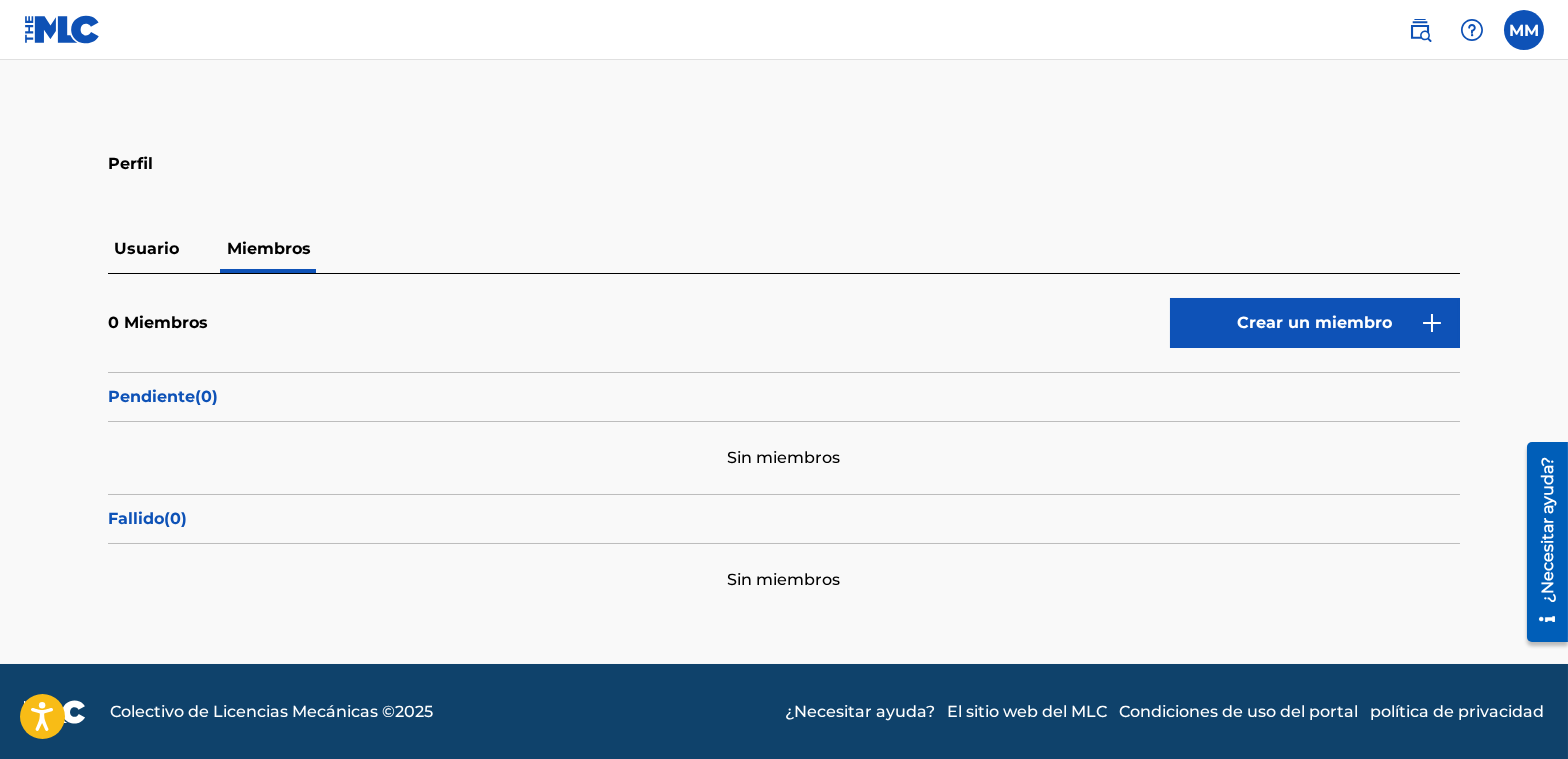 click on "Crear un miembro" at bounding box center [1315, 322] 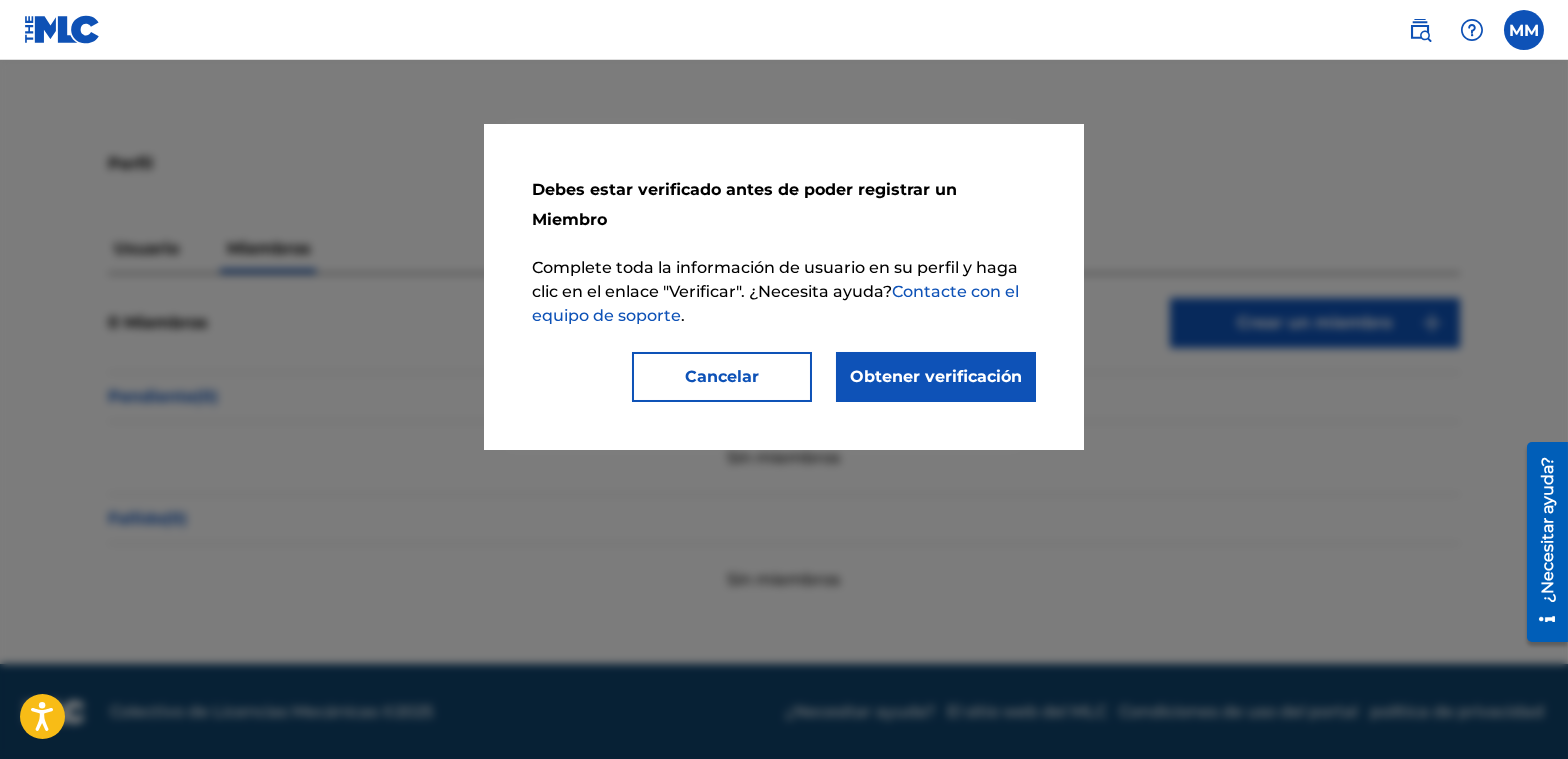 click on "Obtener verificación" at bounding box center [936, 376] 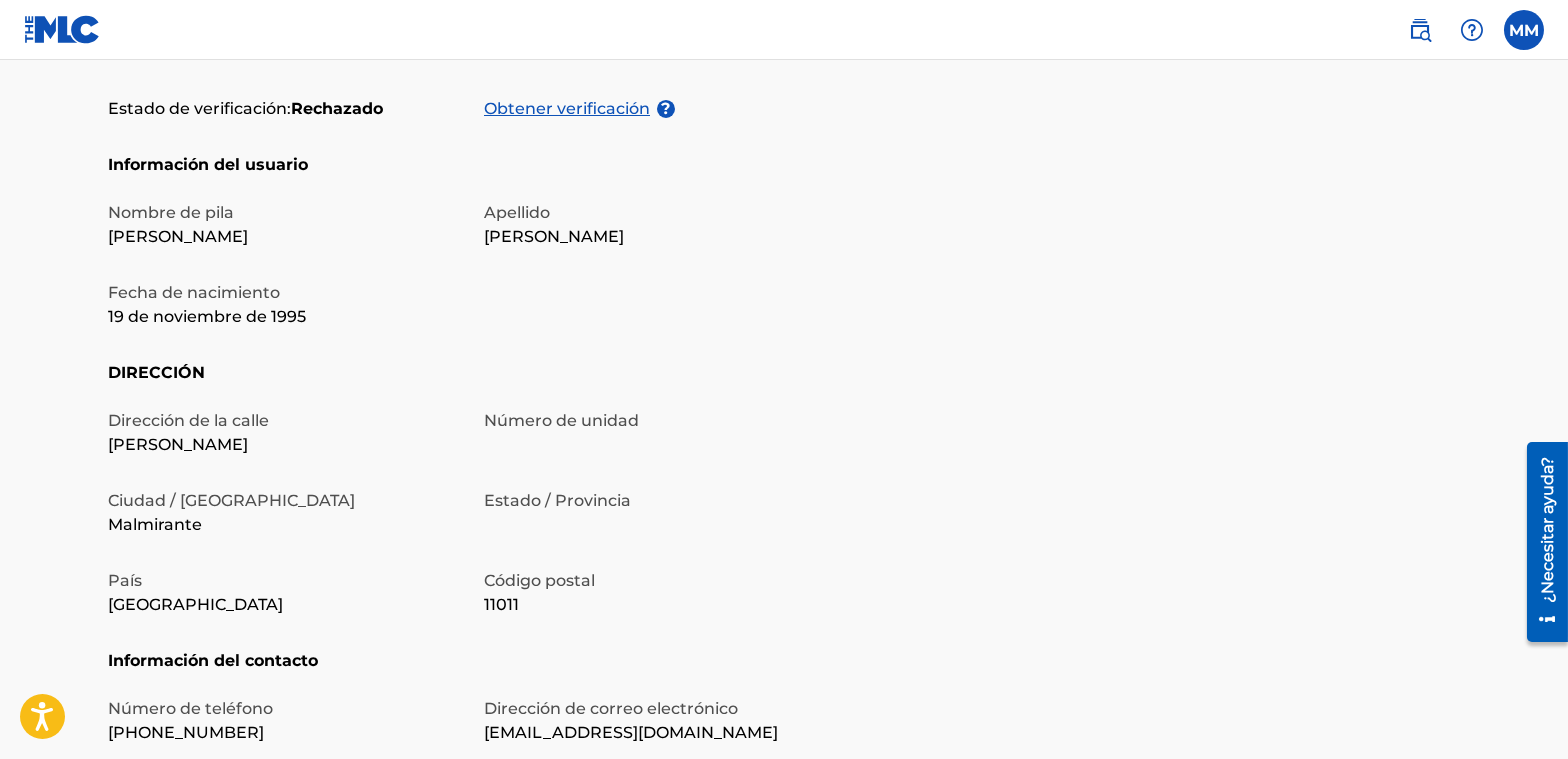 scroll, scrollTop: 644, scrollLeft: 0, axis: vertical 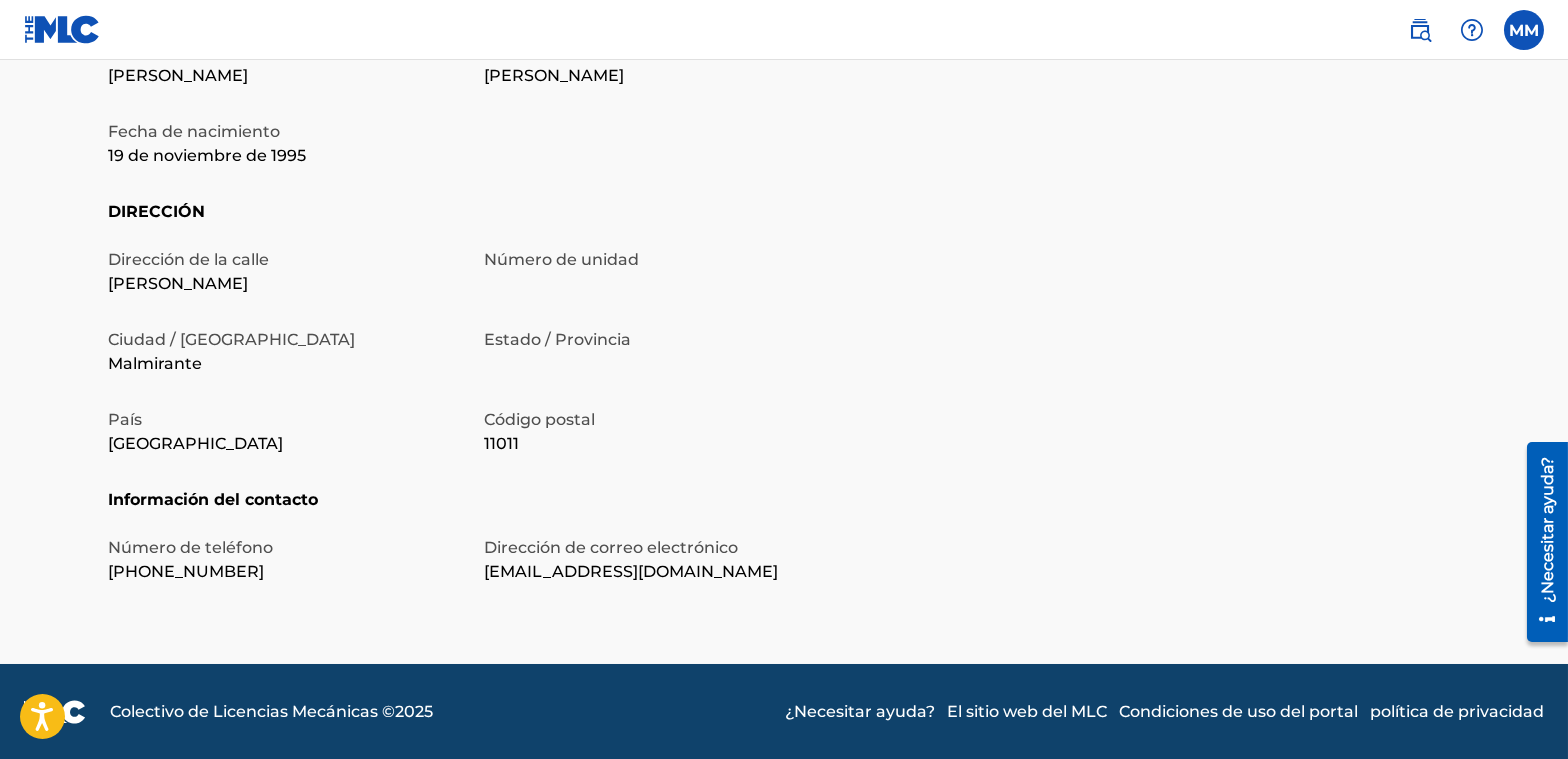 click at bounding box center [1524, 30] 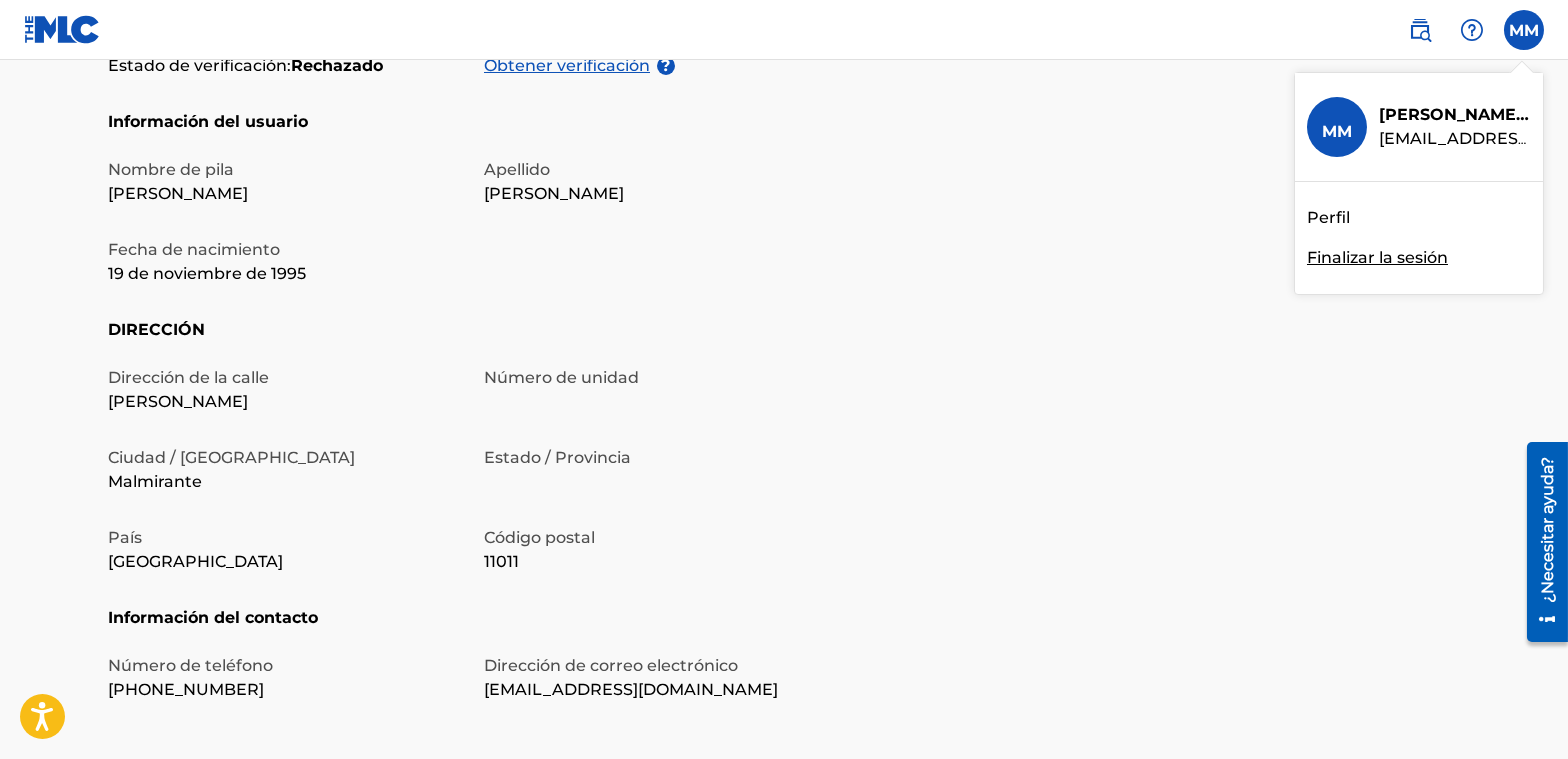 scroll, scrollTop: 0, scrollLeft: 0, axis: both 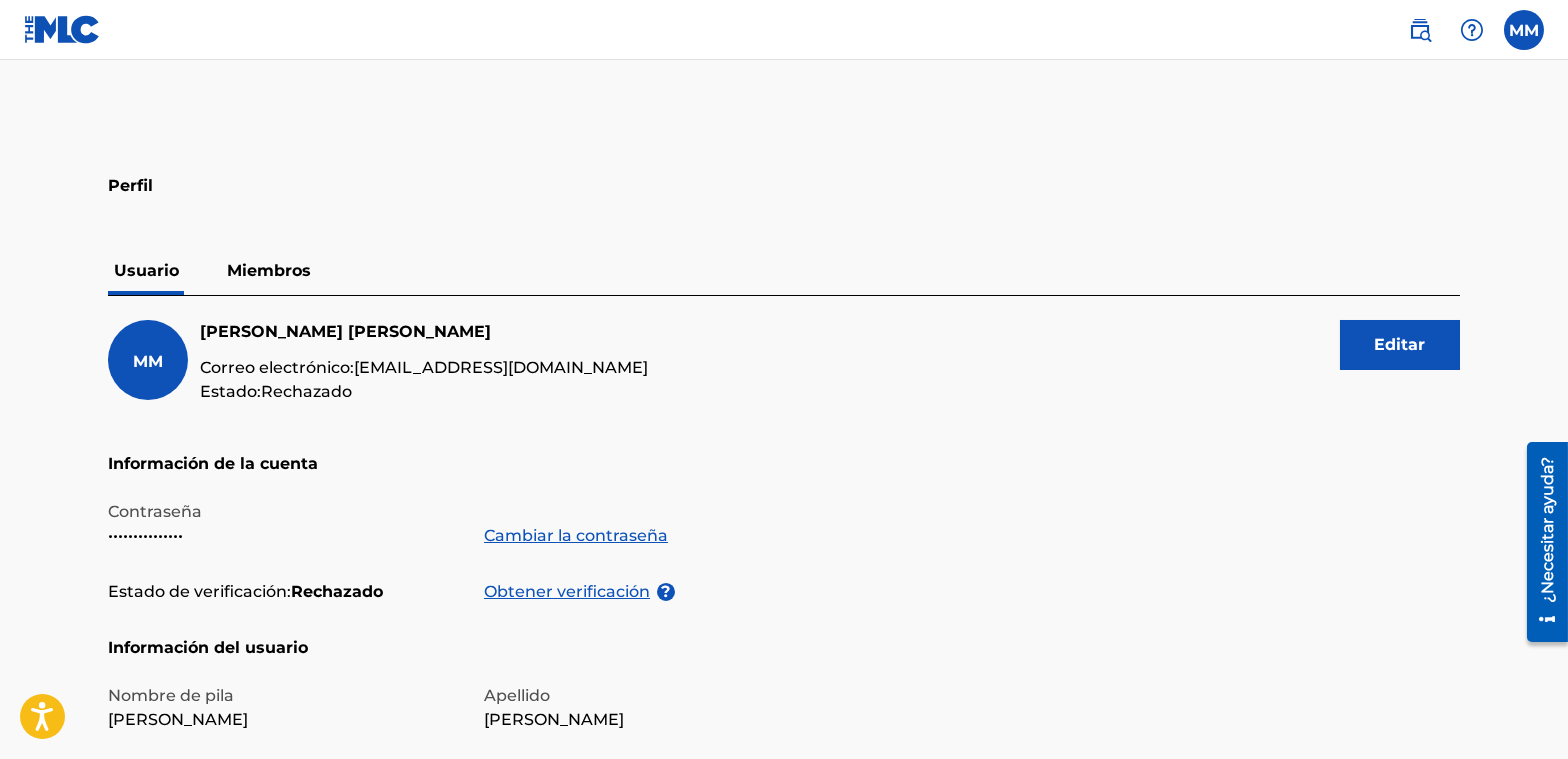 click on "Miembros" at bounding box center (269, 270) 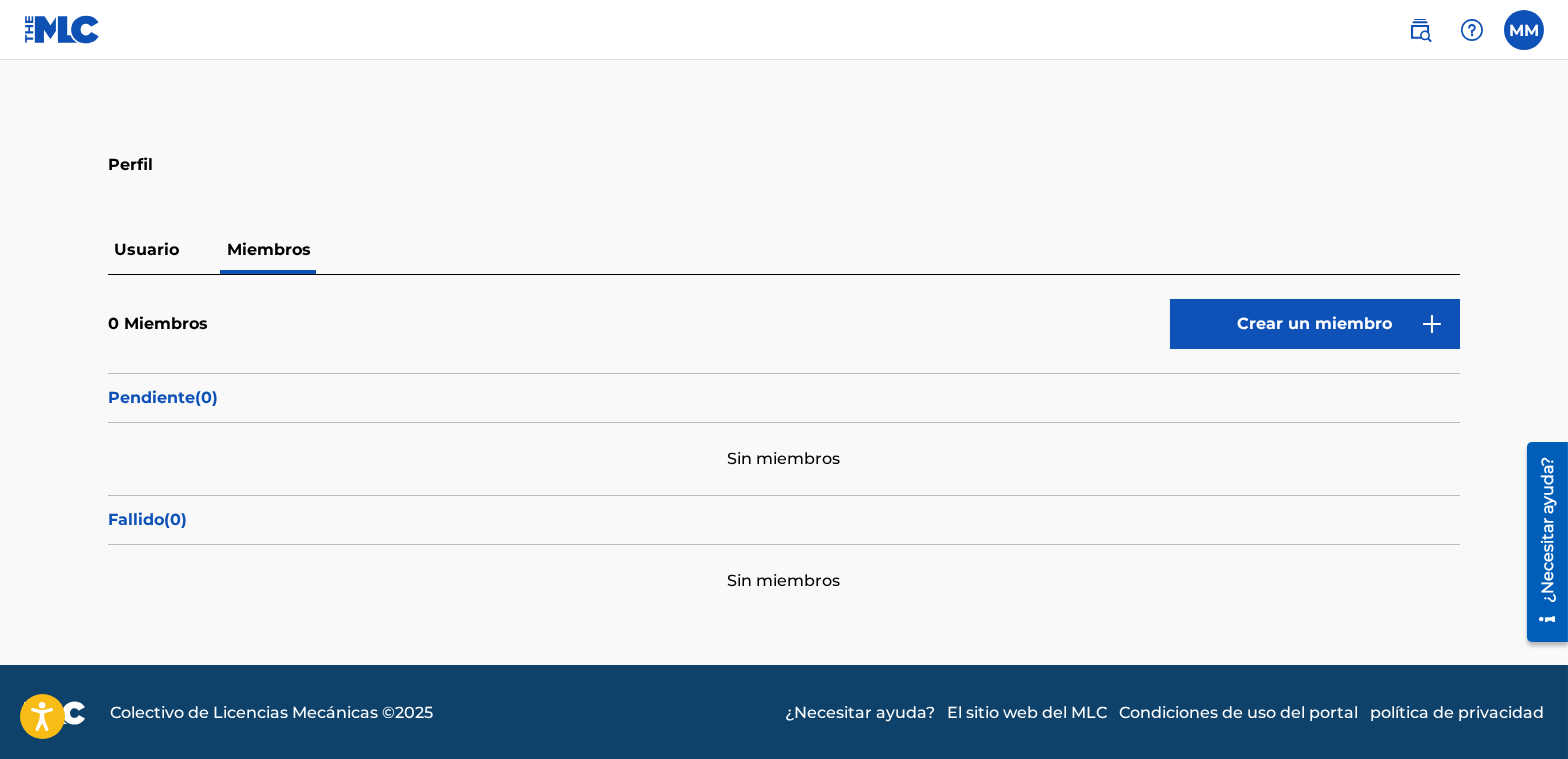 scroll, scrollTop: 22, scrollLeft: 0, axis: vertical 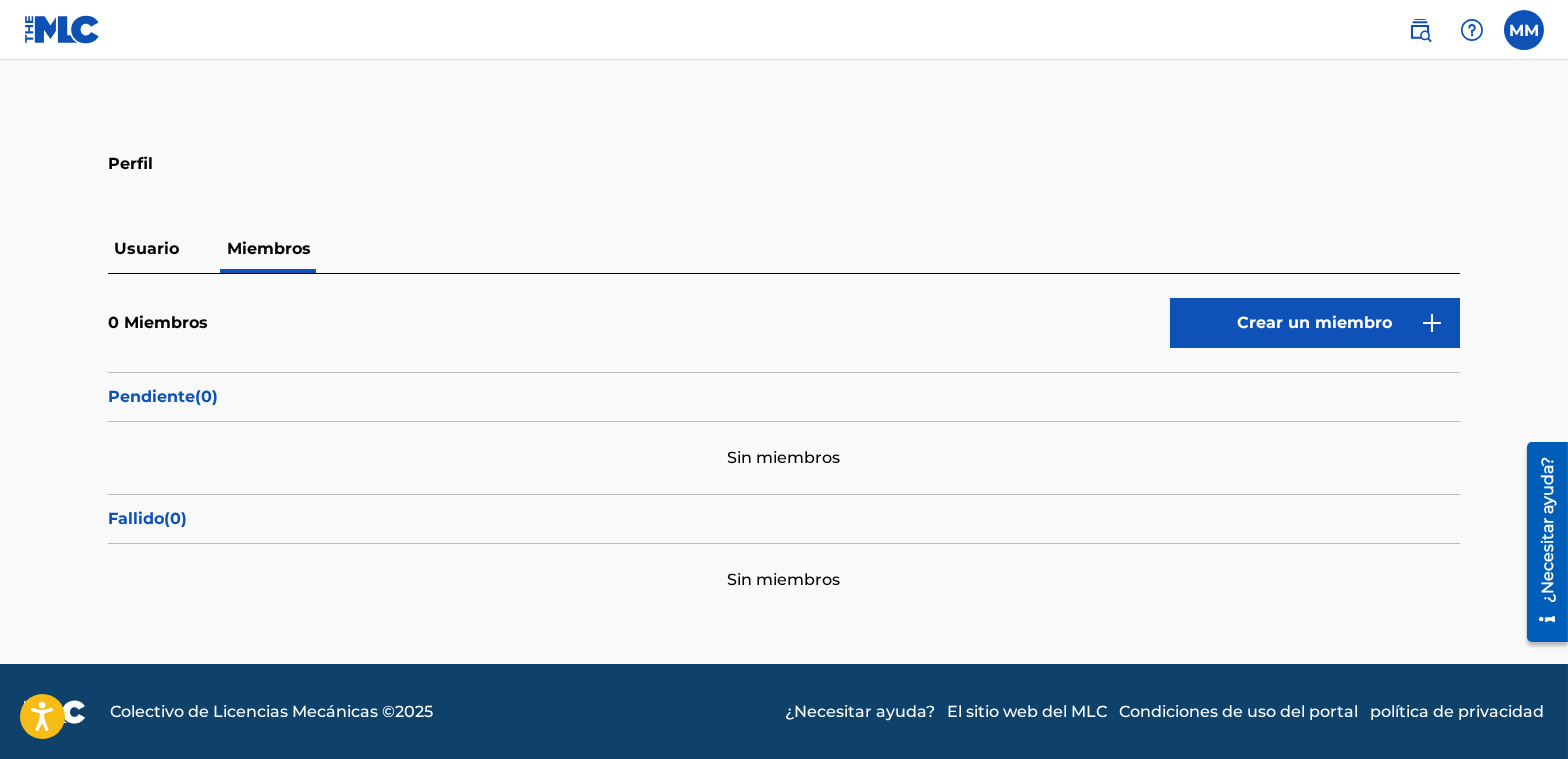 click at bounding box center (62, 29) 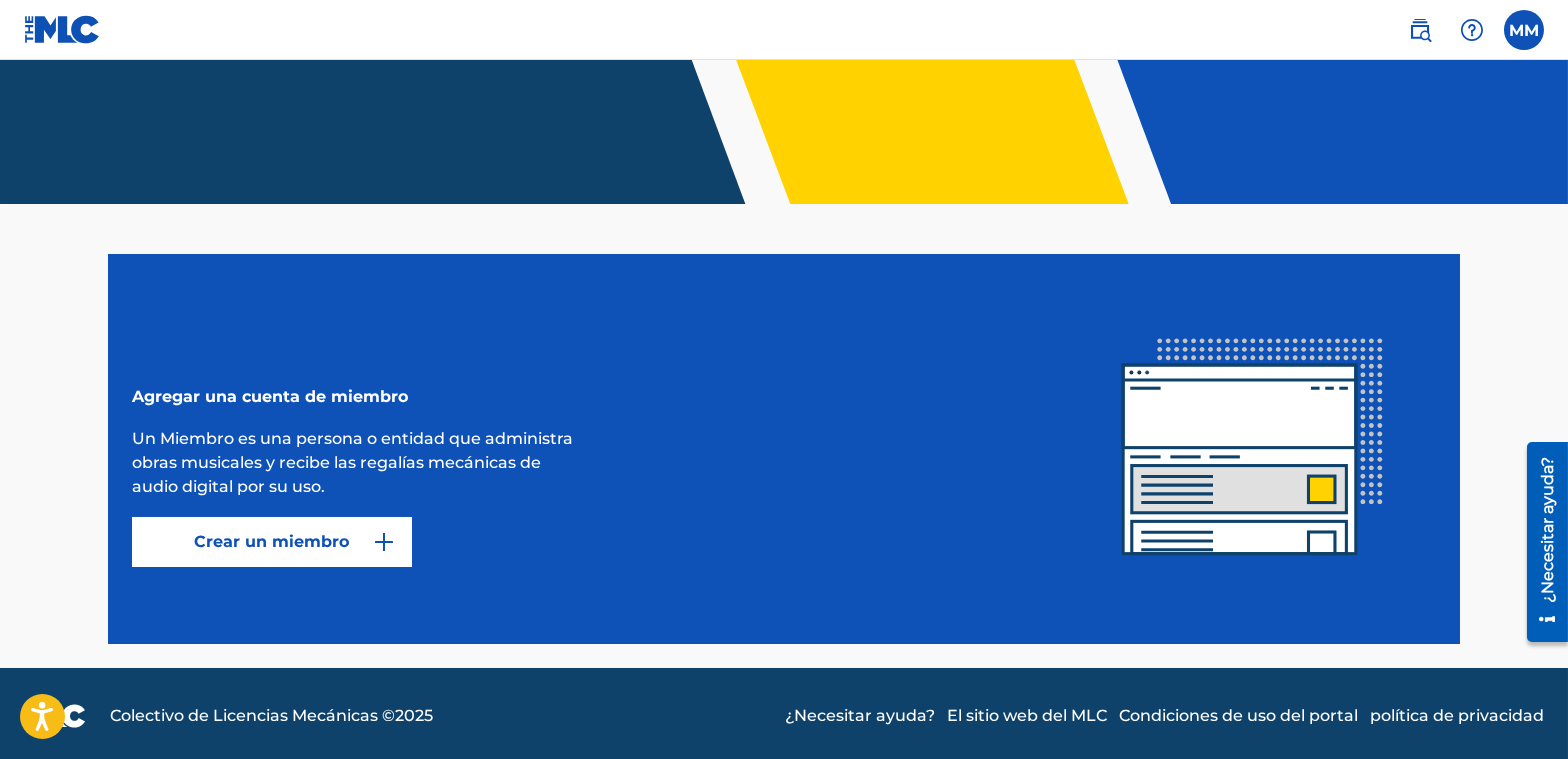scroll, scrollTop: 272, scrollLeft: 0, axis: vertical 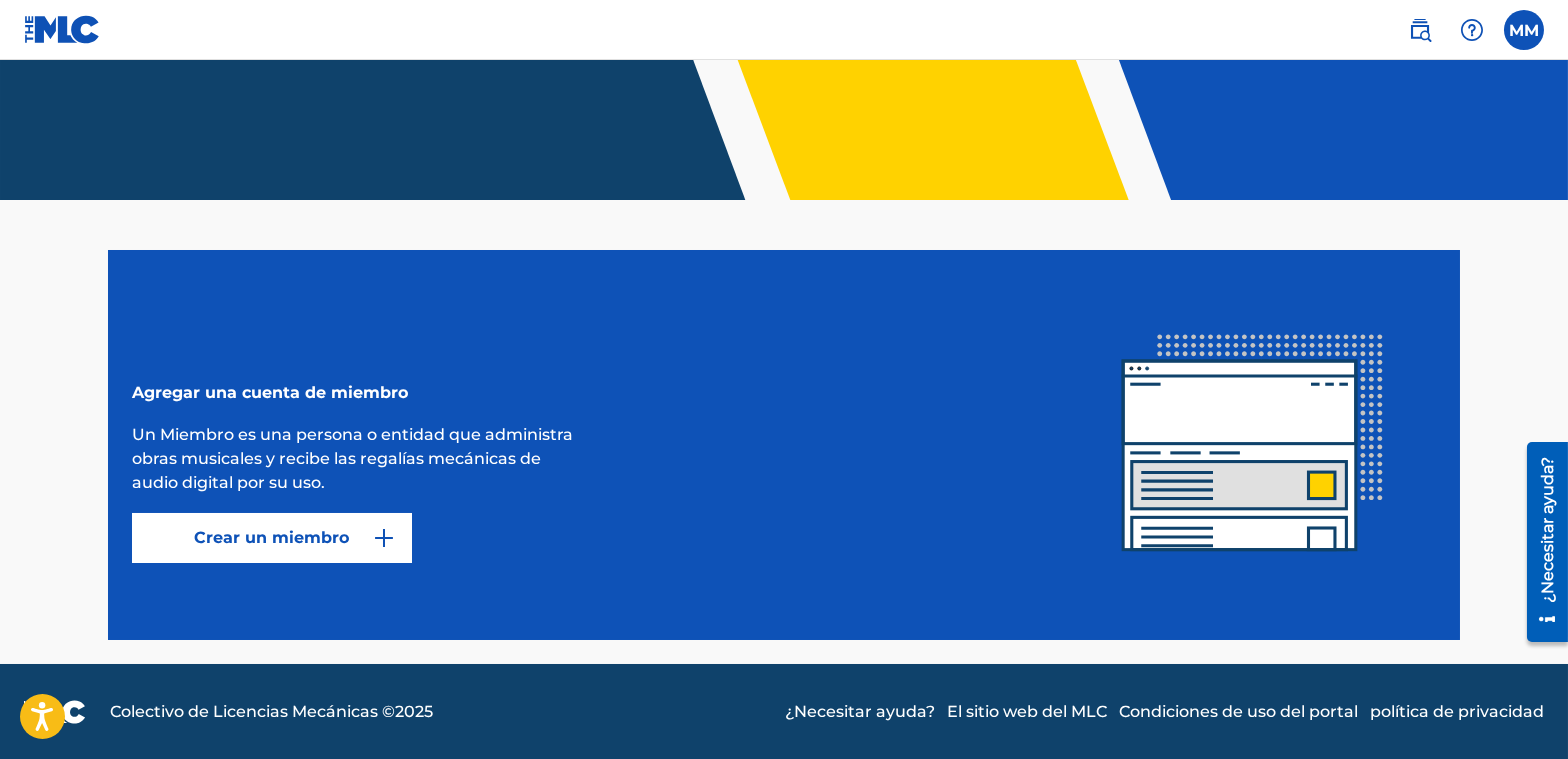 click at bounding box center [62, 29] 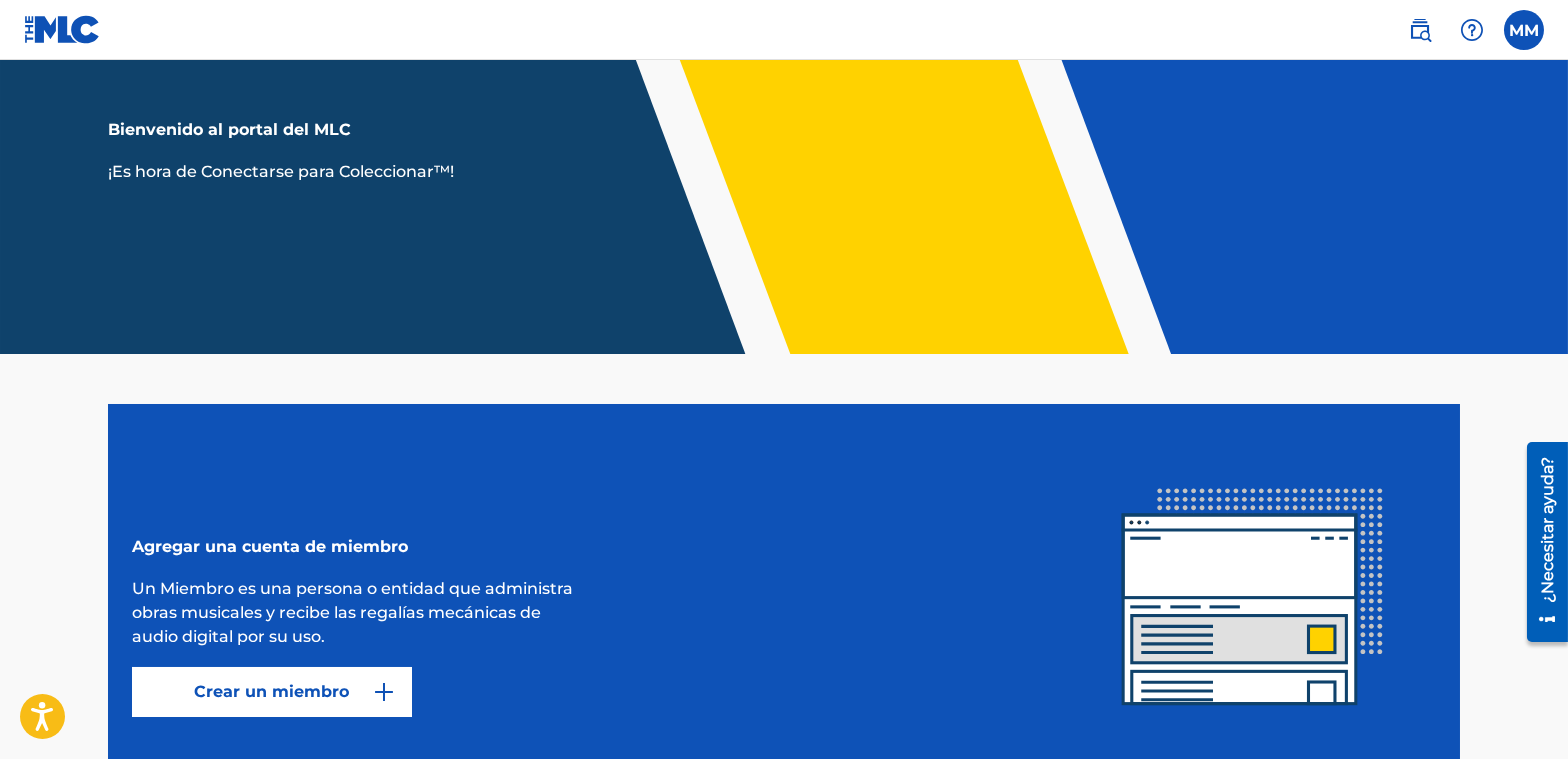scroll, scrollTop: 272, scrollLeft: 0, axis: vertical 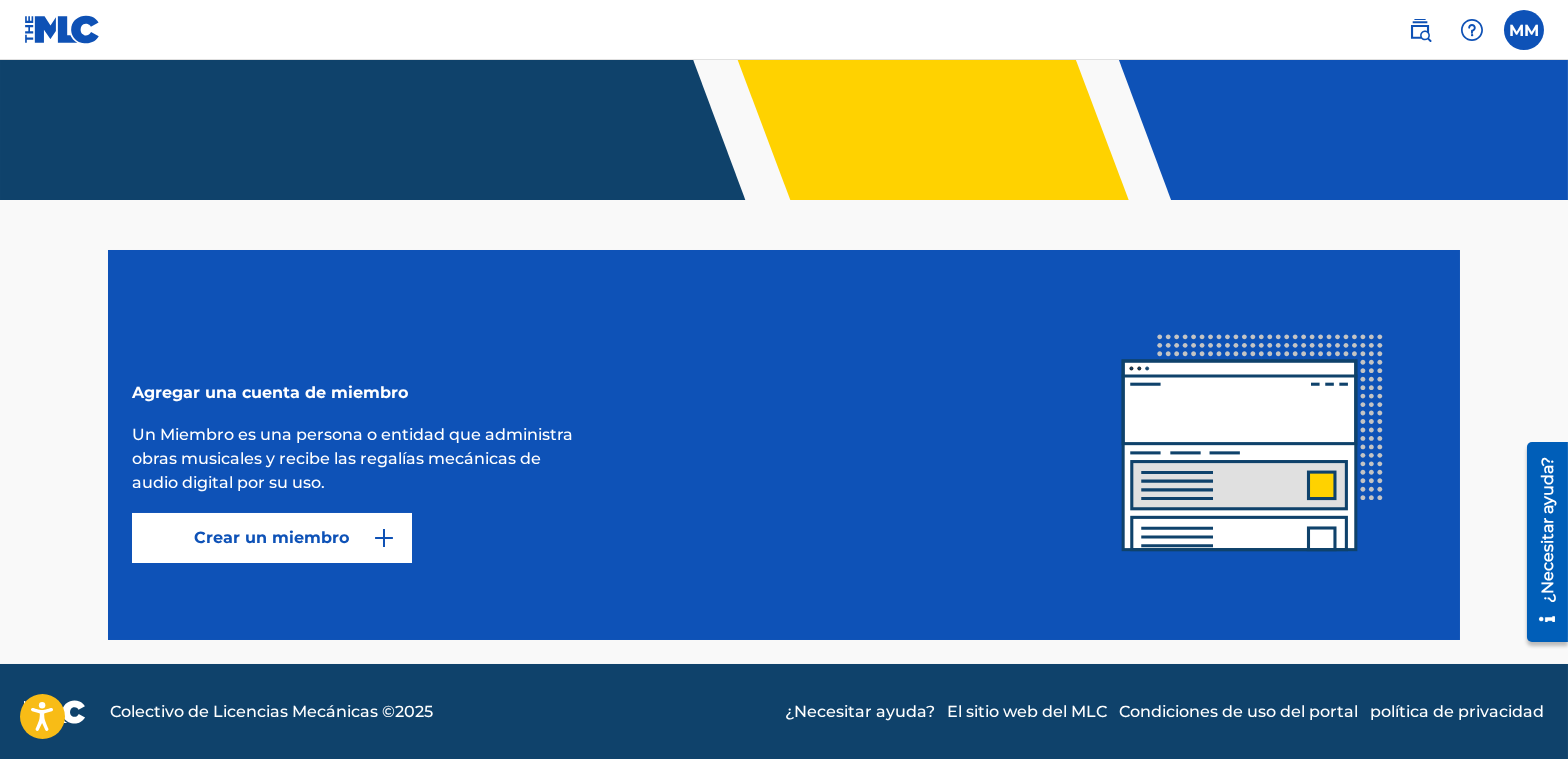 click on "Condiciones de uso del portal" at bounding box center (1238, 711) 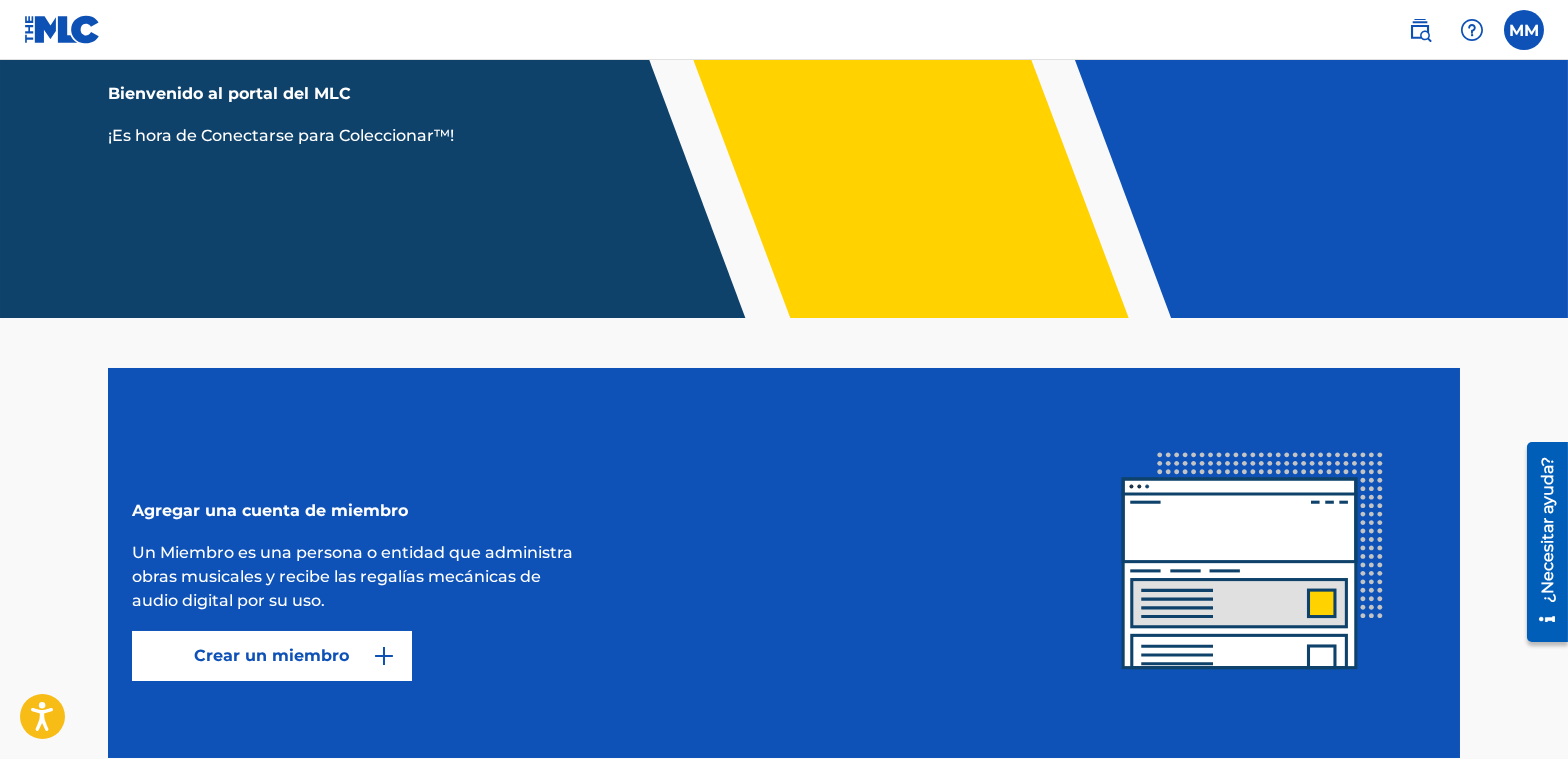scroll, scrollTop: 0, scrollLeft: 0, axis: both 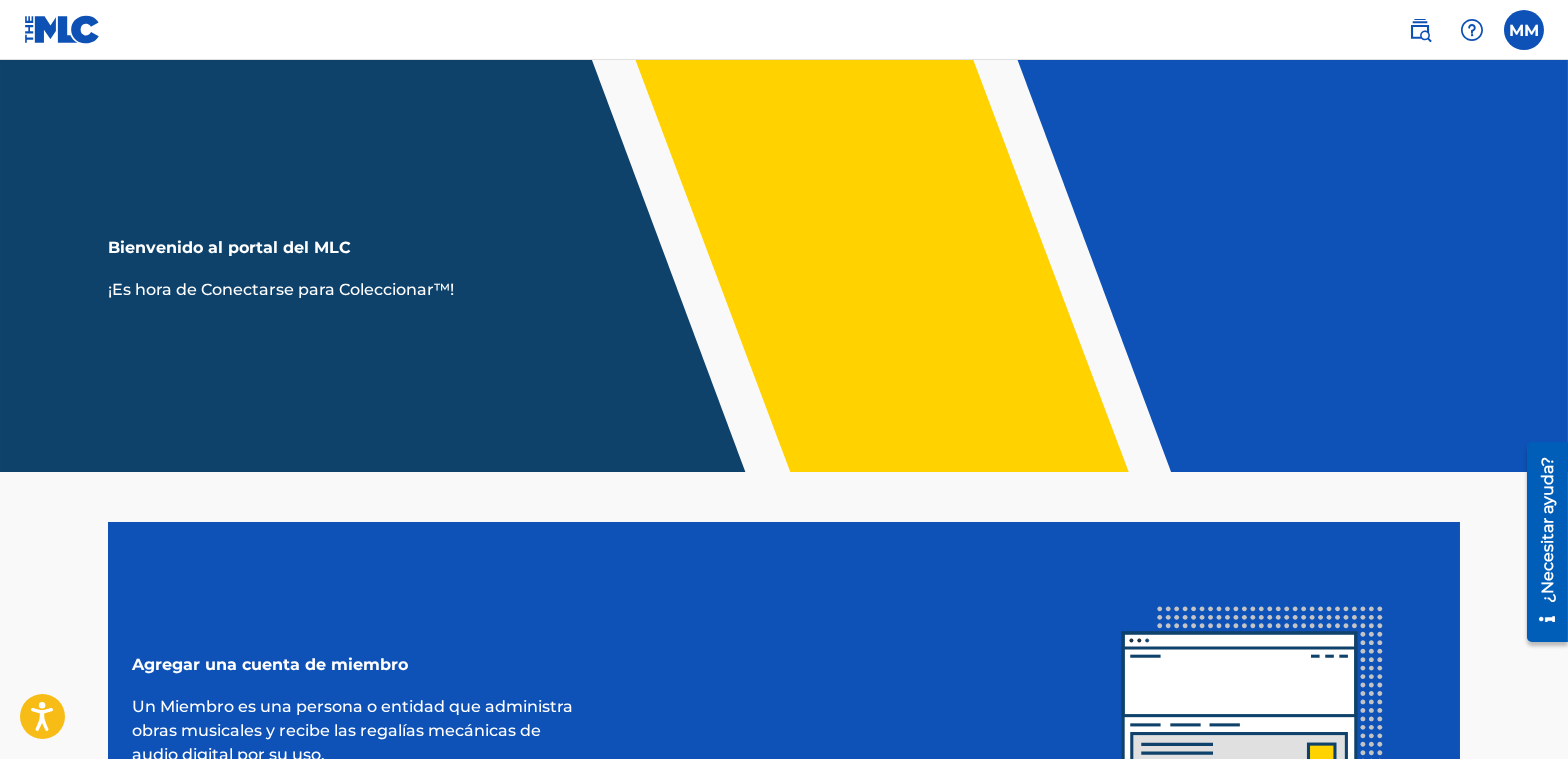 click at bounding box center [62, 29] 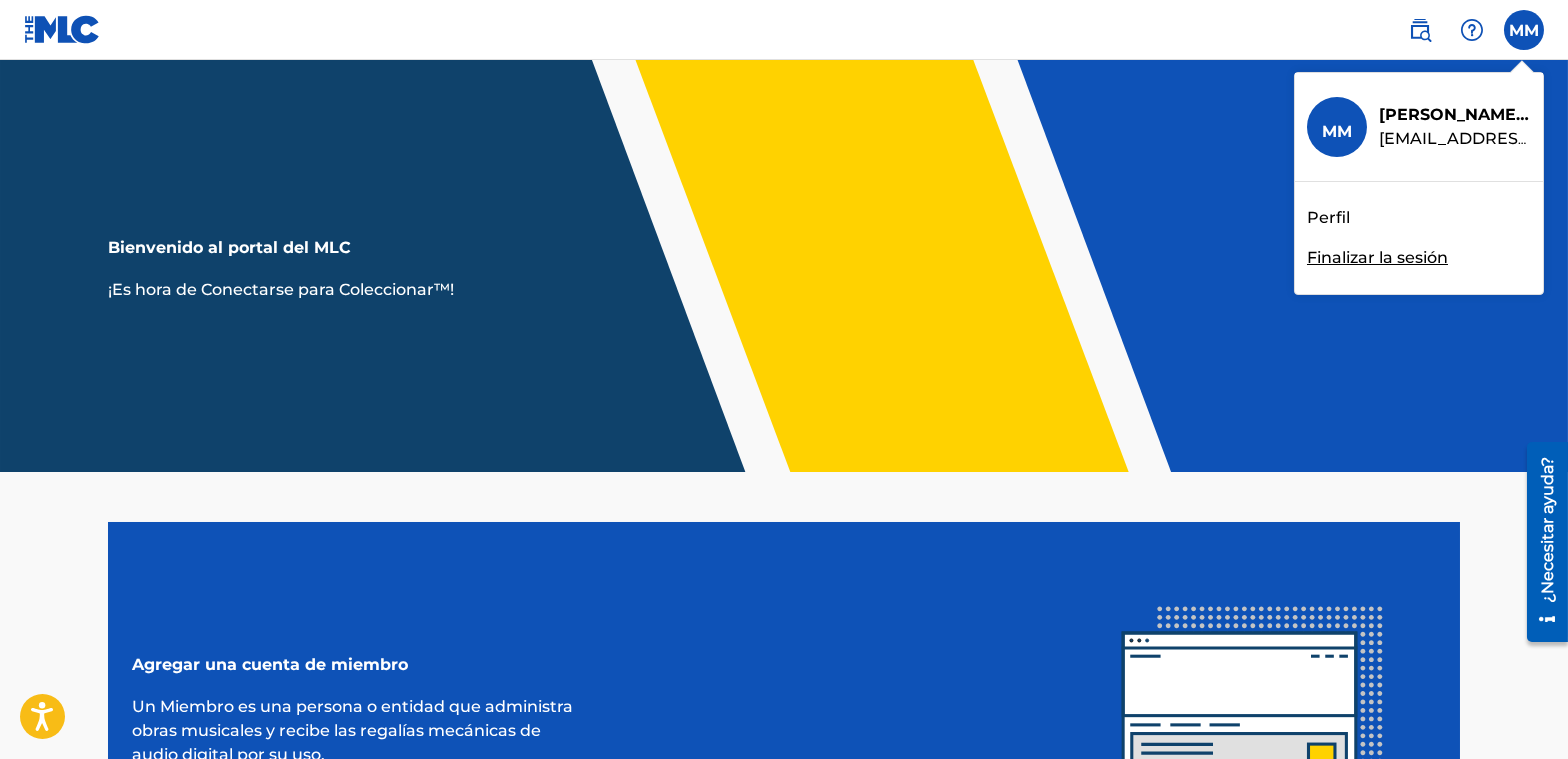 click on "MM" at bounding box center (1337, 127) 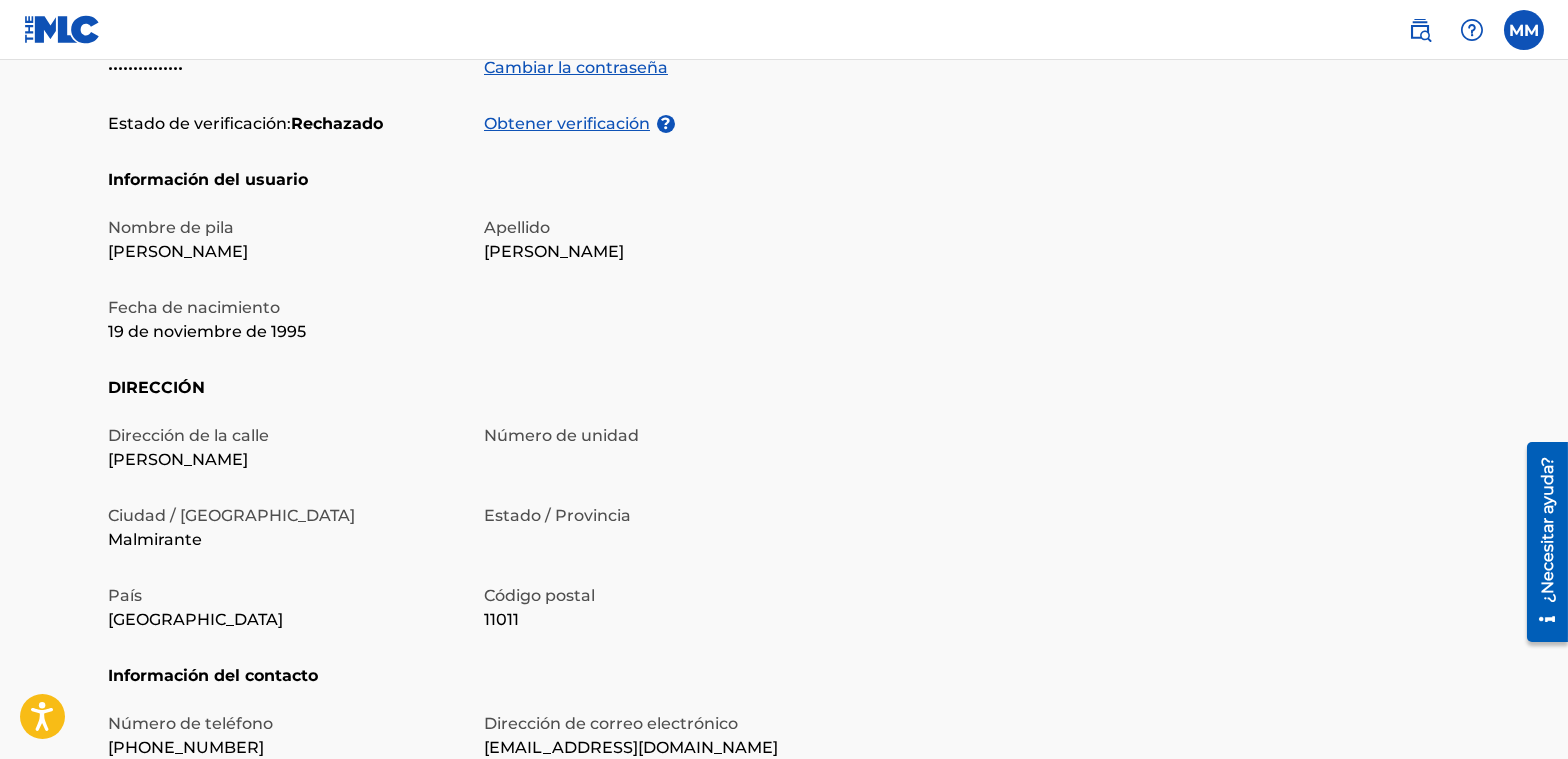 scroll, scrollTop: 444, scrollLeft: 0, axis: vertical 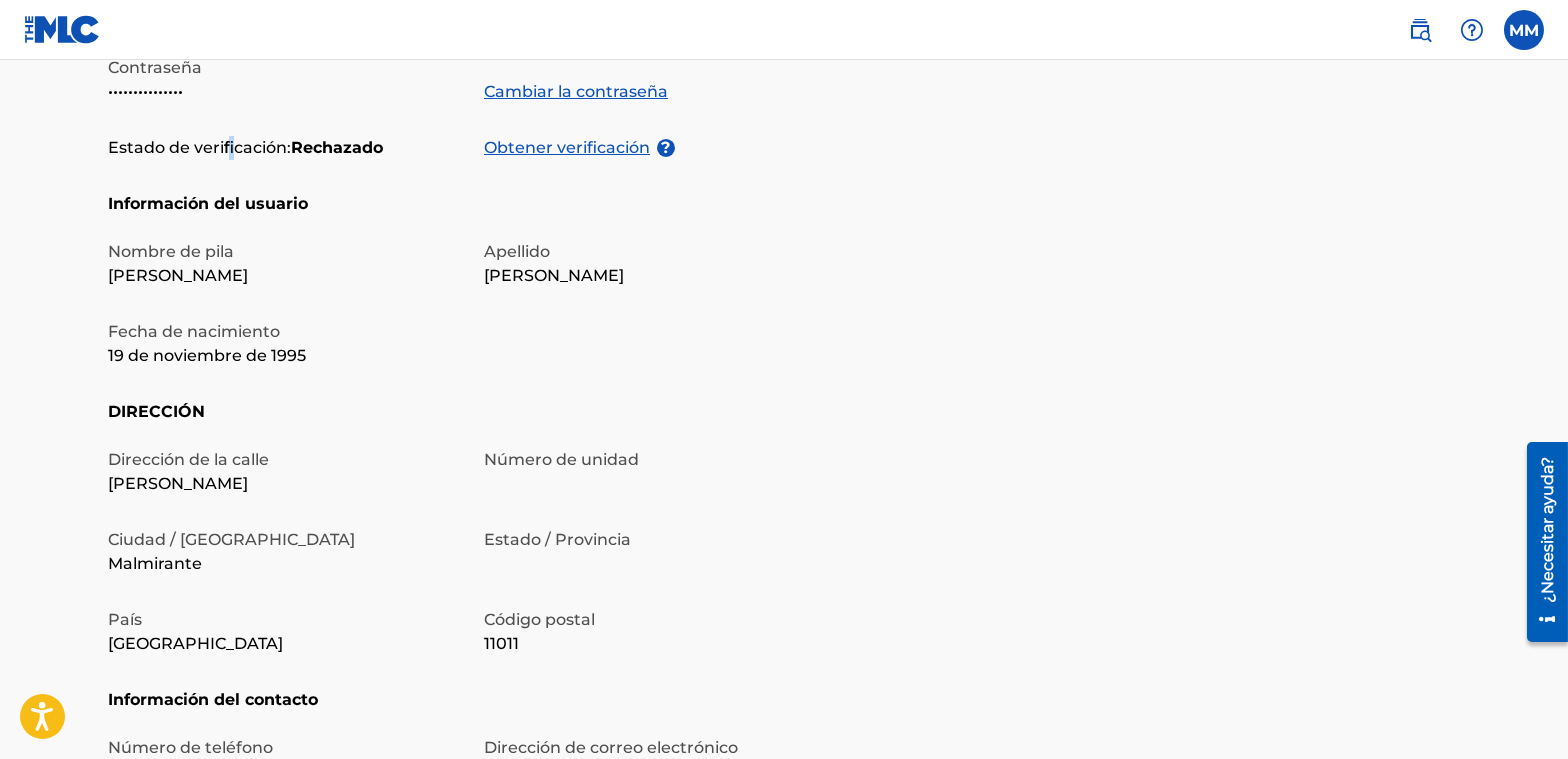 click on "Estado de verificación:" at bounding box center (199, 147) 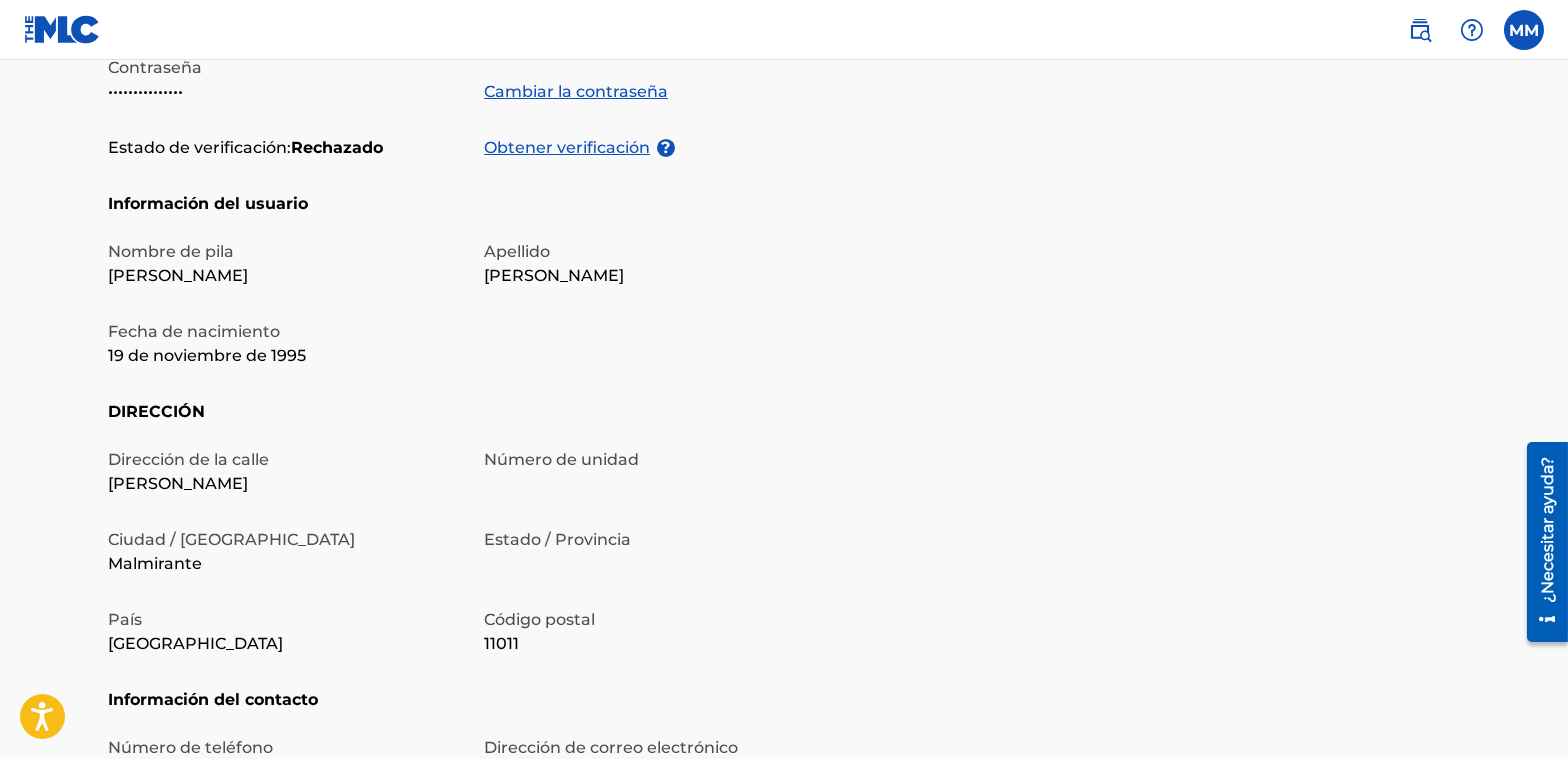 click on "Rechazado" at bounding box center [337, 147] 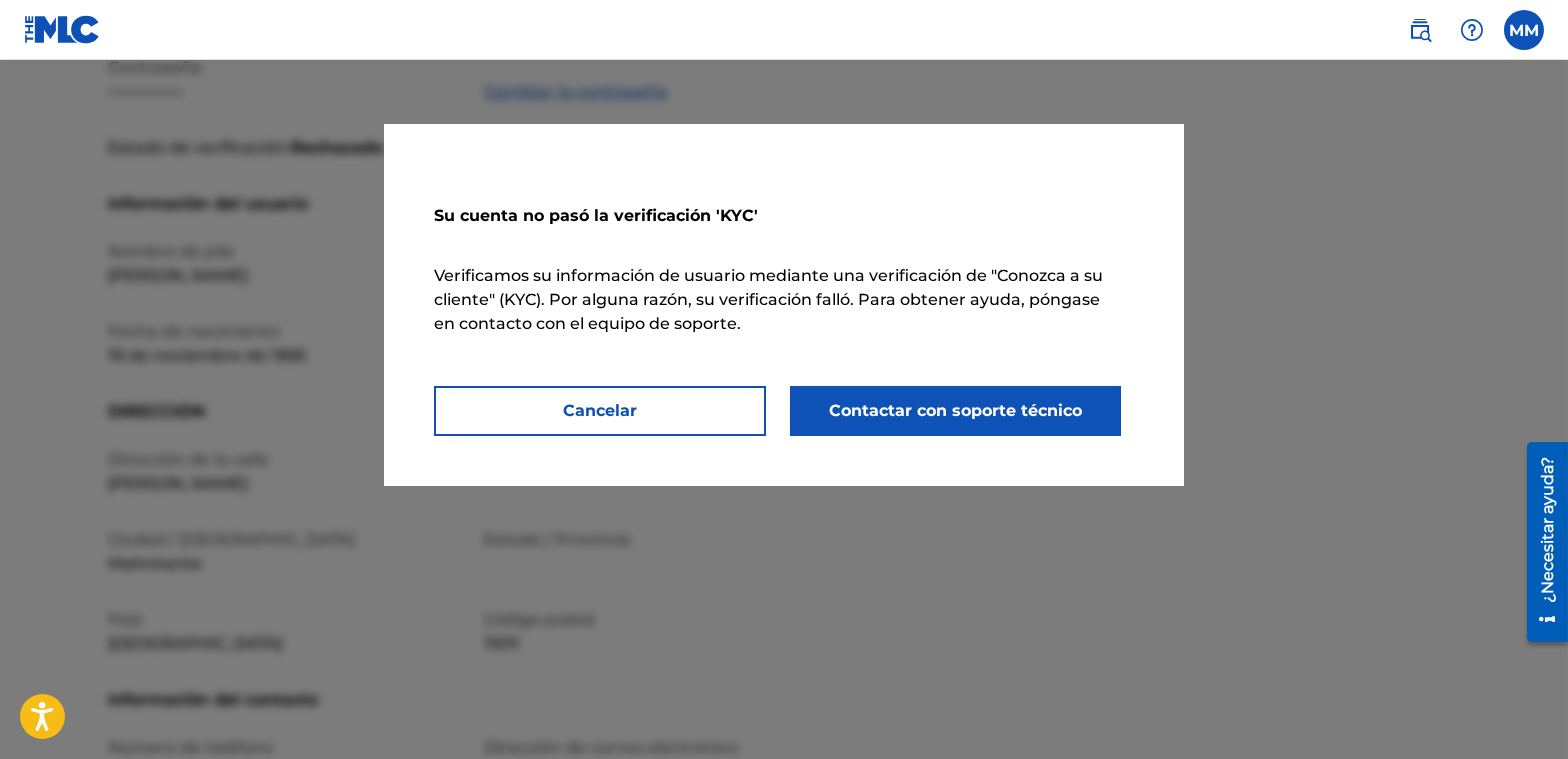 click on "Cancelar" at bounding box center [600, 411] 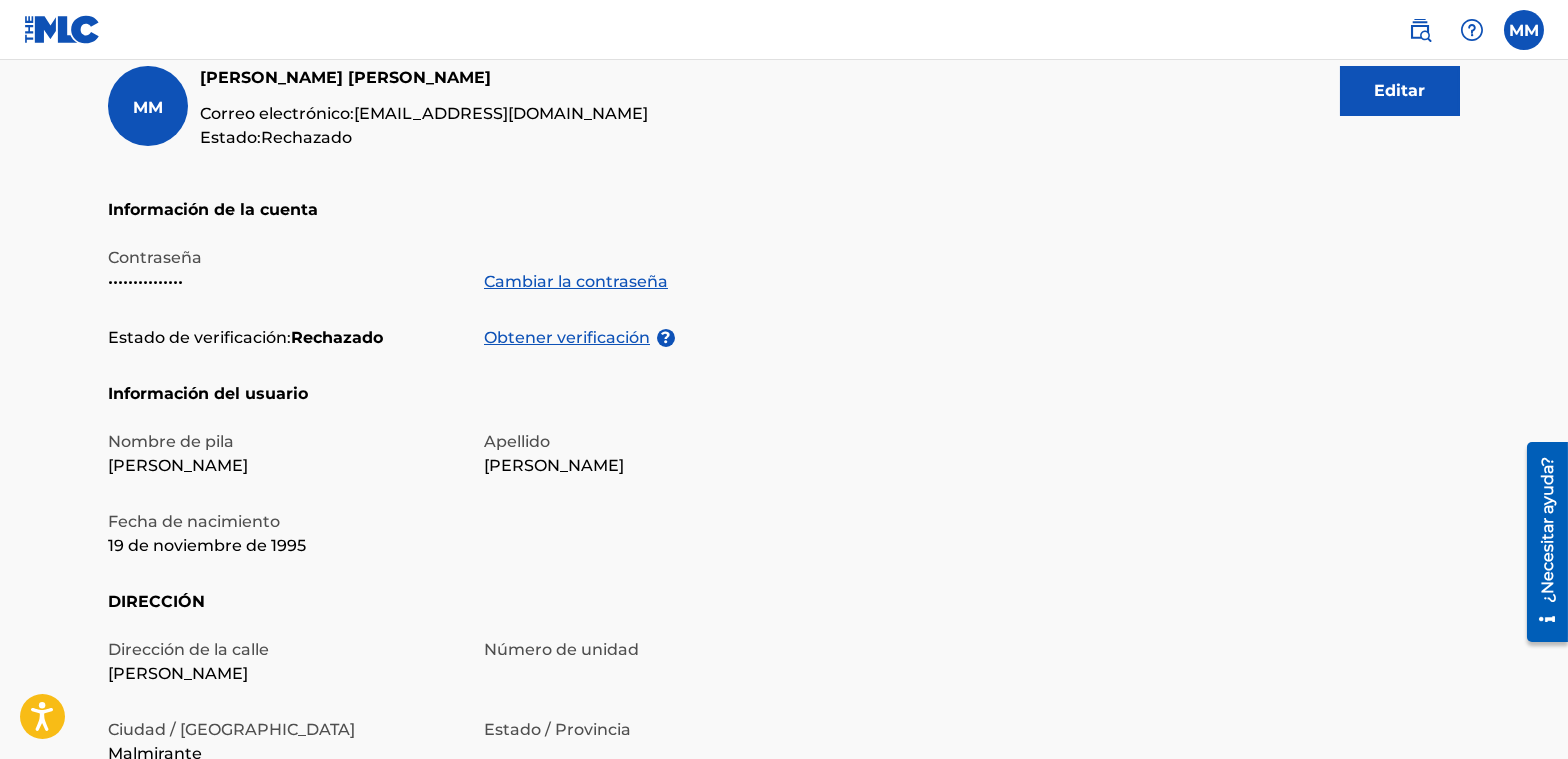 scroll, scrollTop: 244, scrollLeft: 0, axis: vertical 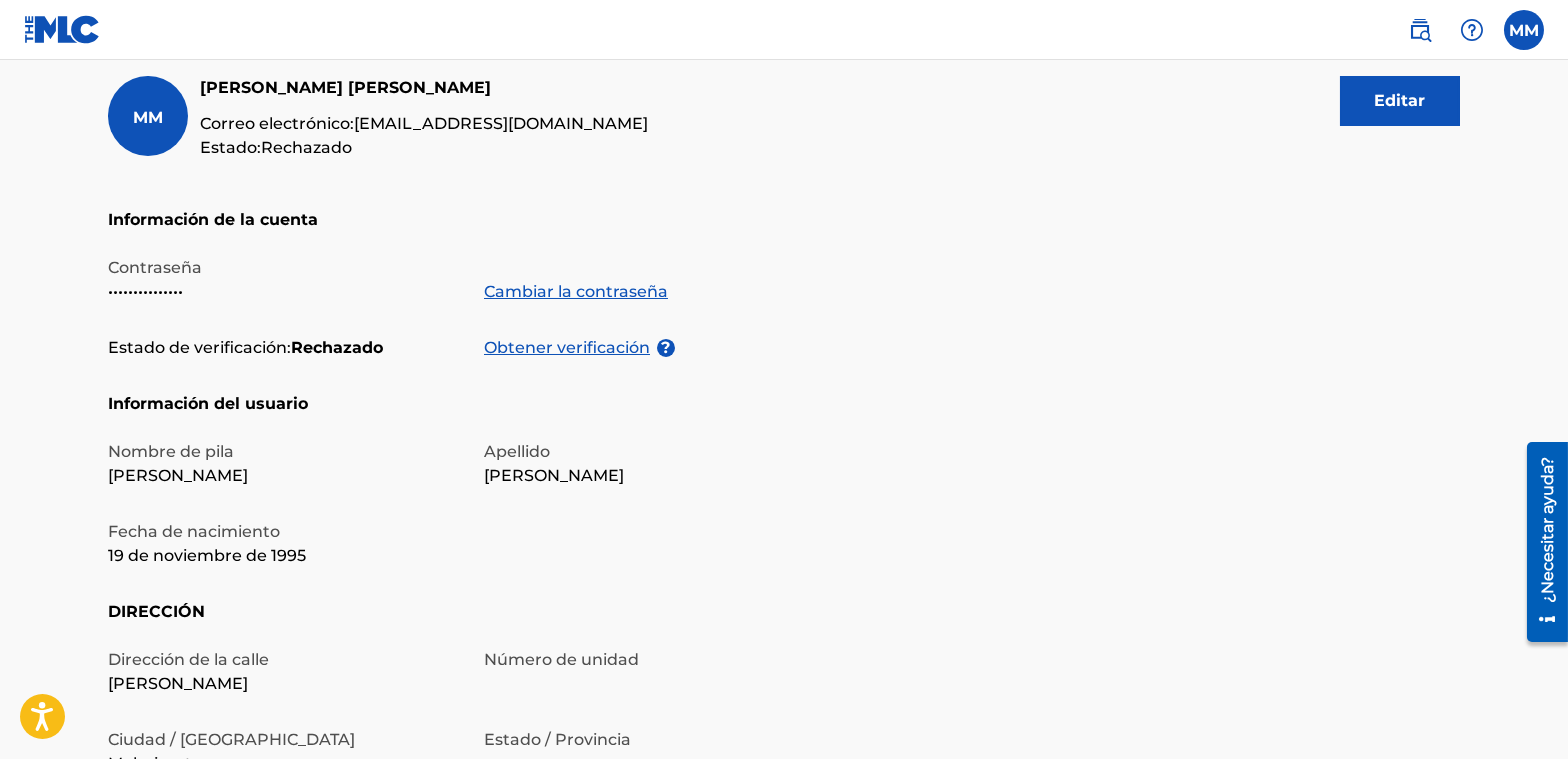click on "Cambiar la contraseña" at bounding box center [576, 291] 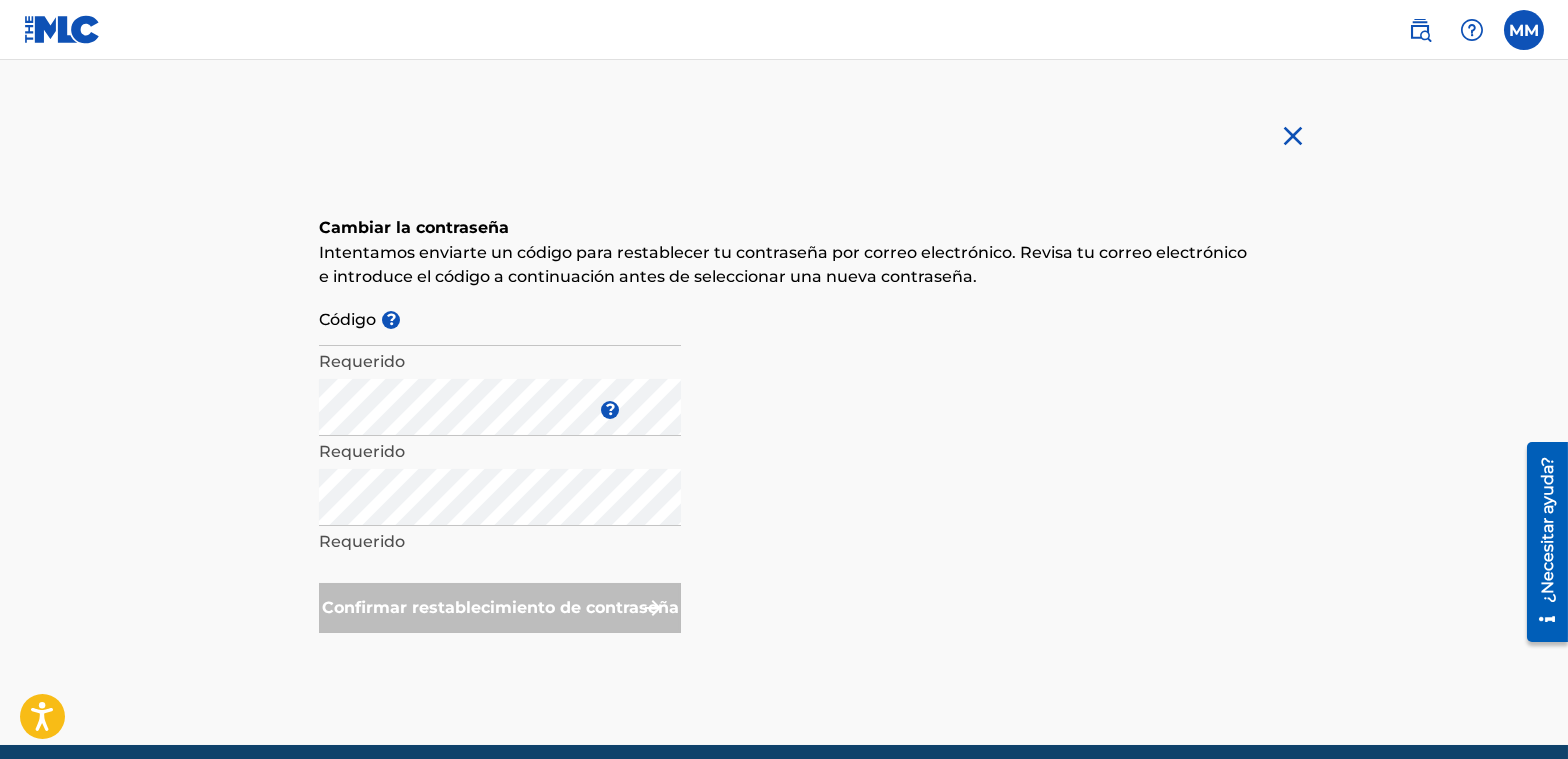 click at bounding box center [1293, 136] 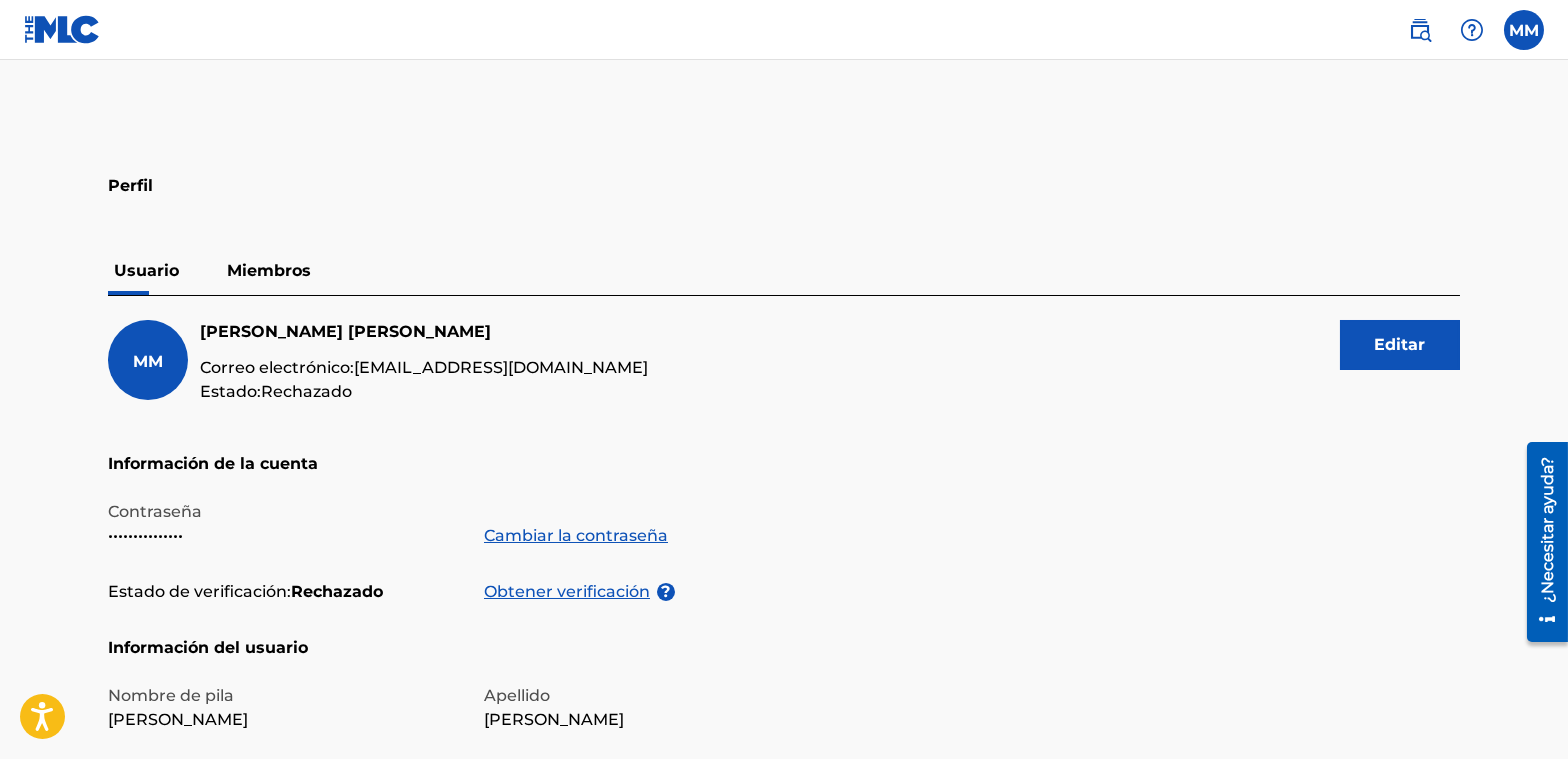click on "Editar" at bounding box center (1400, 344) 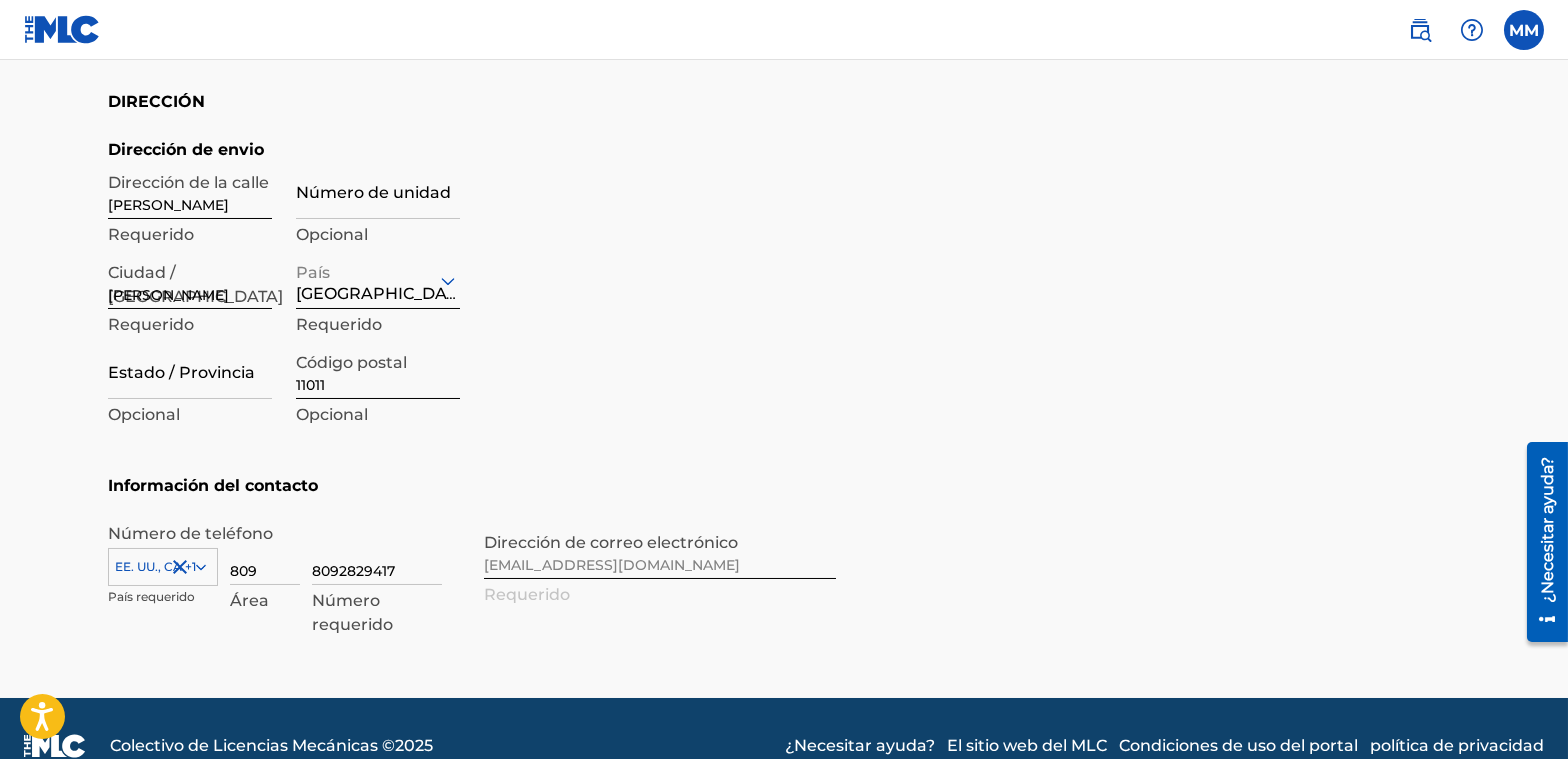 scroll, scrollTop: 872, scrollLeft: 0, axis: vertical 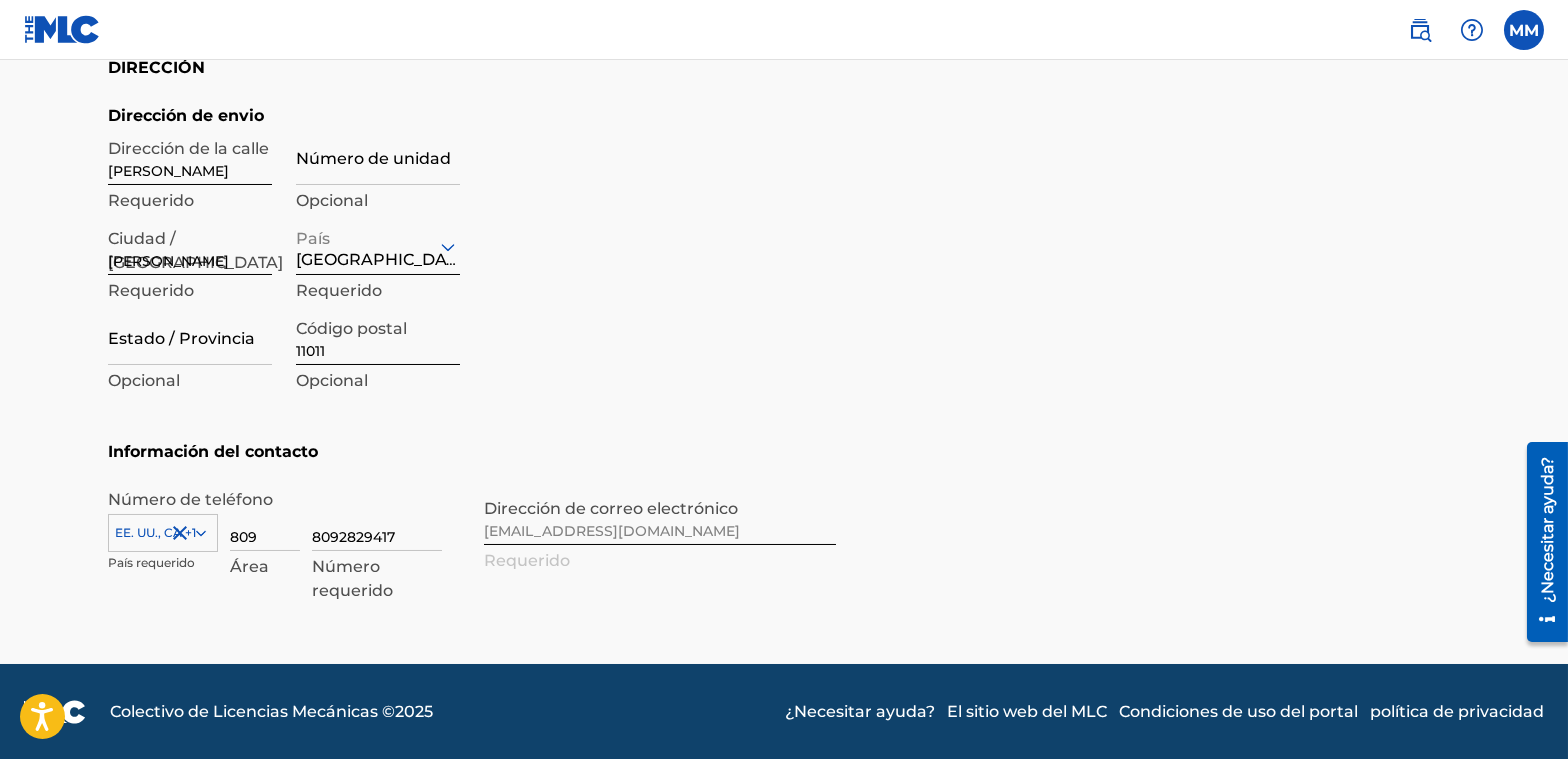 click on "Número de teléfono EE. UU., [GEOGRAPHIC_DATA] +1 País requerido 809 Área 8092829417 Número requerido Dirección de correo electrónico [EMAIL_ADDRESS][DOMAIN_NAME] Requerido" at bounding box center [472, 552] 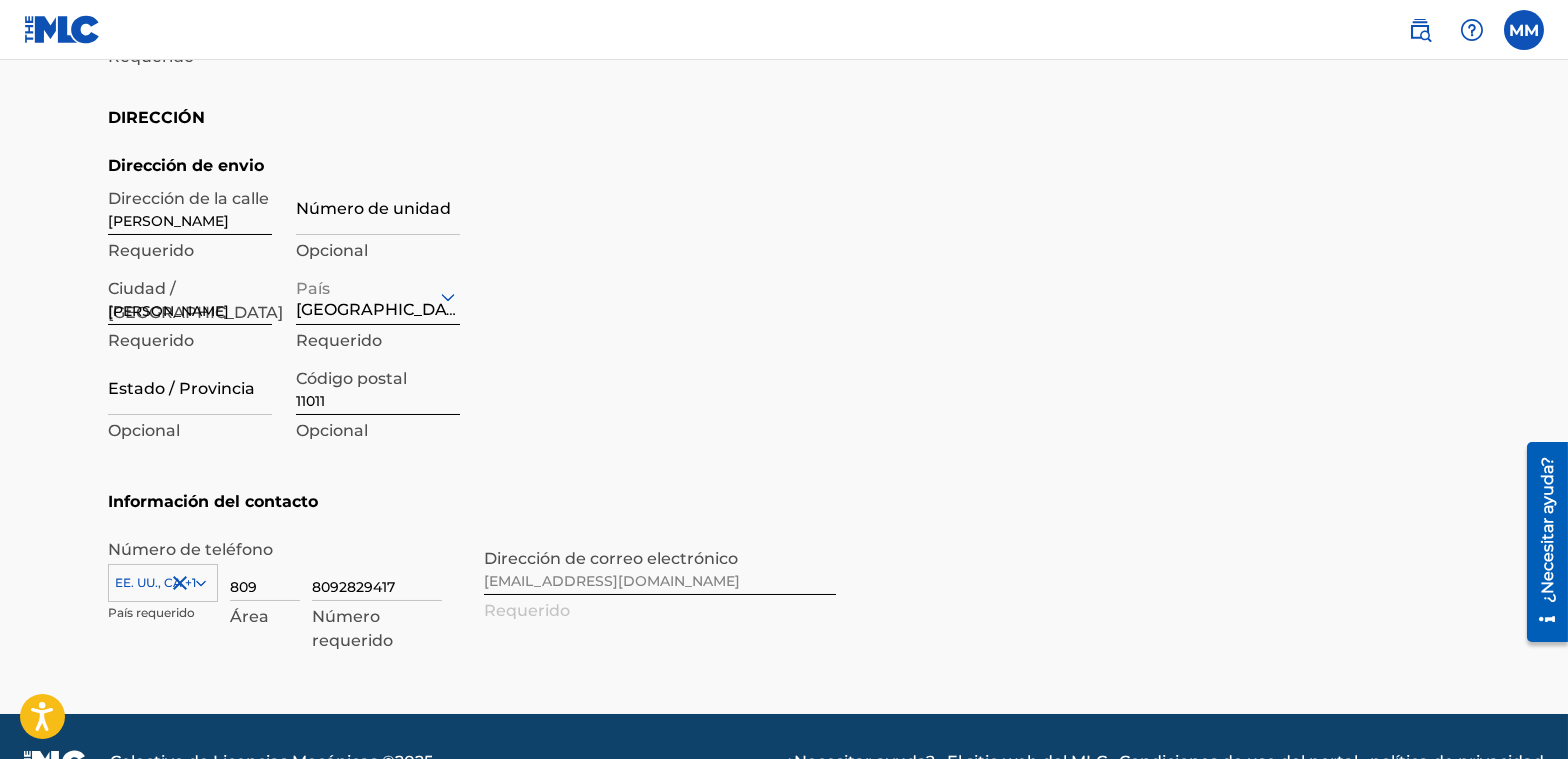 scroll, scrollTop: 872, scrollLeft: 0, axis: vertical 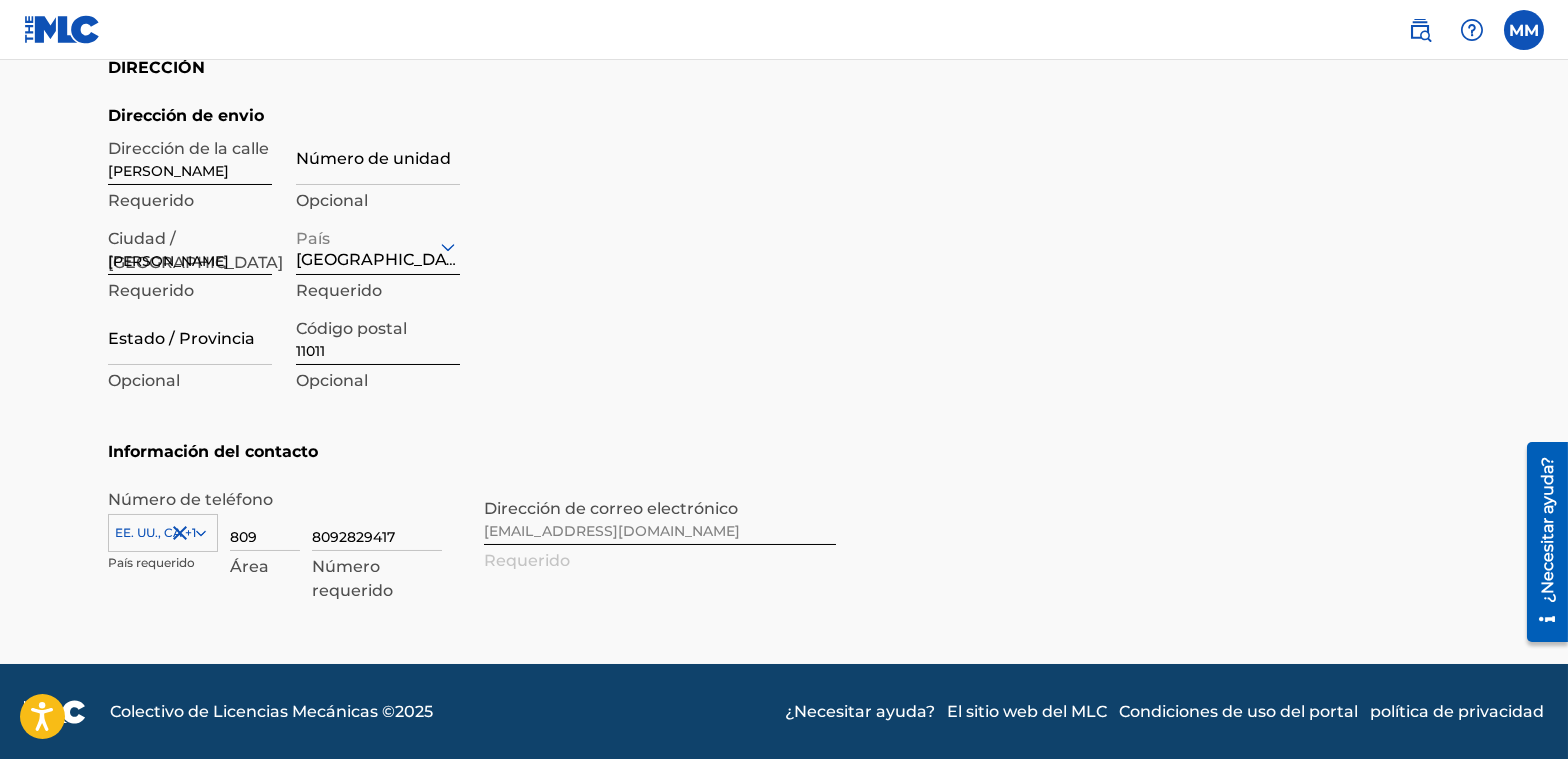 click on "Número de teléfono EE. UU., [GEOGRAPHIC_DATA] +1 País requerido 809 Área 8092829417 Número requerido Dirección de correo electrónico [EMAIL_ADDRESS][DOMAIN_NAME] Requerido" at bounding box center (472, 552) 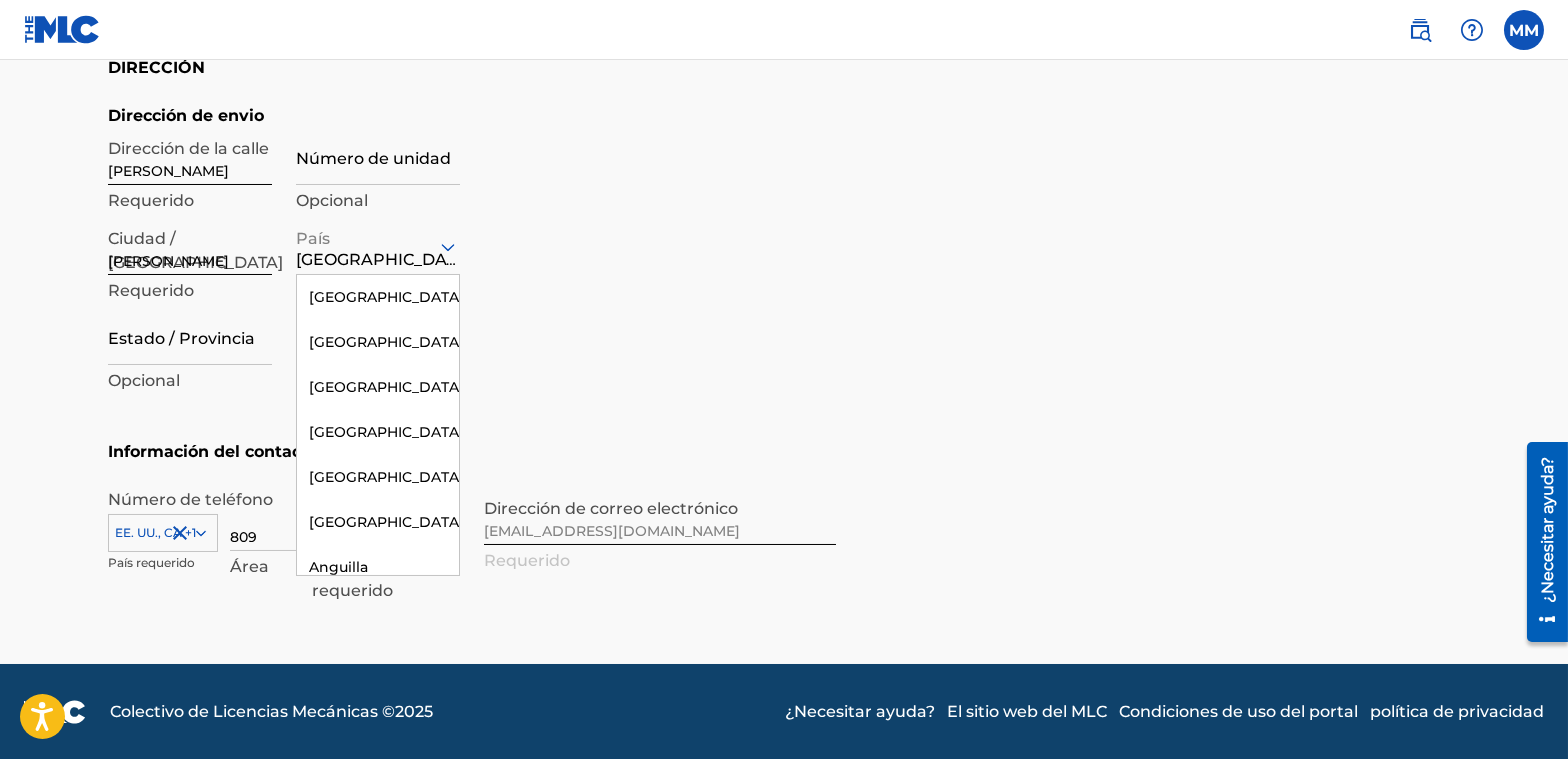 click 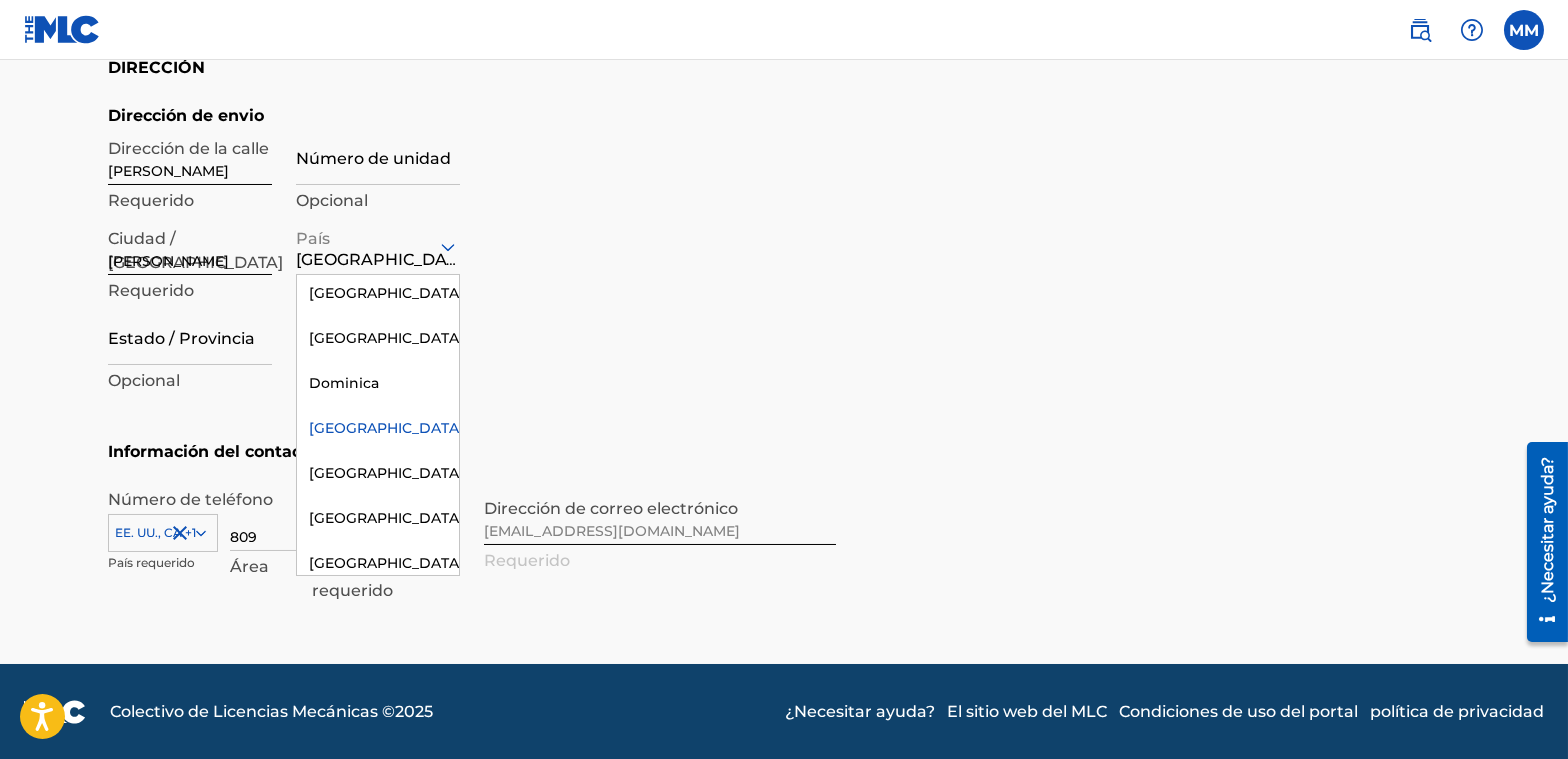 scroll, scrollTop: 2602, scrollLeft: 0, axis: vertical 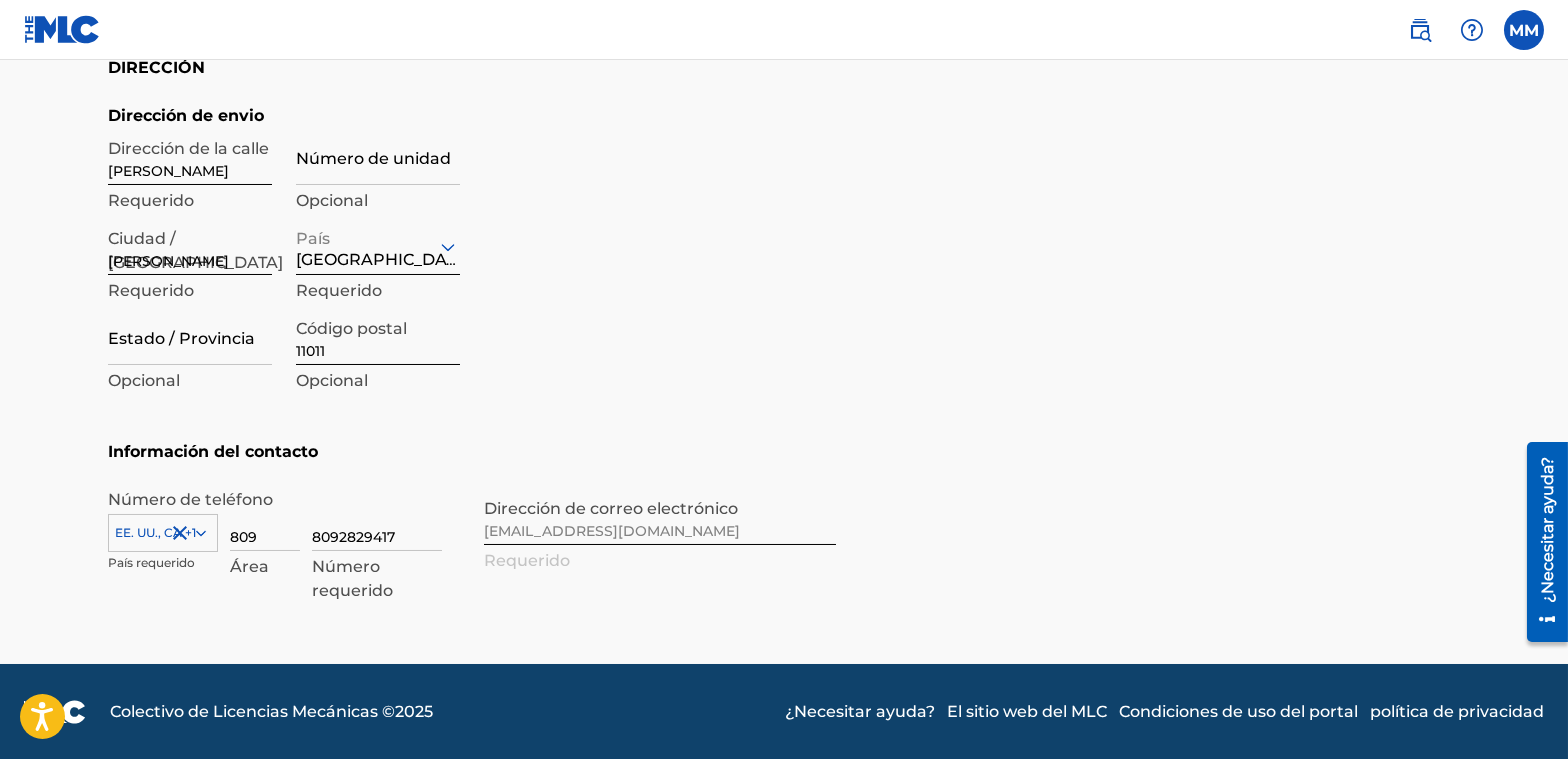 click on "Dirección de envio Dirección de la [GEOGRAPHIC_DATA][DATE] Requerido Número de unidad Opcional [GEOGRAPHIC_DATA][PERSON_NAME] Requerido [GEOGRAPHIC_DATA] Requerido Estado / Provincia Opcional Código postal 11011 Opcional" at bounding box center (472, 272) 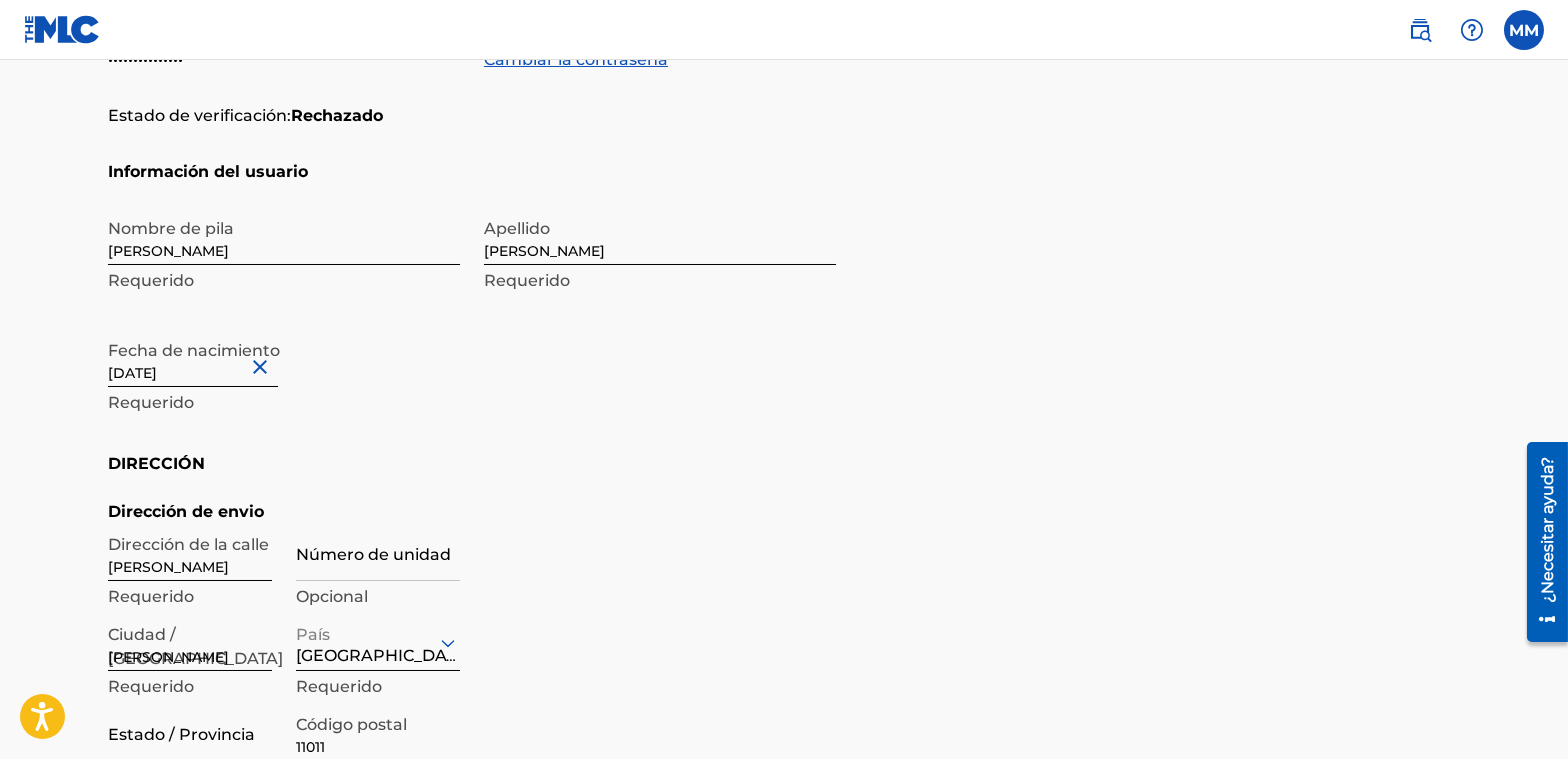 scroll, scrollTop: 472, scrollLeft: 0, axis: vertical 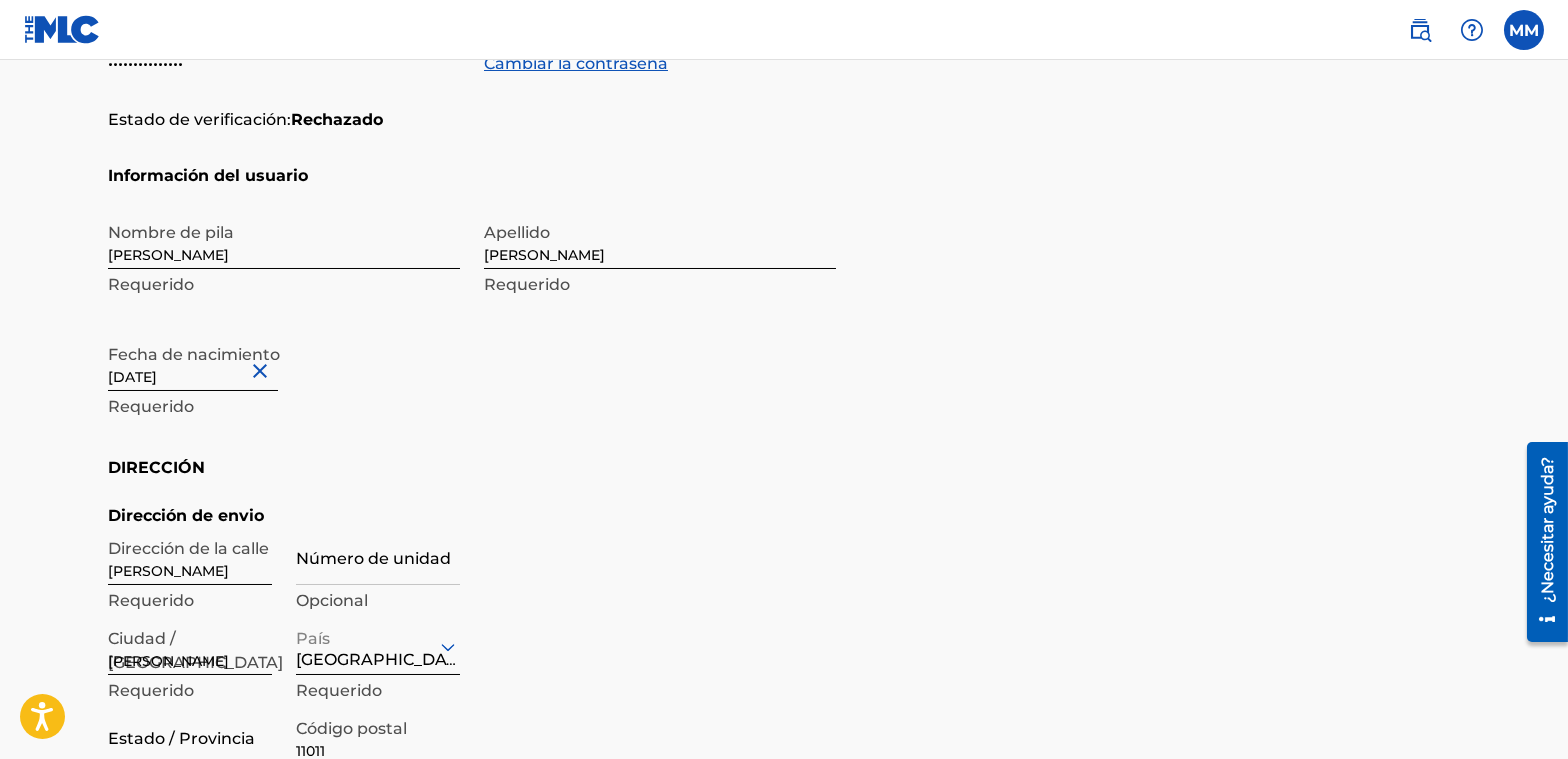 click at bounding box center (263, 370) 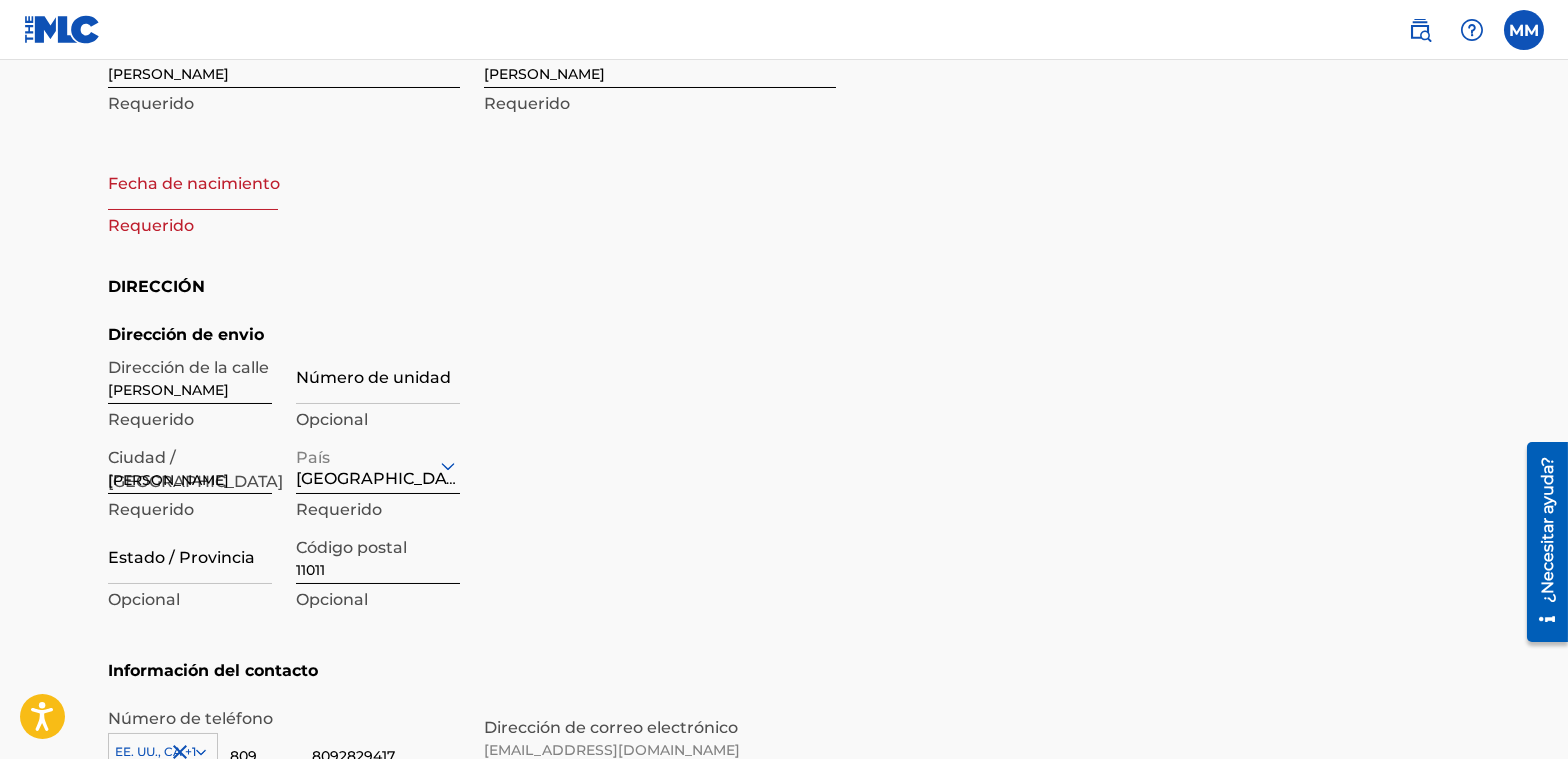 scroll, scrollTop: 672, scrollLeft: 0, axis: vertical 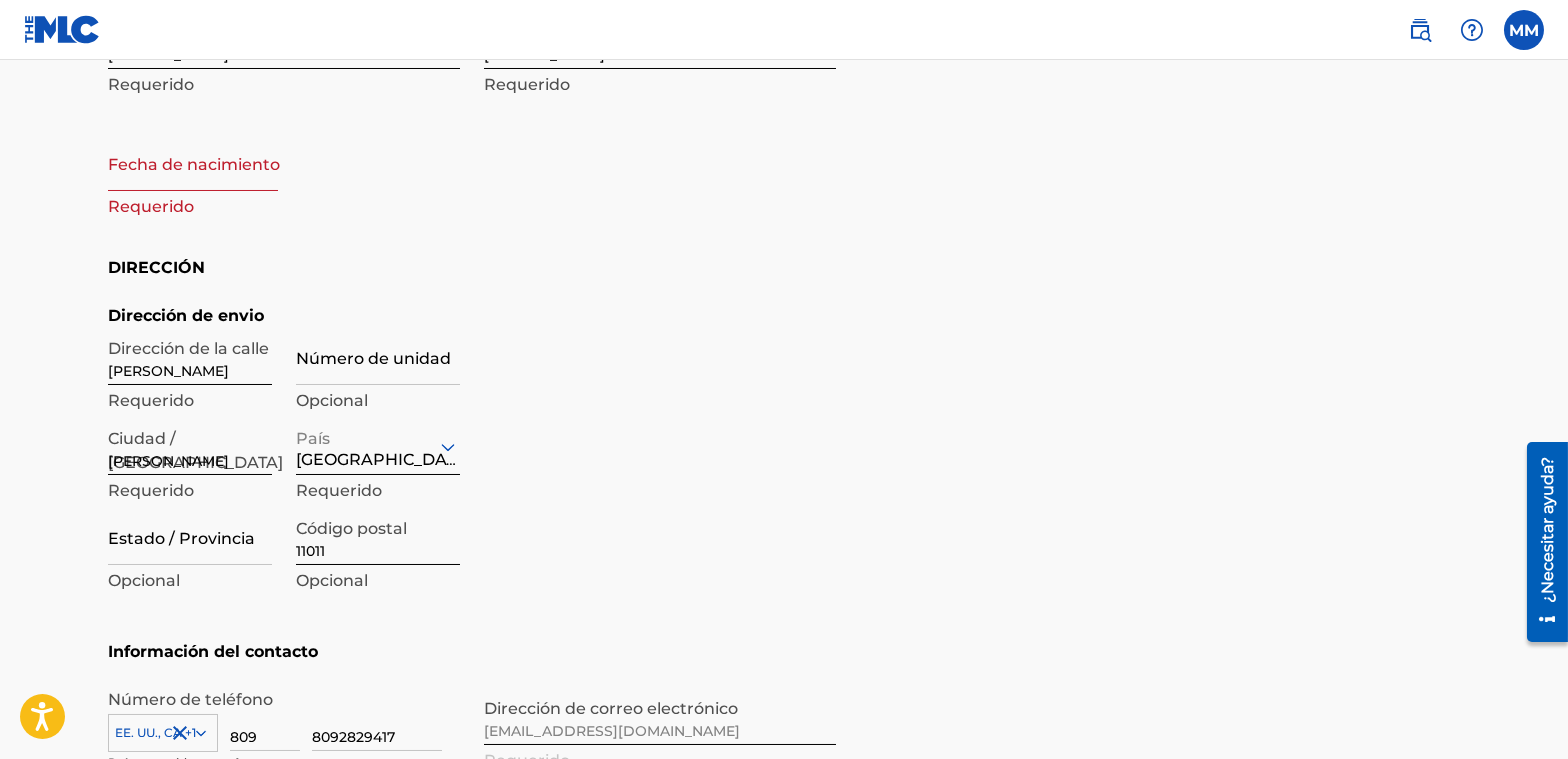 click at bounding box center [193, 162] 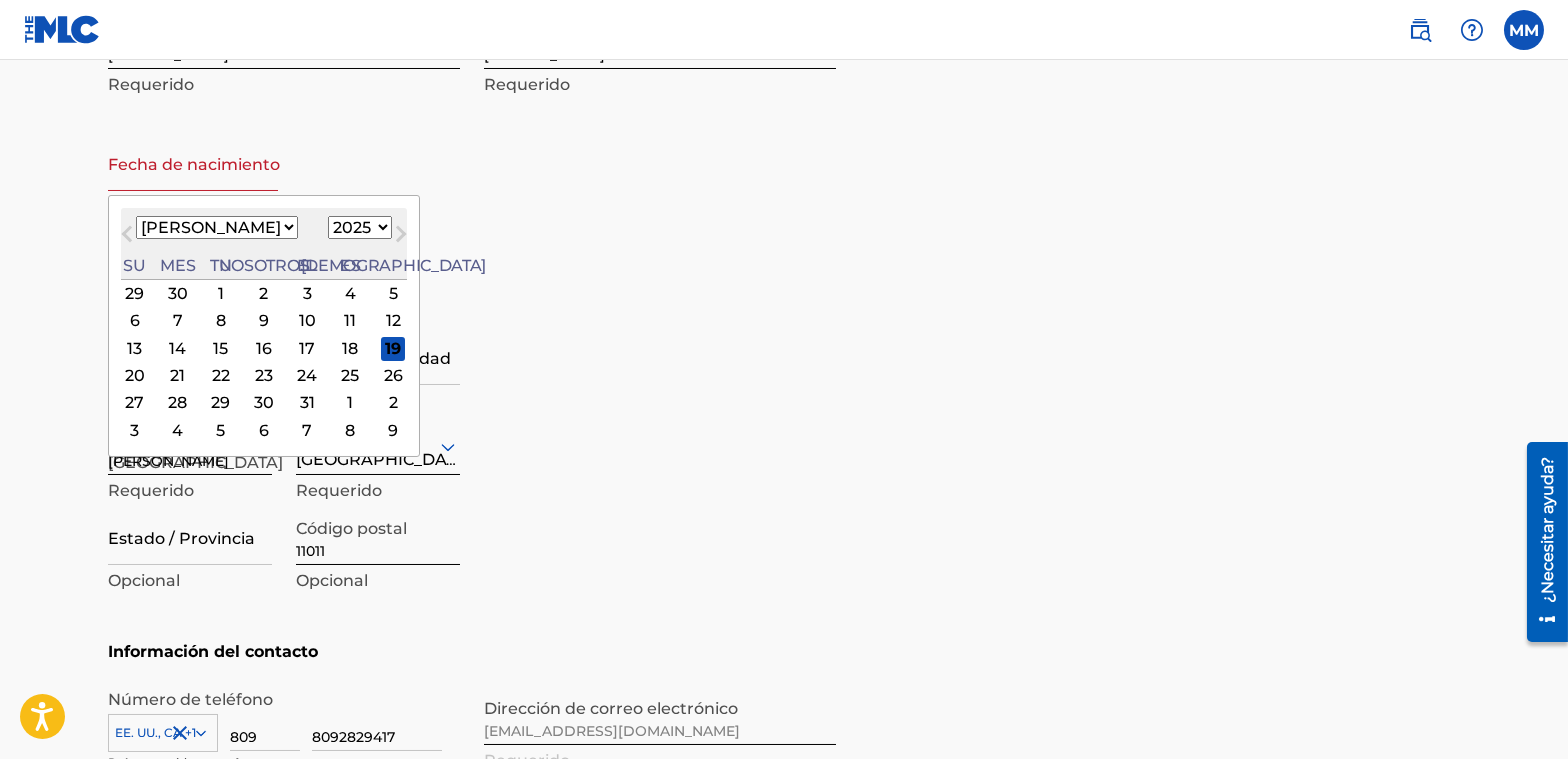 type on "[DATE]" 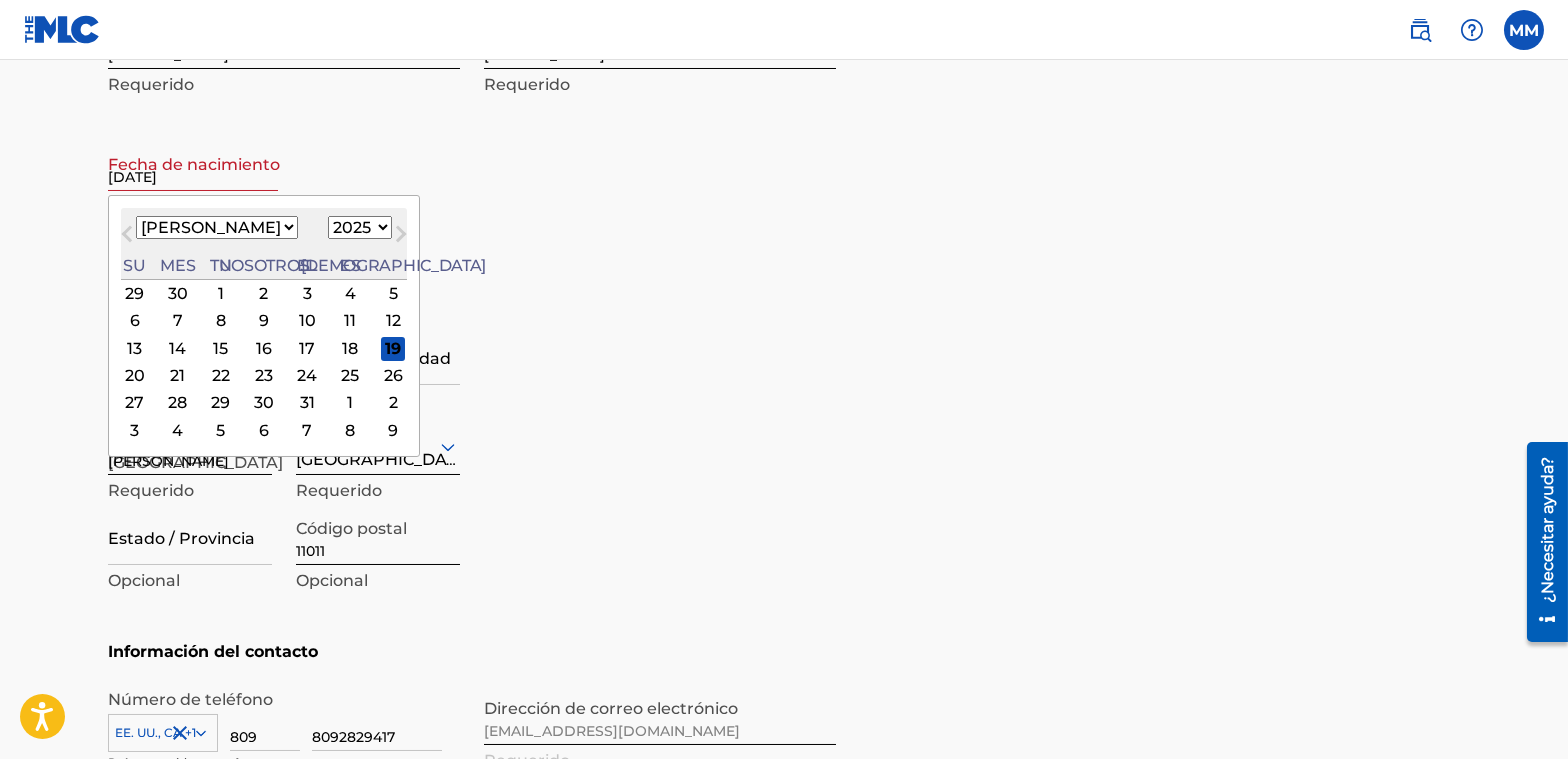 select on "10" 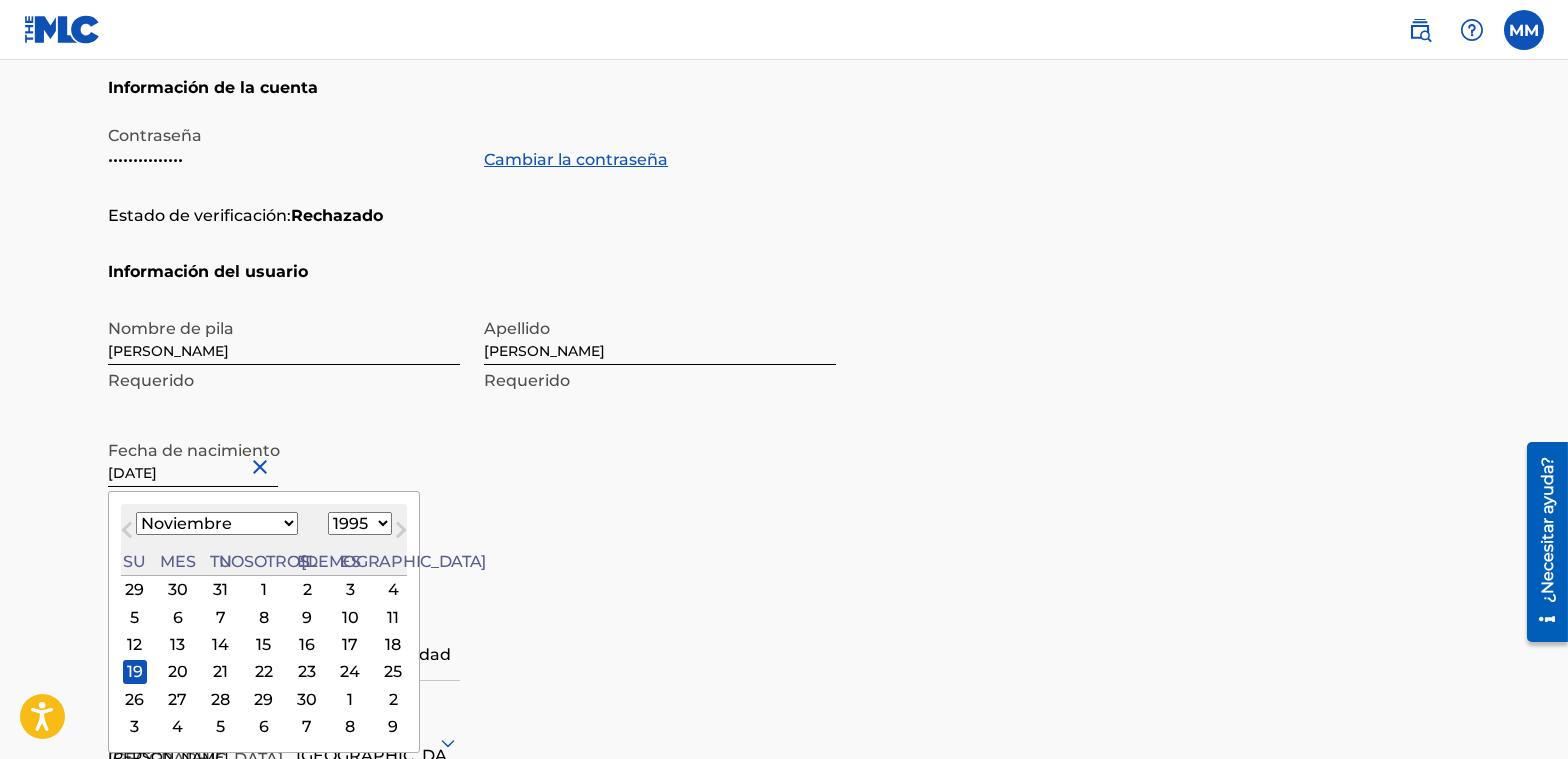 scroll, scrollTop: 372, scrollLeft: 0, axis: vertical 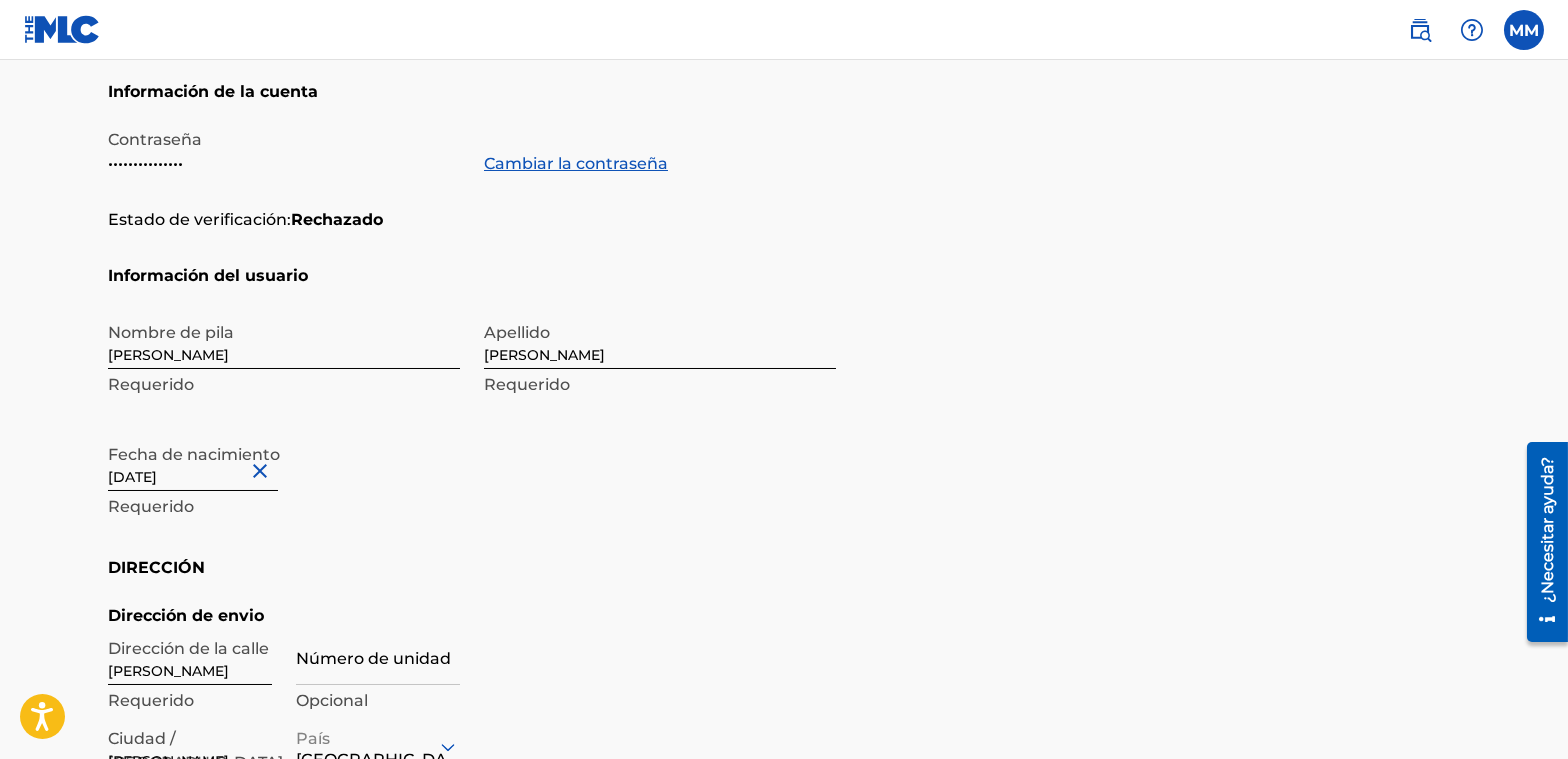 click on "Información del usuario" at bounding box center (208, 275) 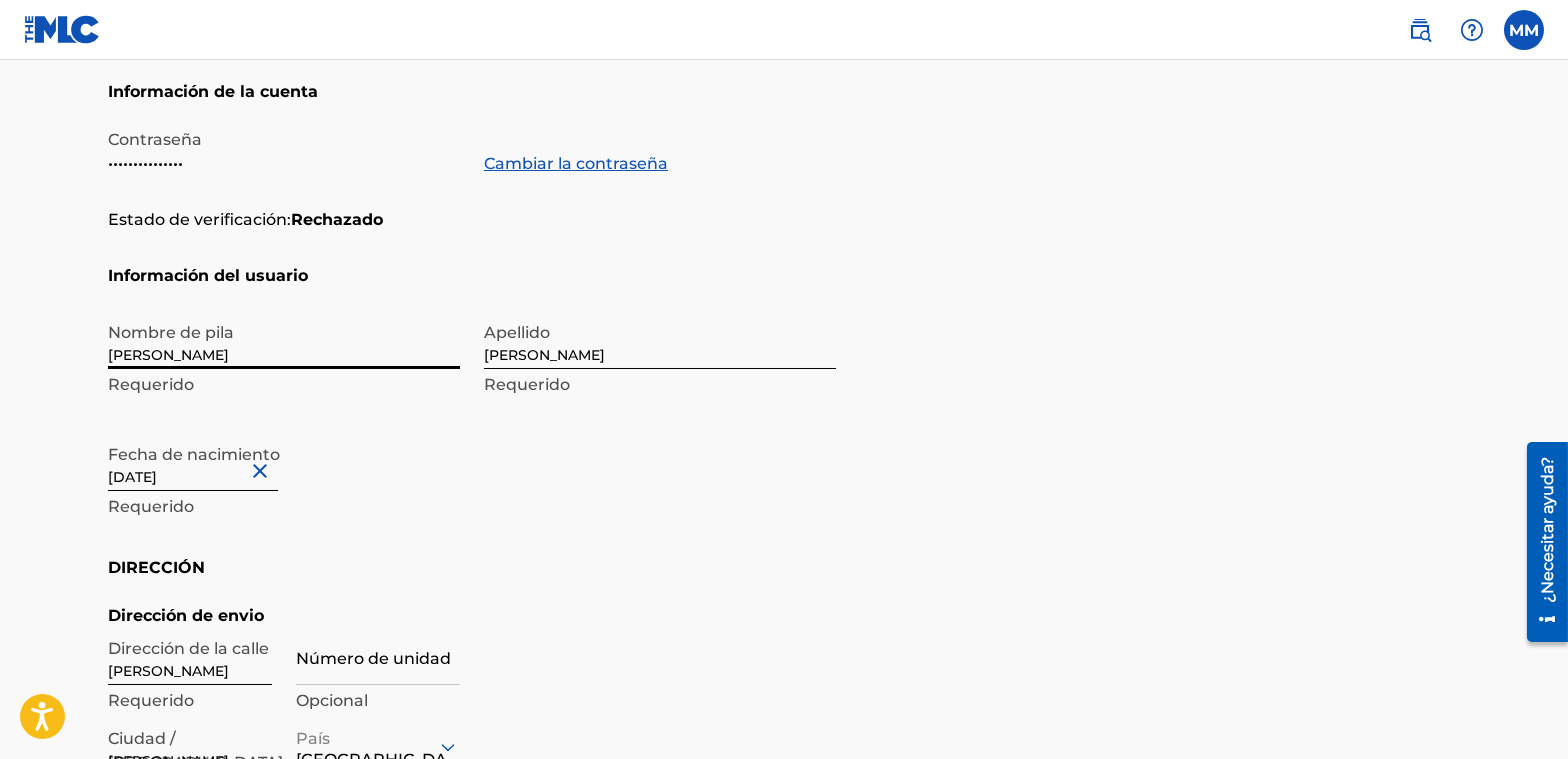 click on "[PERSON_NAME]" at bounding box center [284, 340] 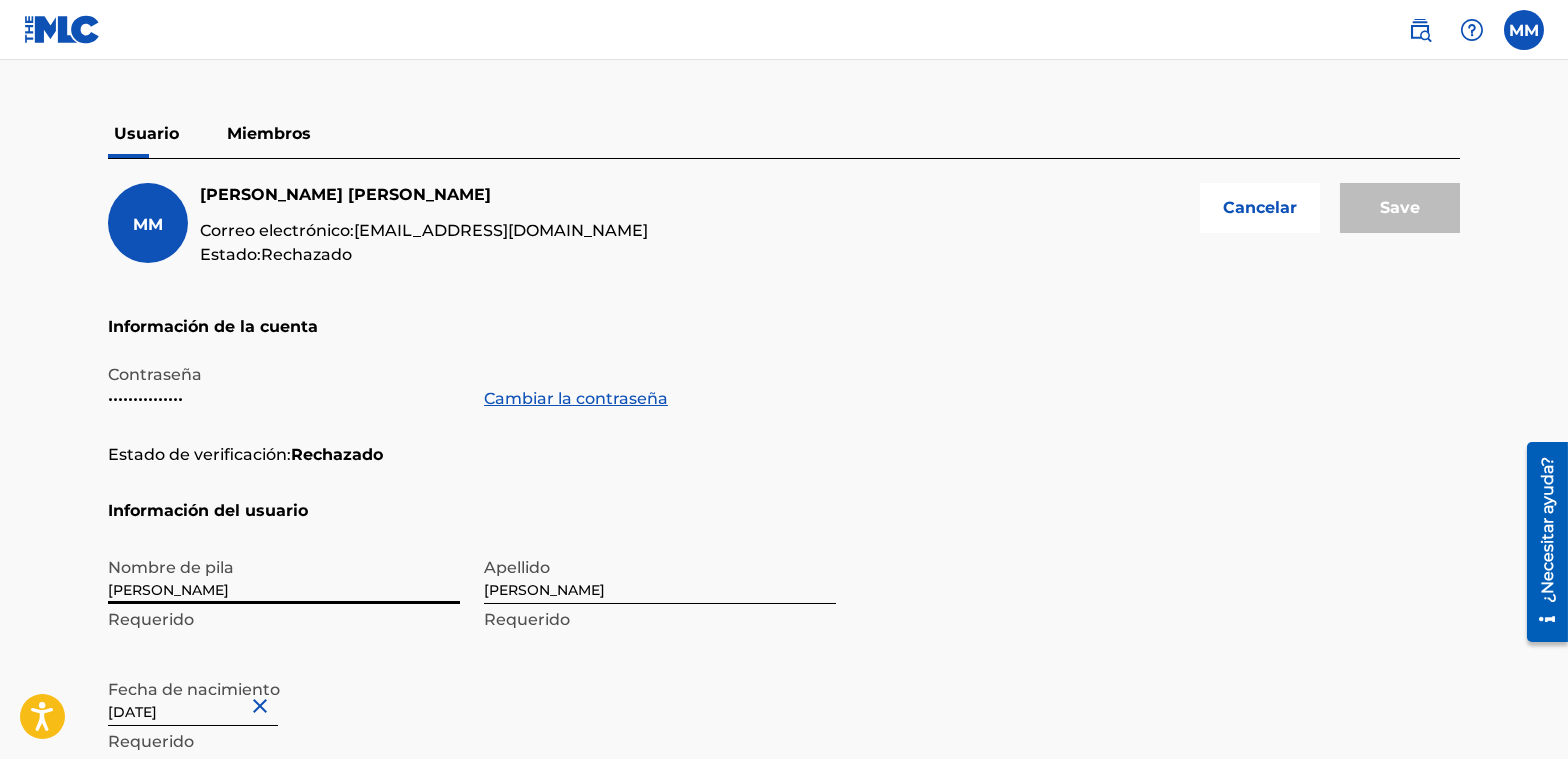 scroll, scrollTop: 0, scrollLeft: 0, axis: both 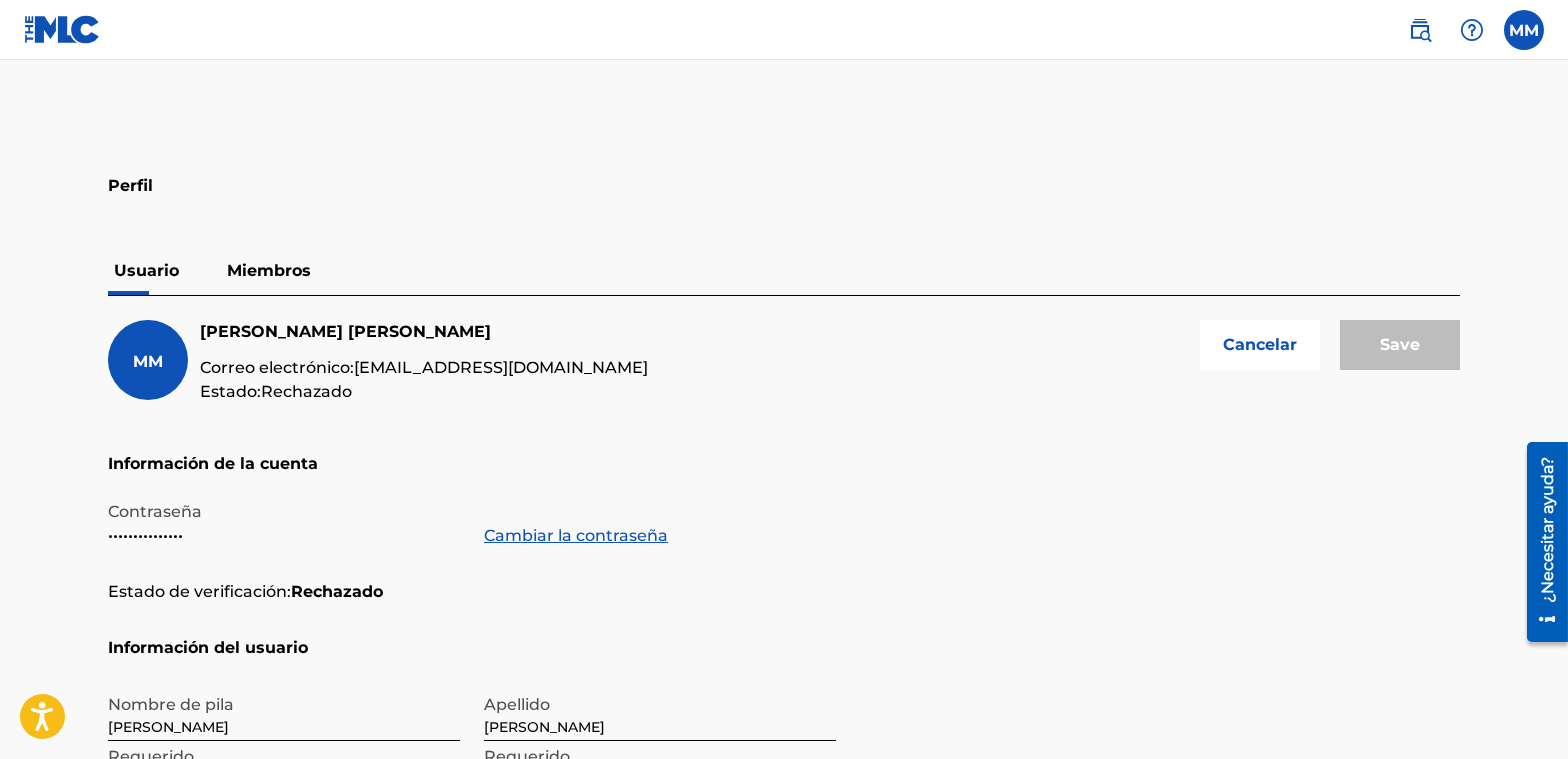 click on "Cancelar" at bounding box center (1260, 344) 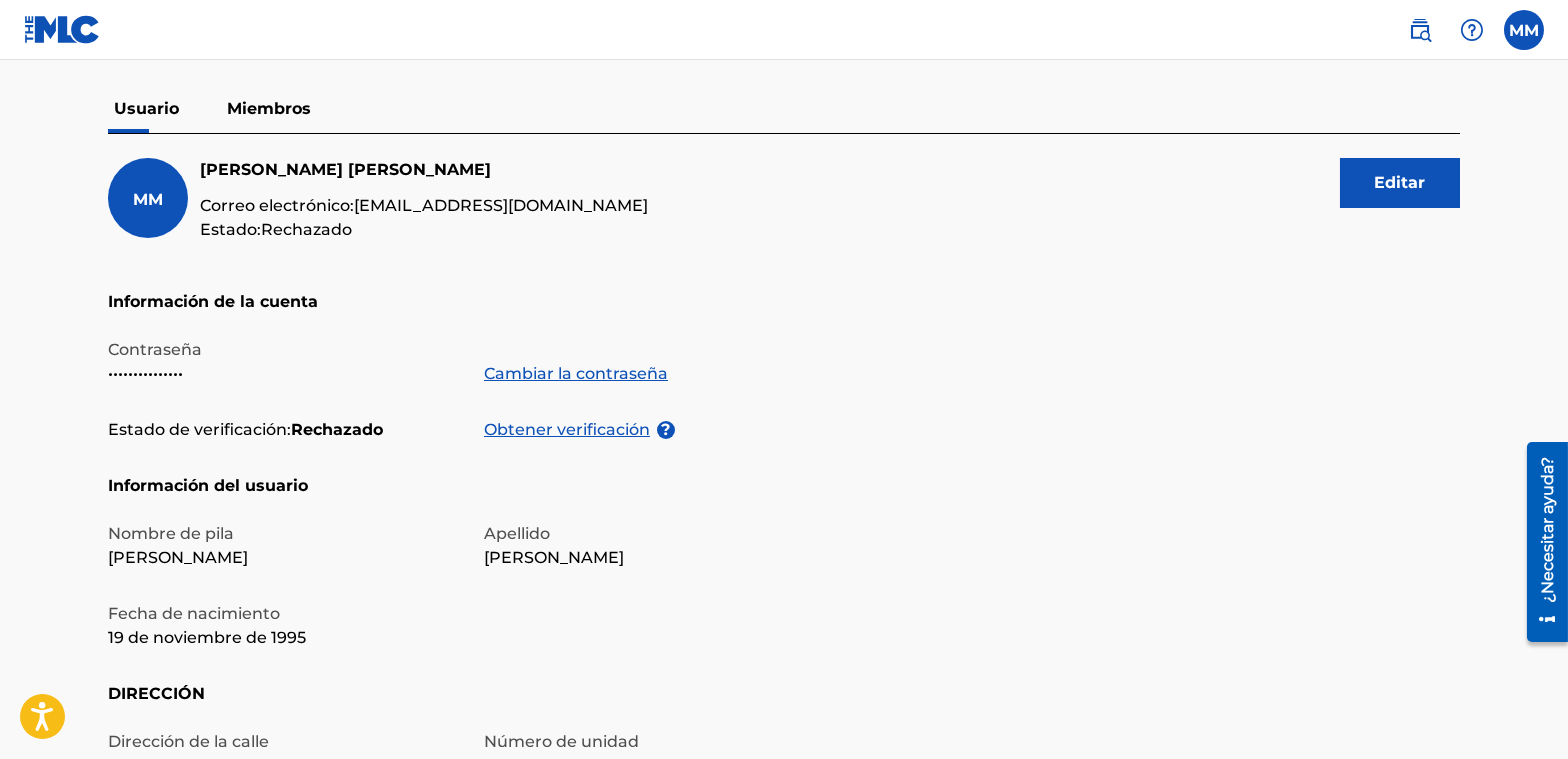 scroll, scrollTop: 144, scrollLeft: 0, axis: vertical 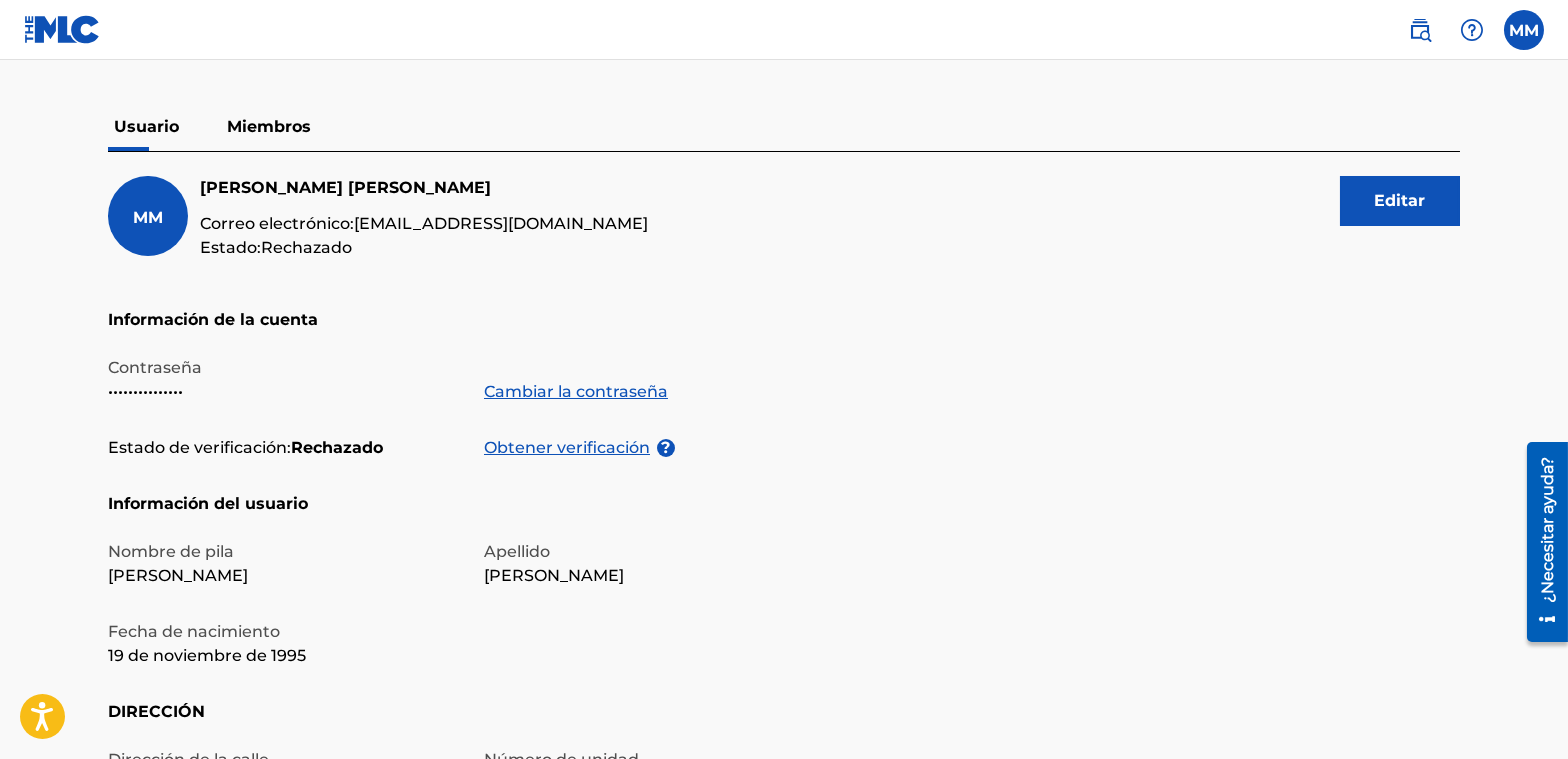 click on "Miembros" at bounding box center (269, 126) 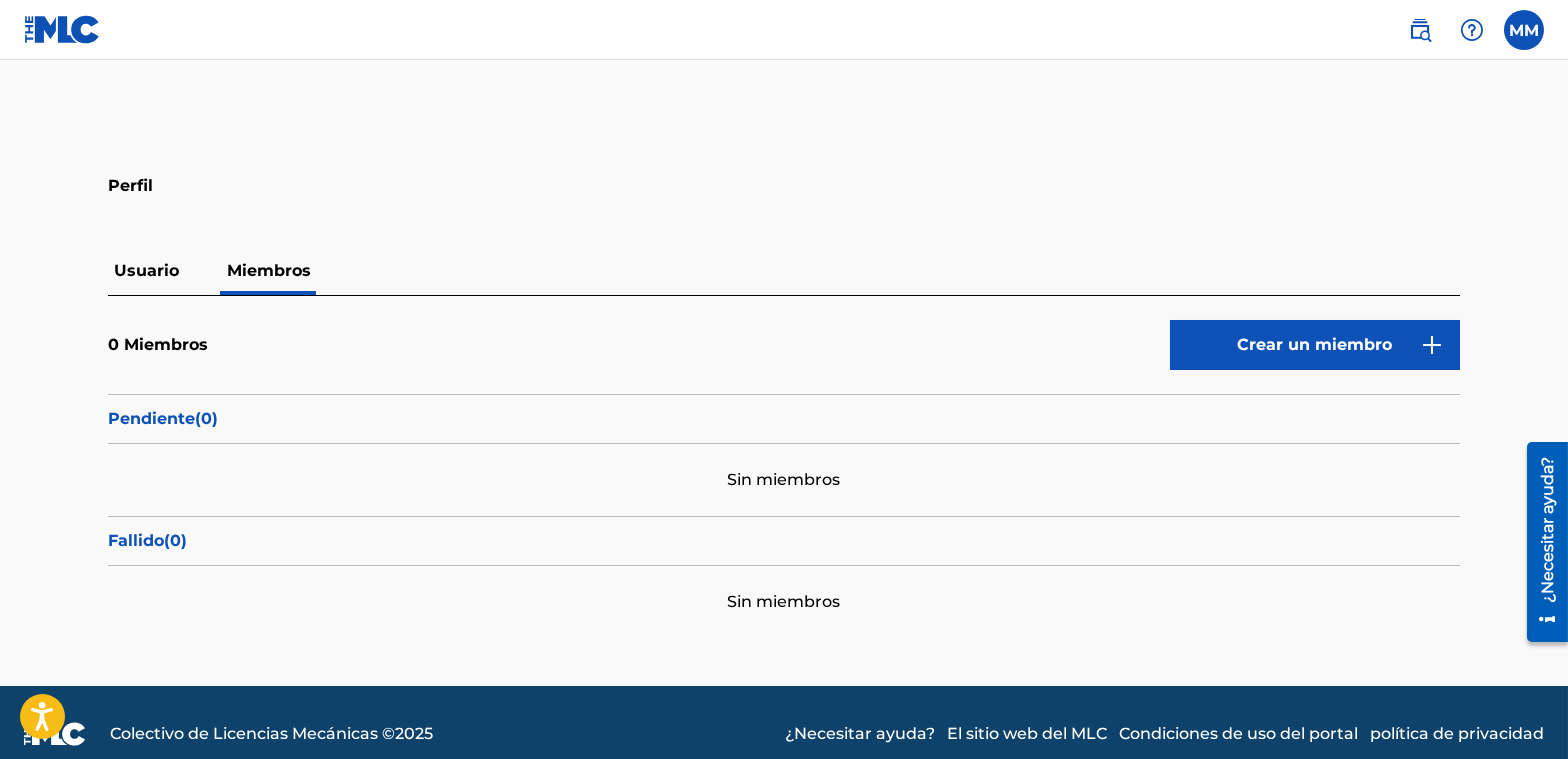 click on "Crear un miembro" at bounding box center (1315, 344) 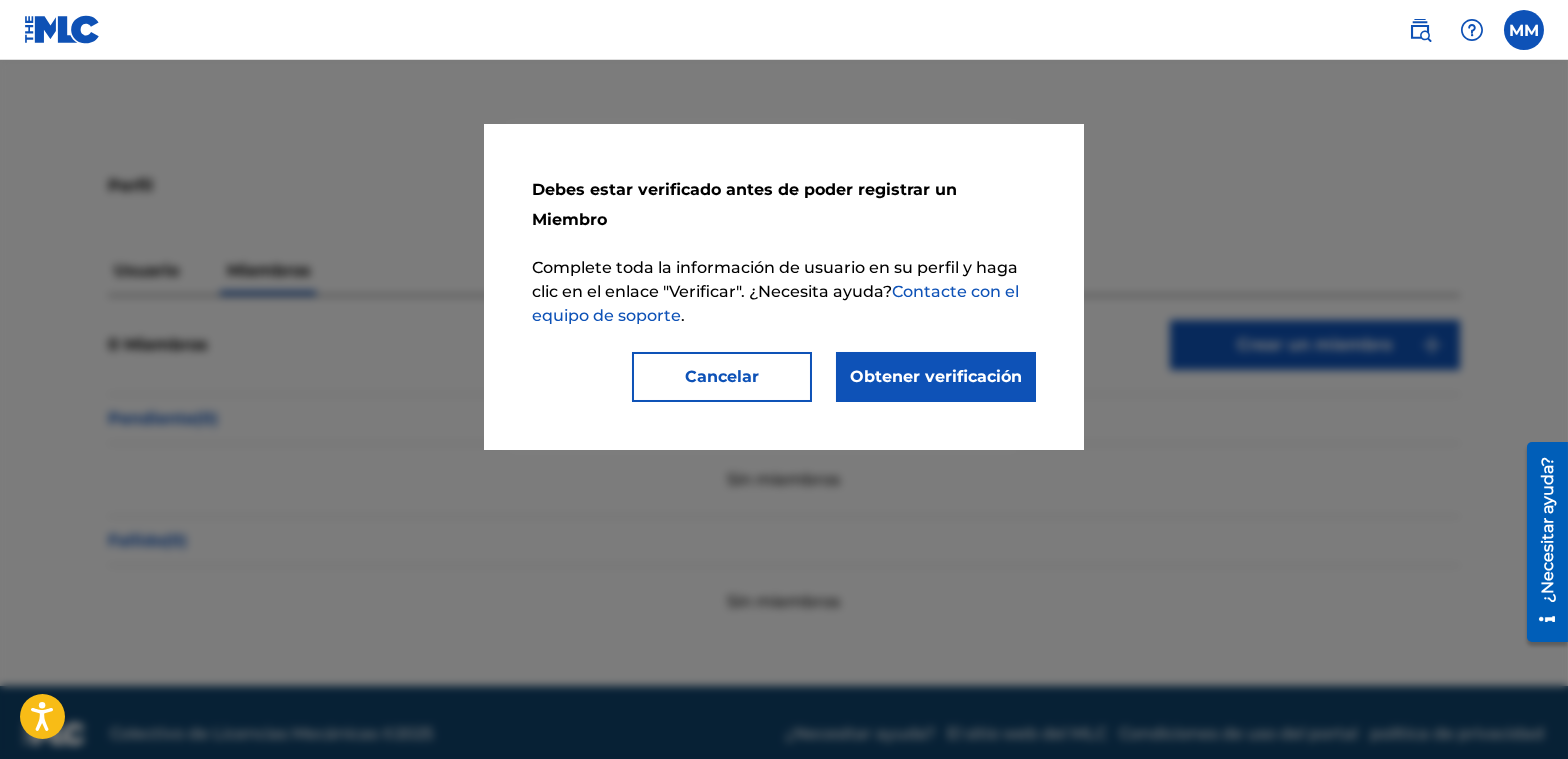 click on "Obtener verificación" at bounding box center (936, 376) 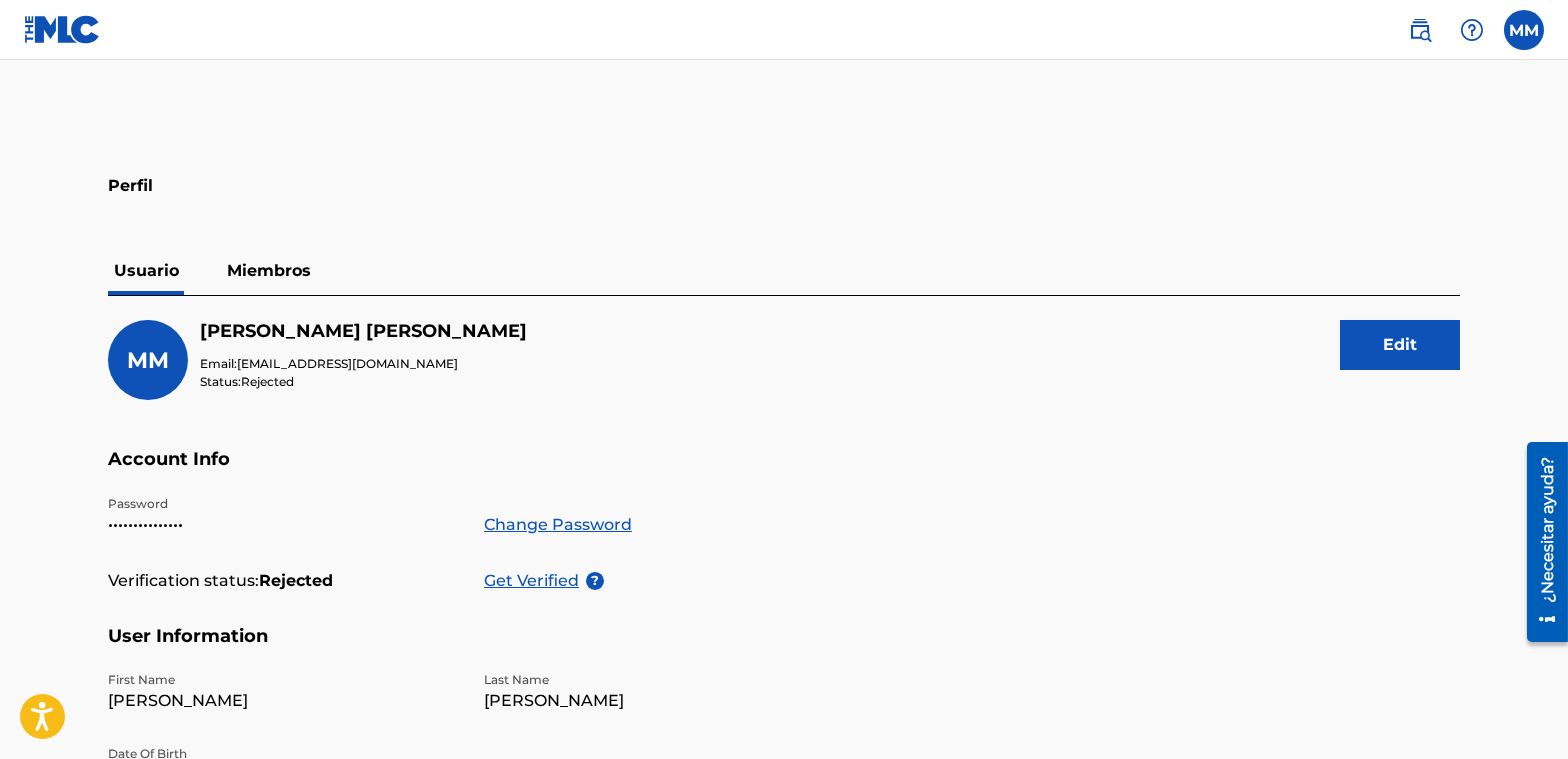 click on "MM [PERSON_NAME]   [PERSON_NAME] Email:  [EMAIL_ADDRESS][DOMAIN_NAME] Status:  Rejected Edit" at bounding box center (784, 384) 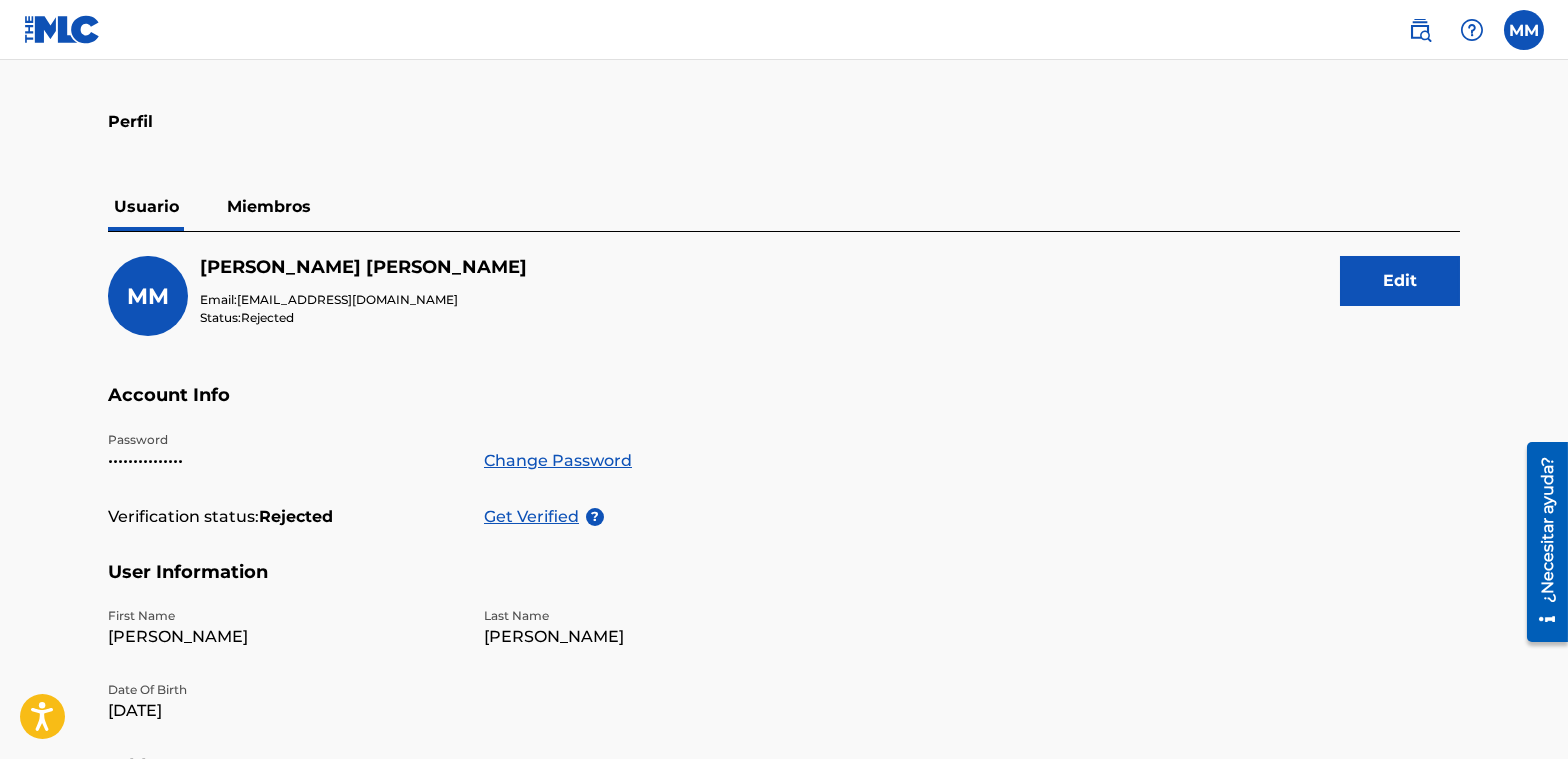 scroll, scrollTop: 100, scrollLeft: 0, axis: vertical 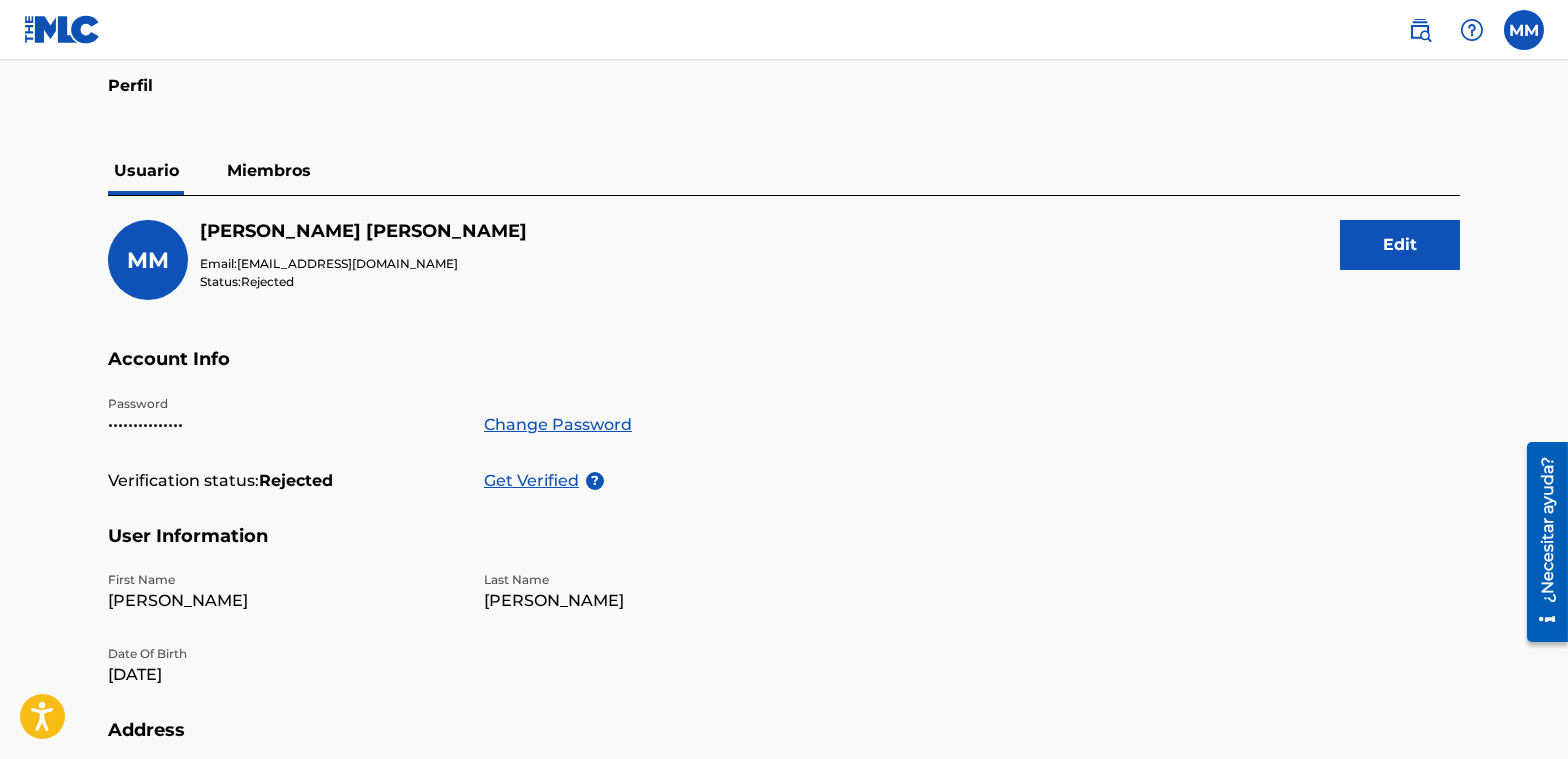 click on "Rejected" at bounding box center (267, 281) 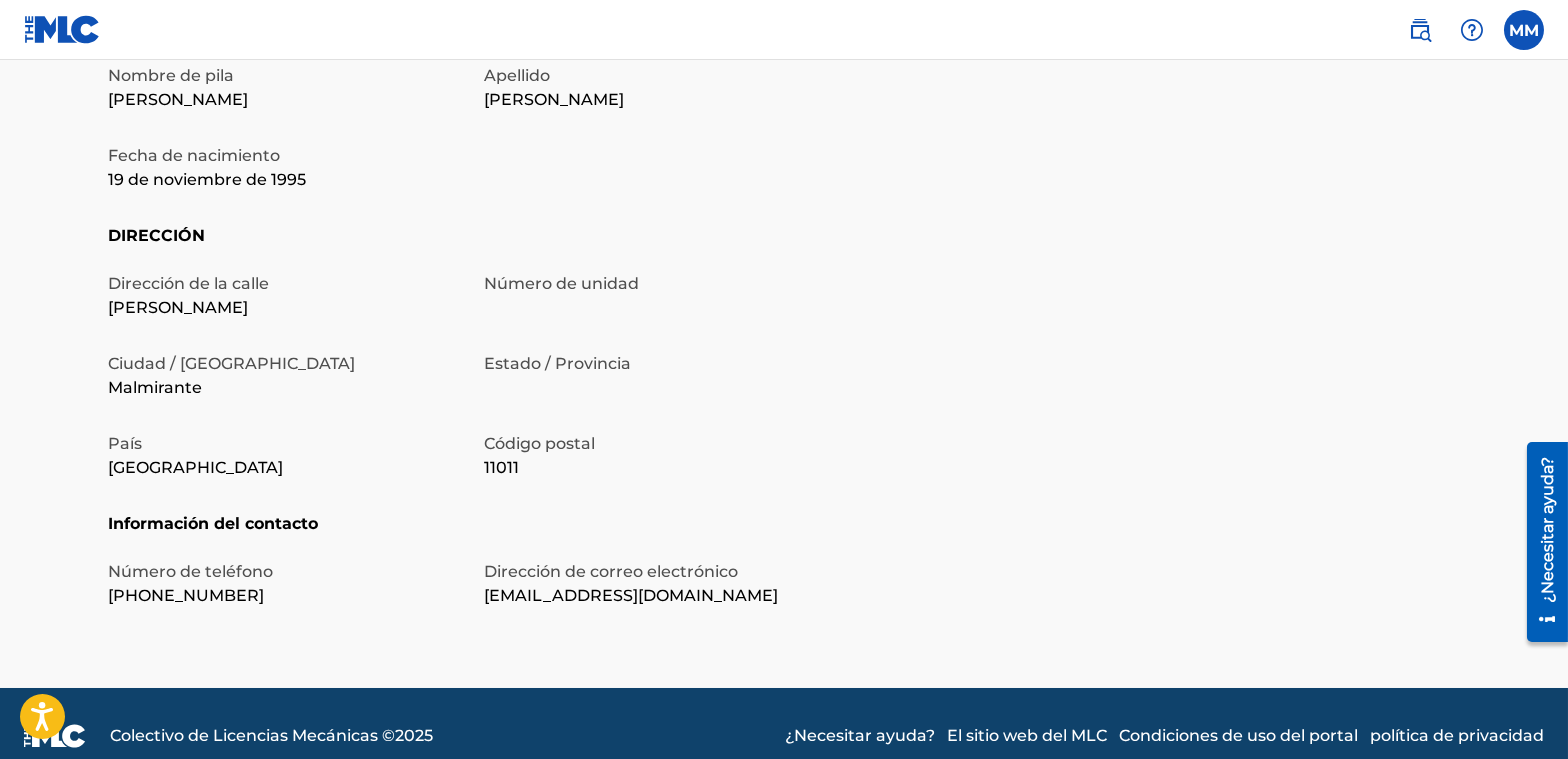 scroll, scrollTop: 644, scrollLeft: 0, axis: vertical 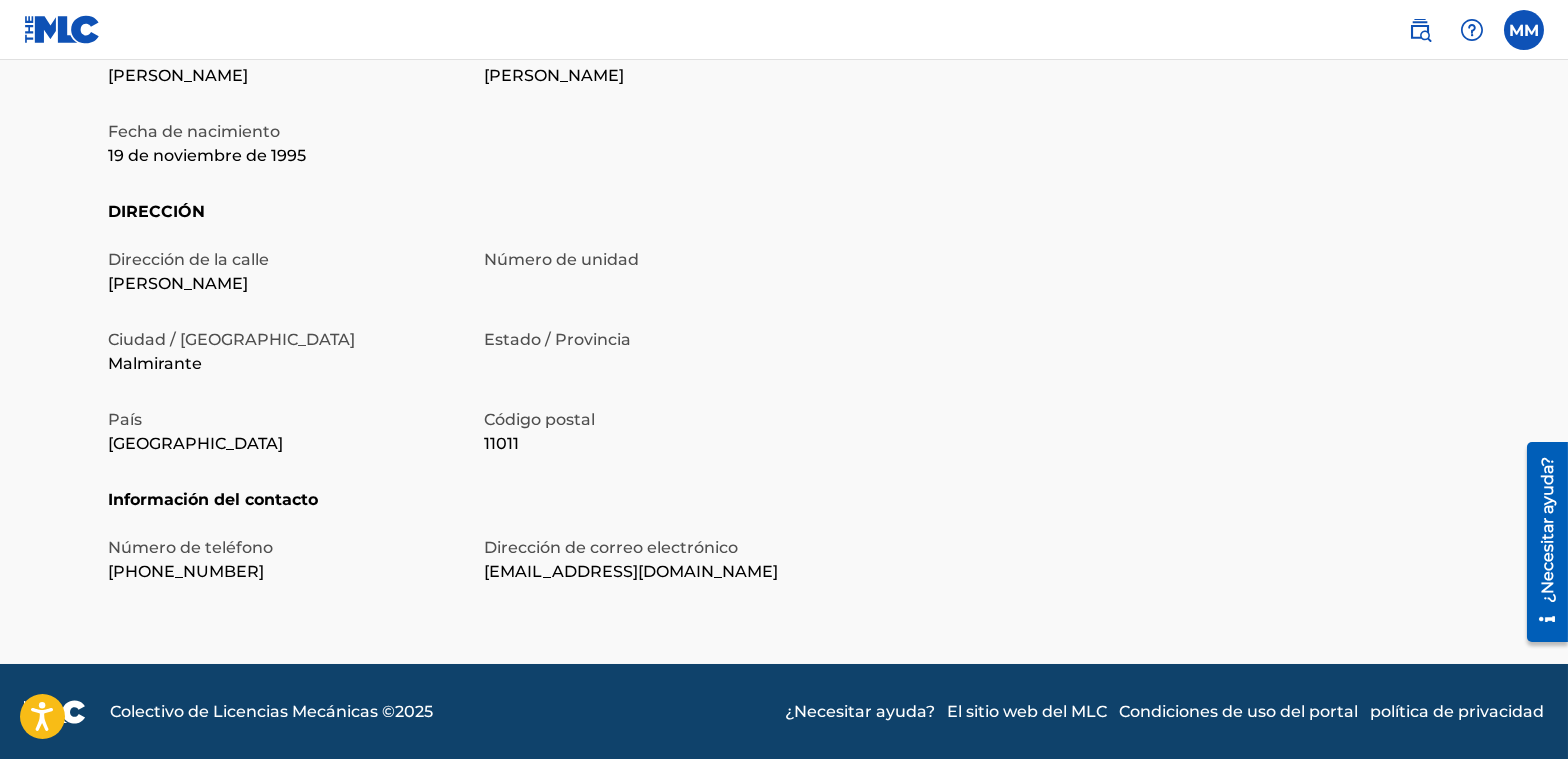 click on "Dirección de correo electrónico" at bounding box center [611, 547] 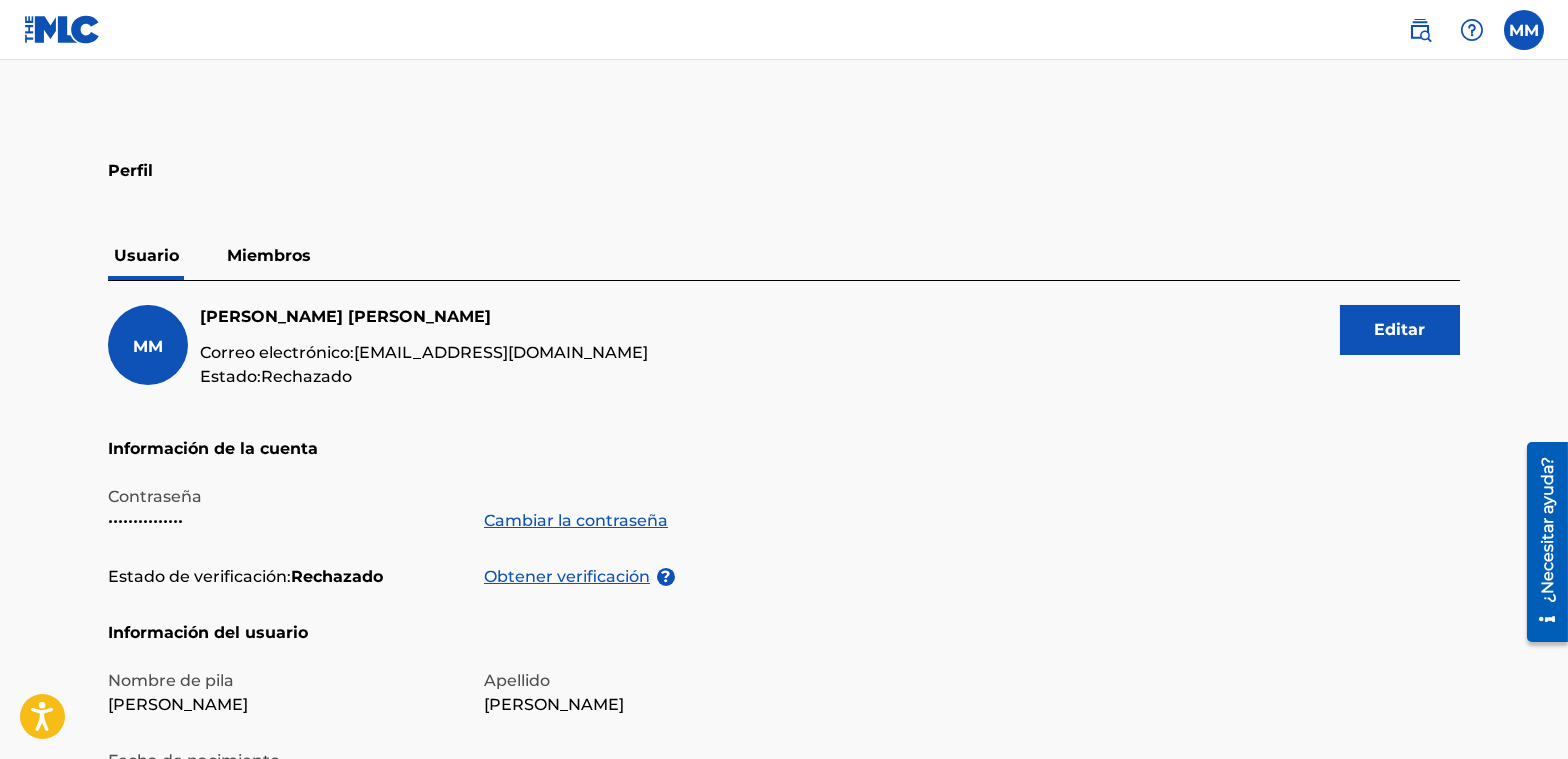 scroll, scrollTop: 0, scrollLeft: 0, axis: both 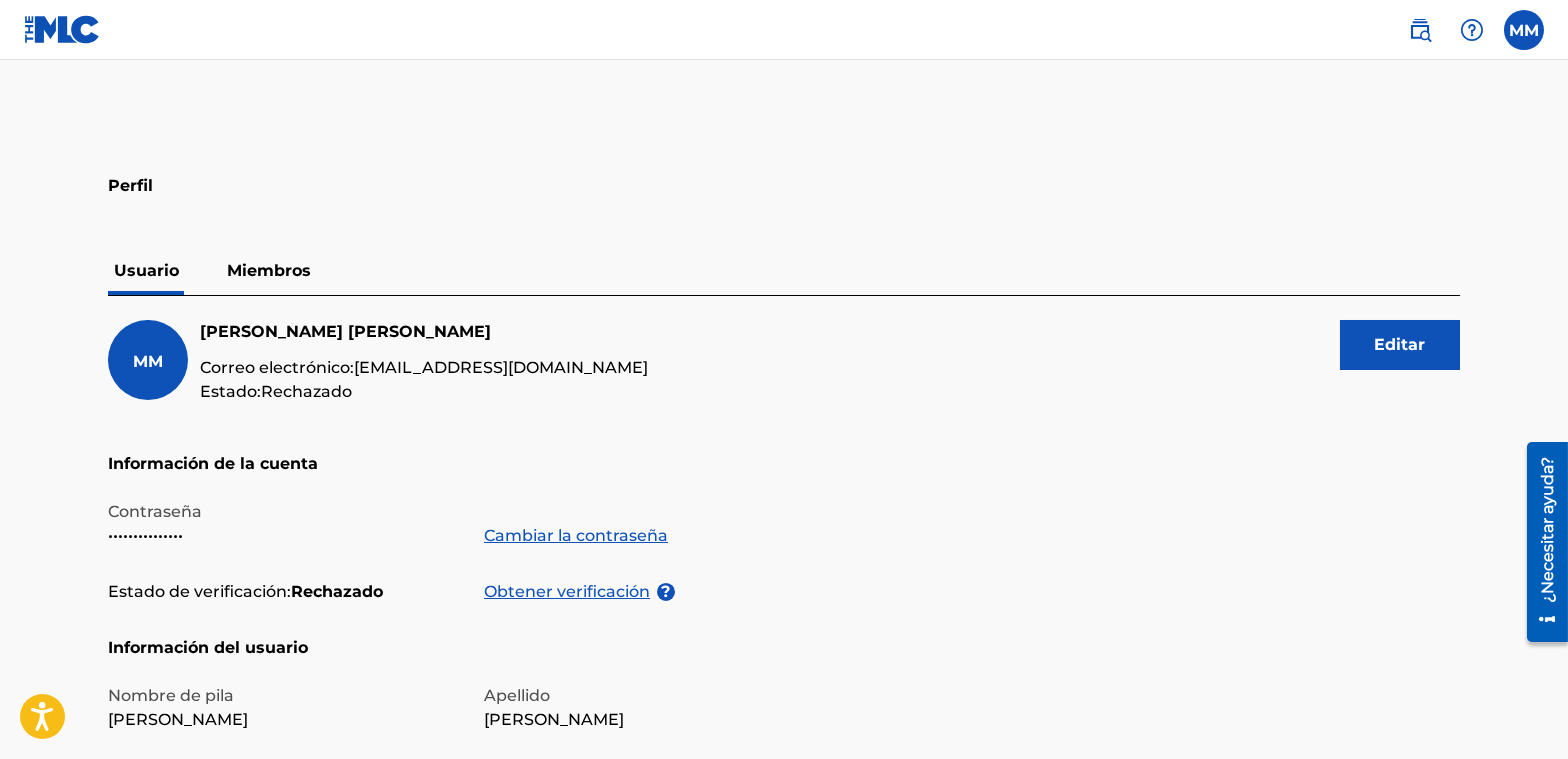 click at bounding box center (1524, 30) 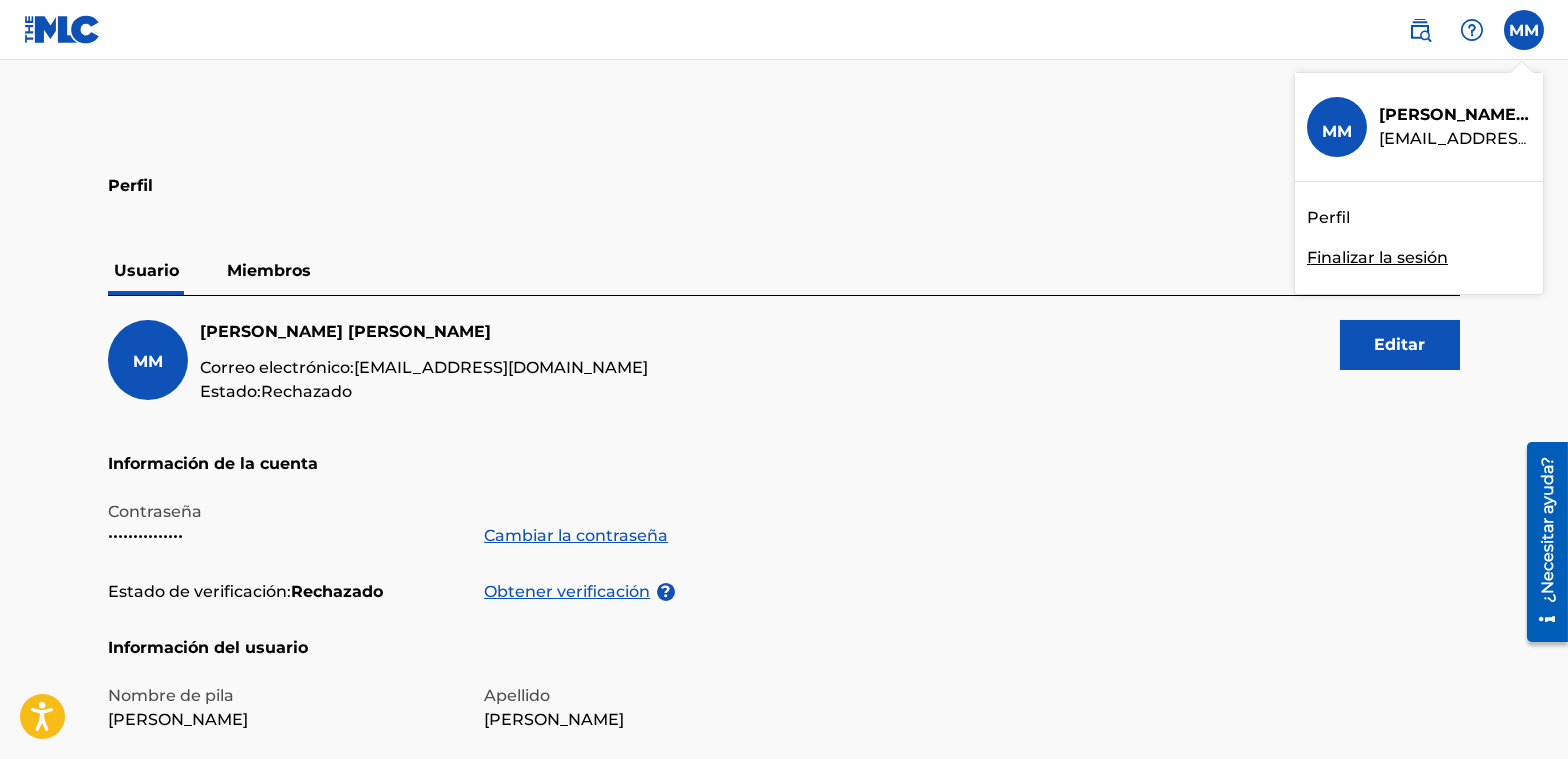 click on "Finalizar la sesión" at bounding box center [1377, 257] 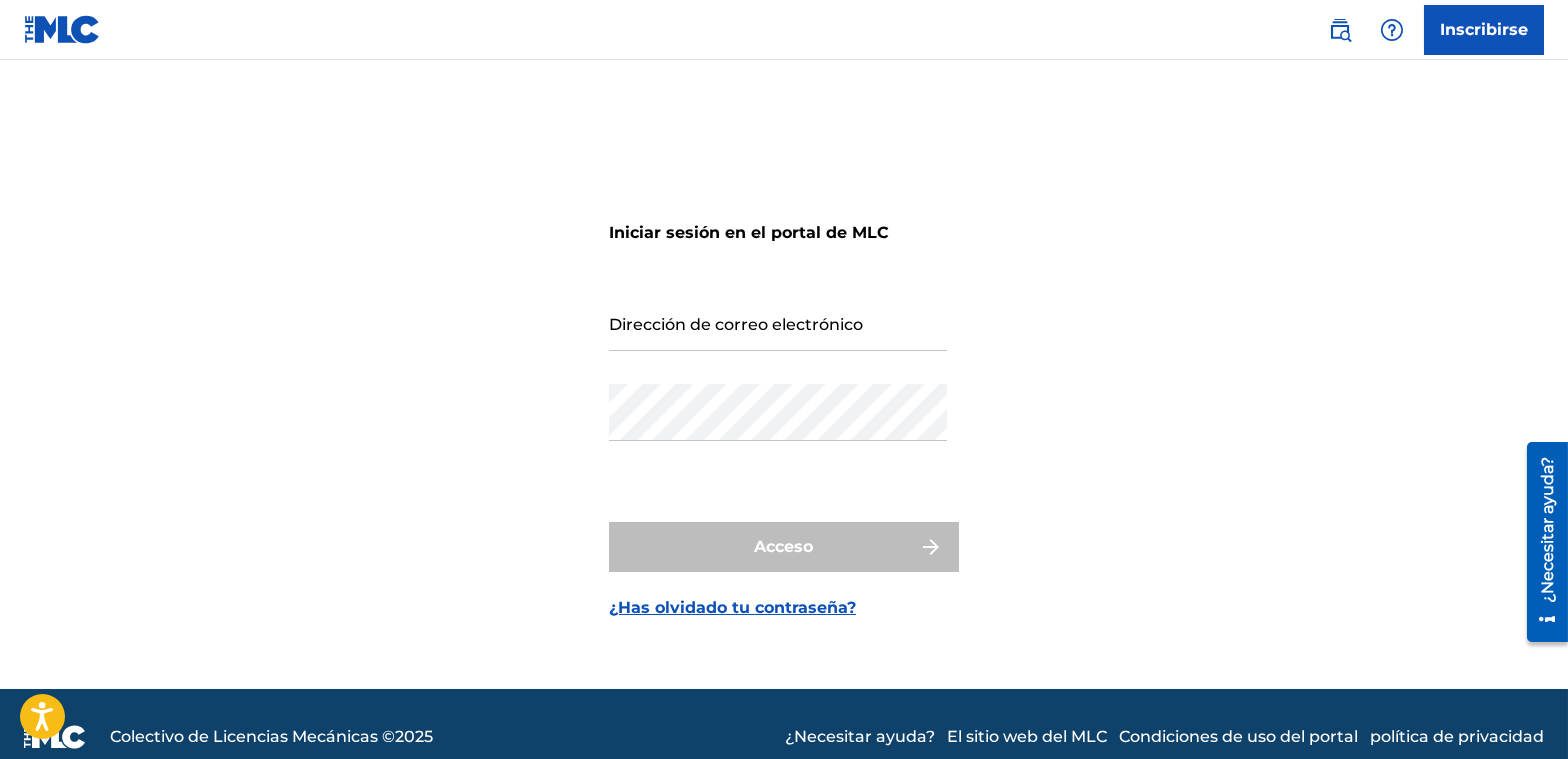 click on "Inscribirse" at bounding box center [1484, 29] 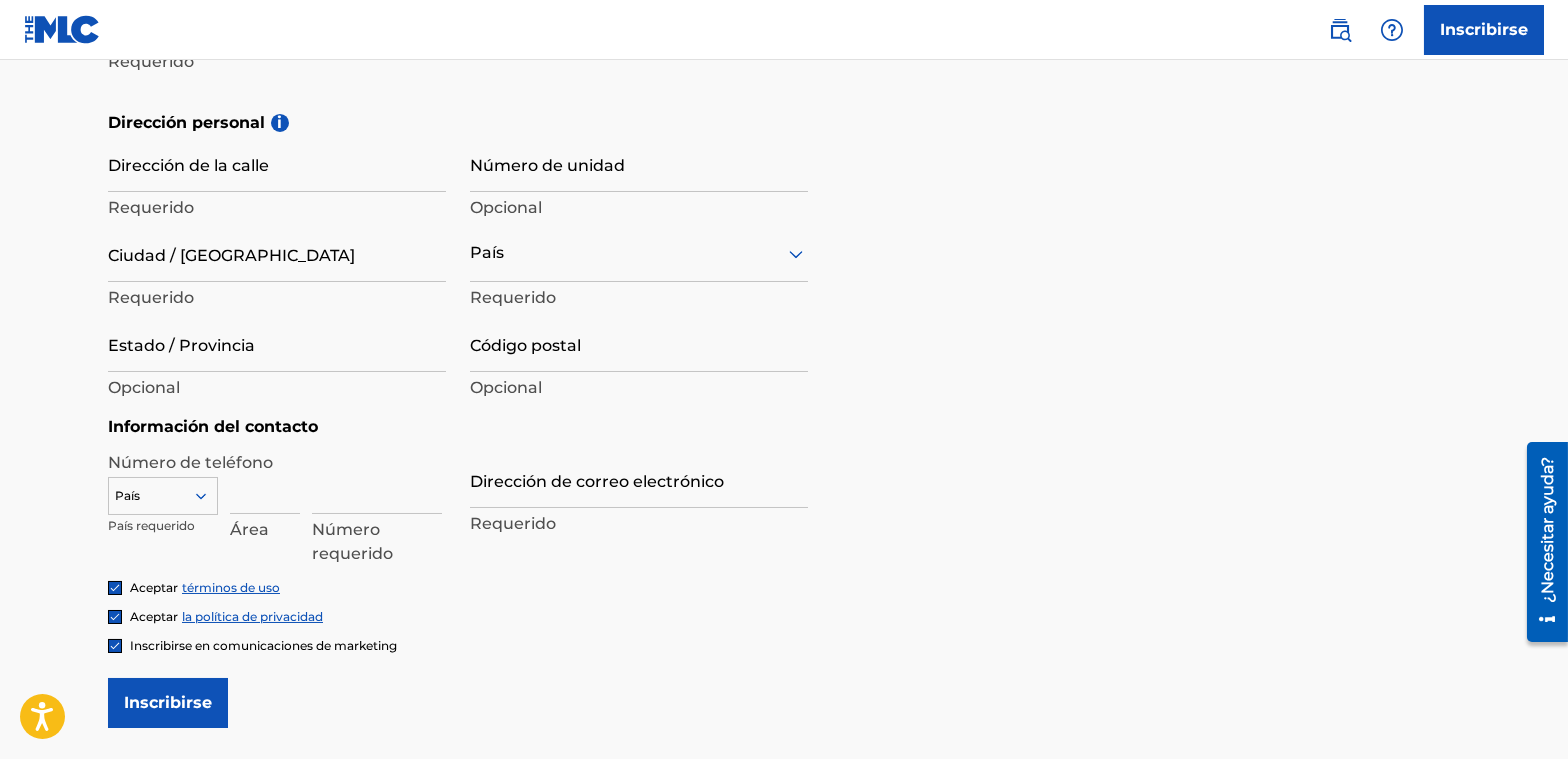 scroll, scrollTop: 656, scrollLeft: 0, axis: vertical 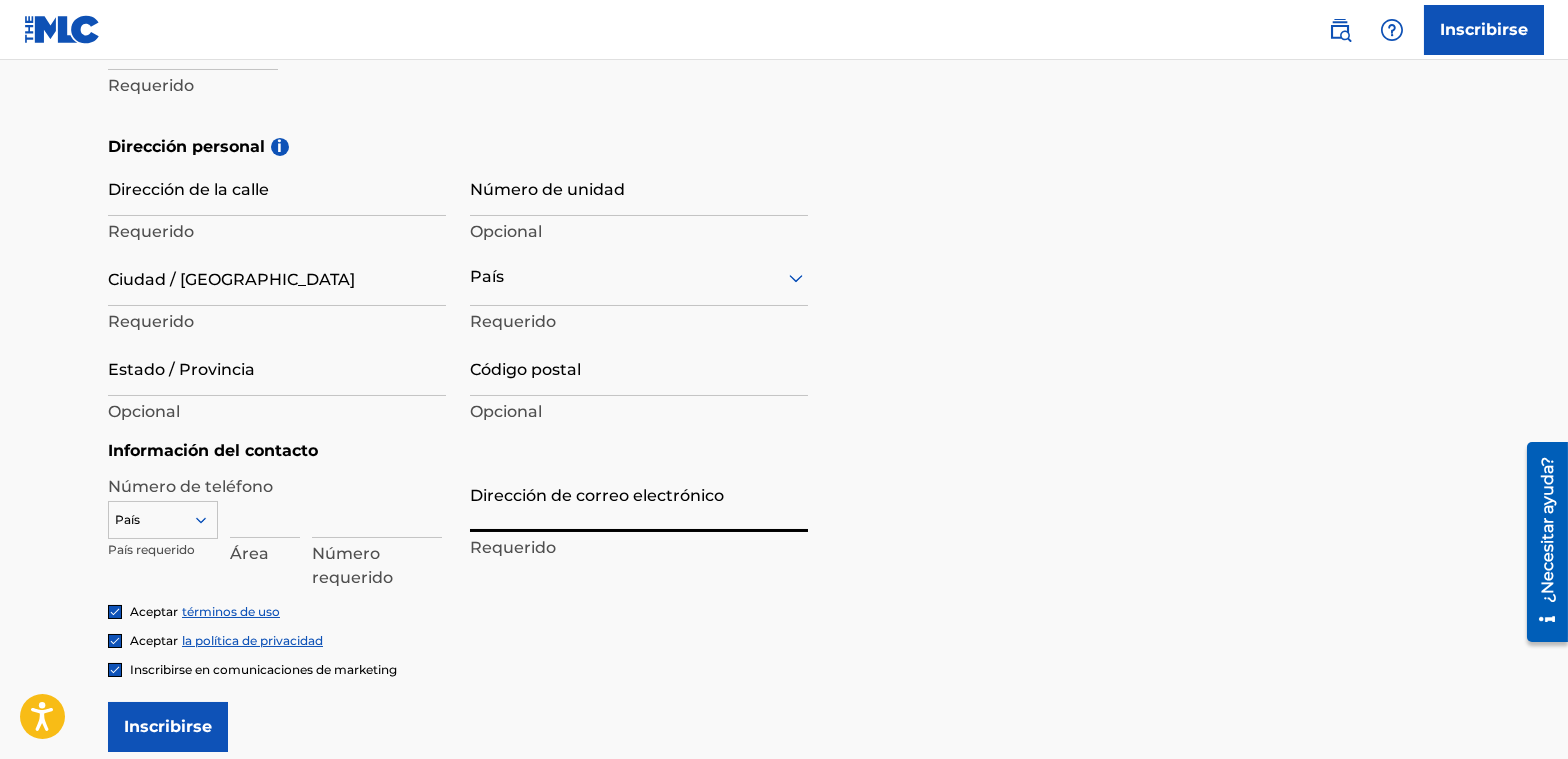 click on "Dirección de correo electrónico" at bounding box center (639, 503) 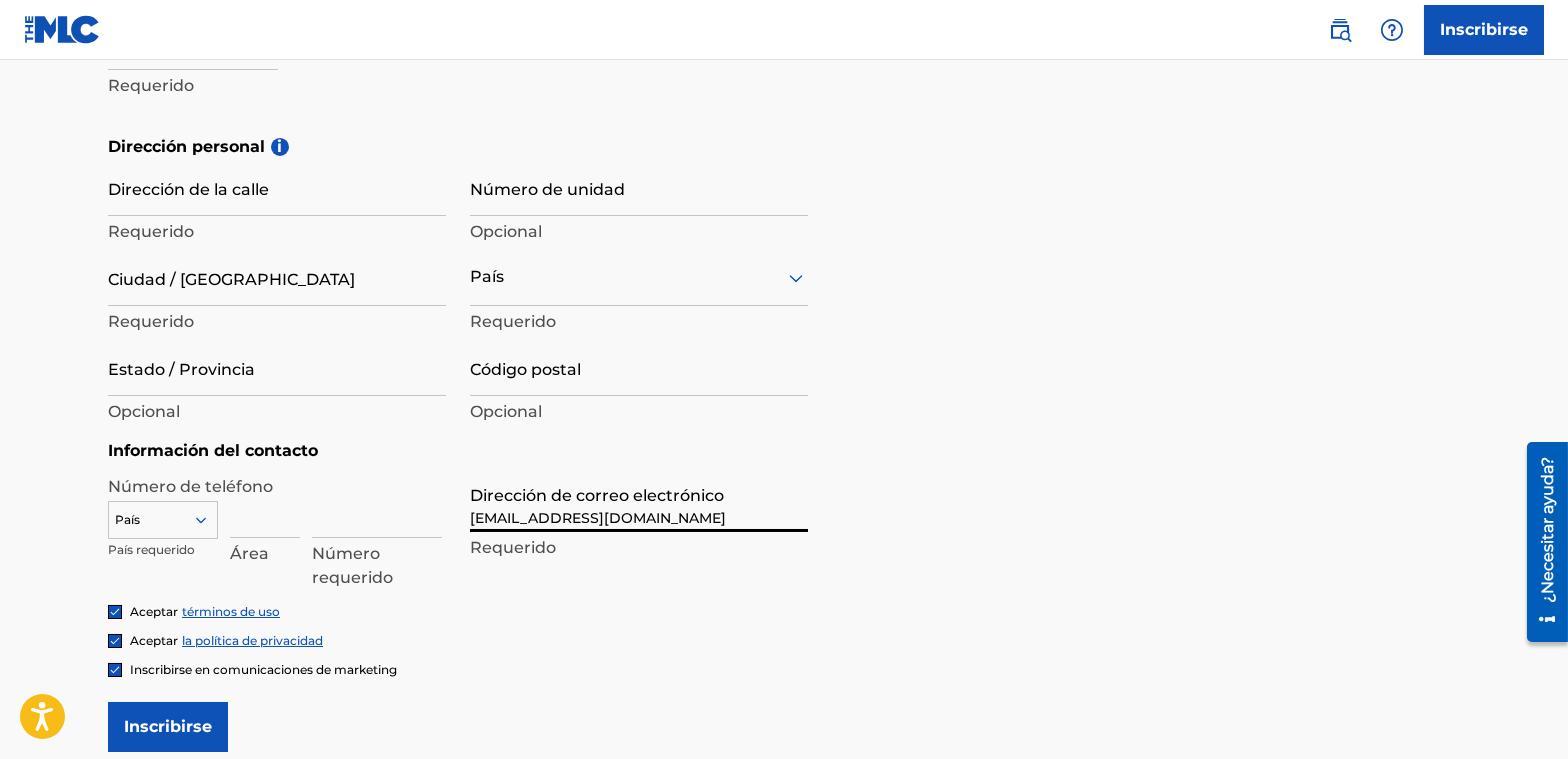 type on "Sign up" 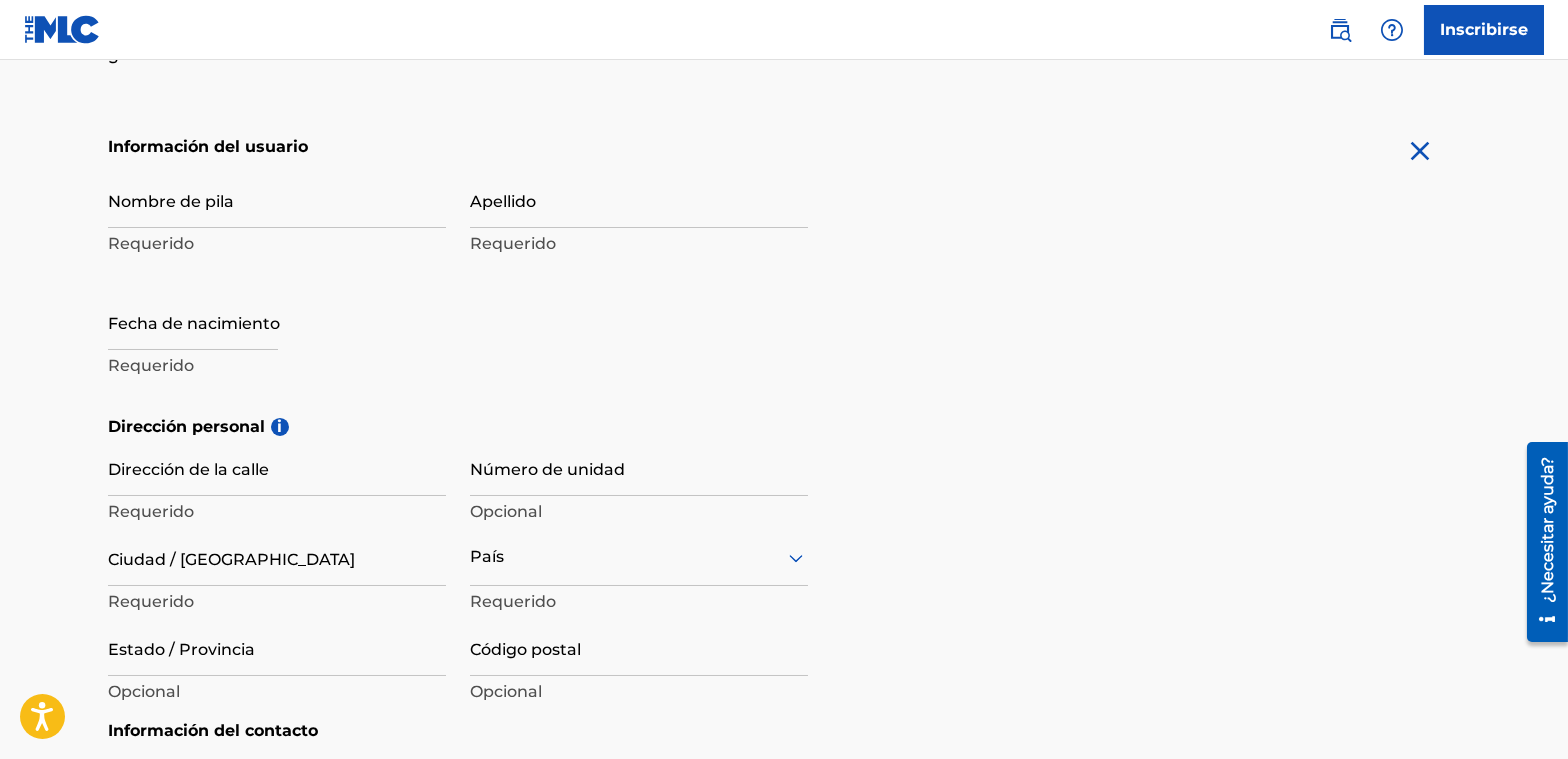 scroll, scrollTop: 256, scrollLeft: 0, axis: vertical 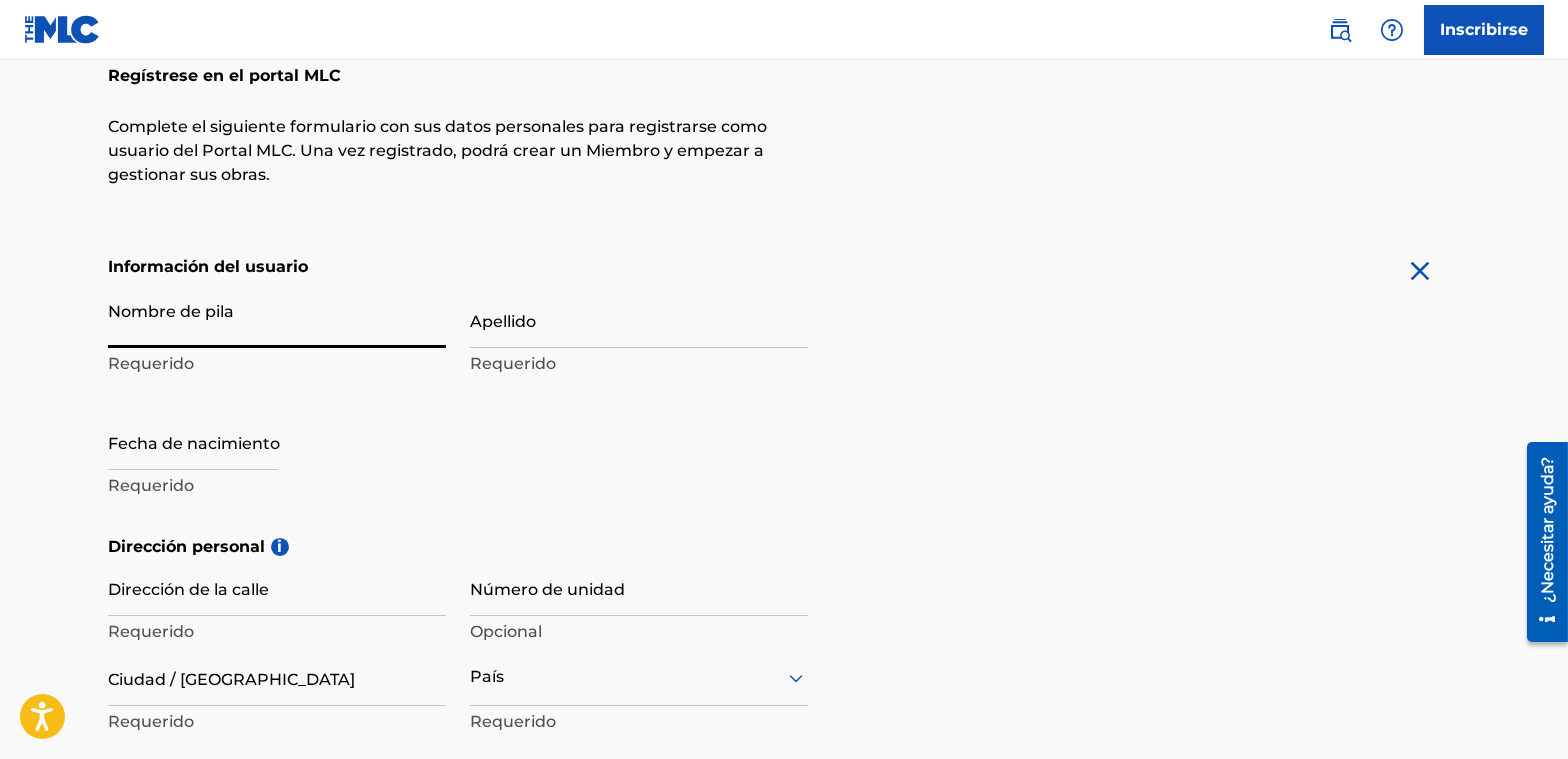 click on "Nombre de pila" at bounding box center [277, 319] 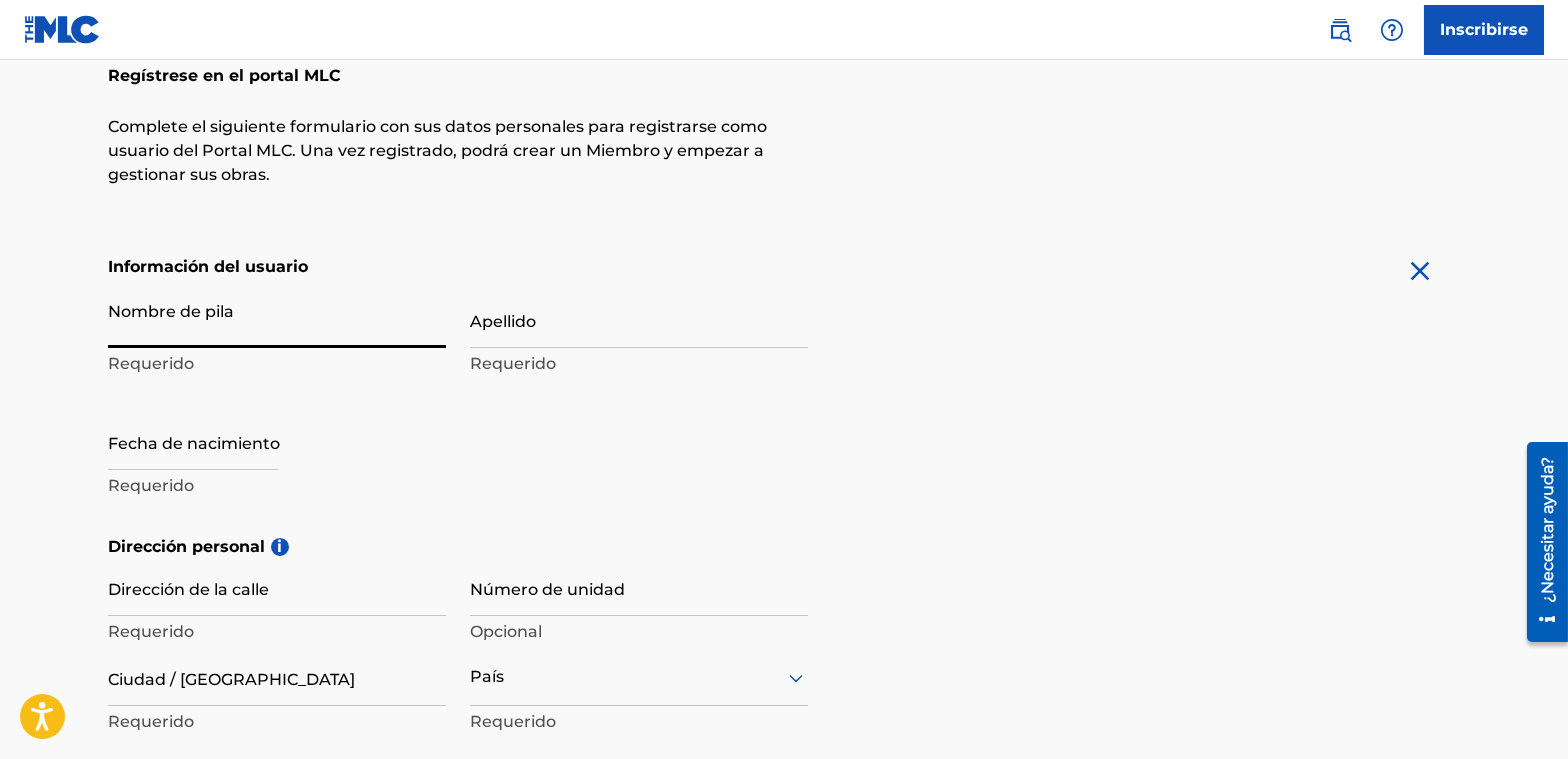 type on "[PERSON_NAME]" 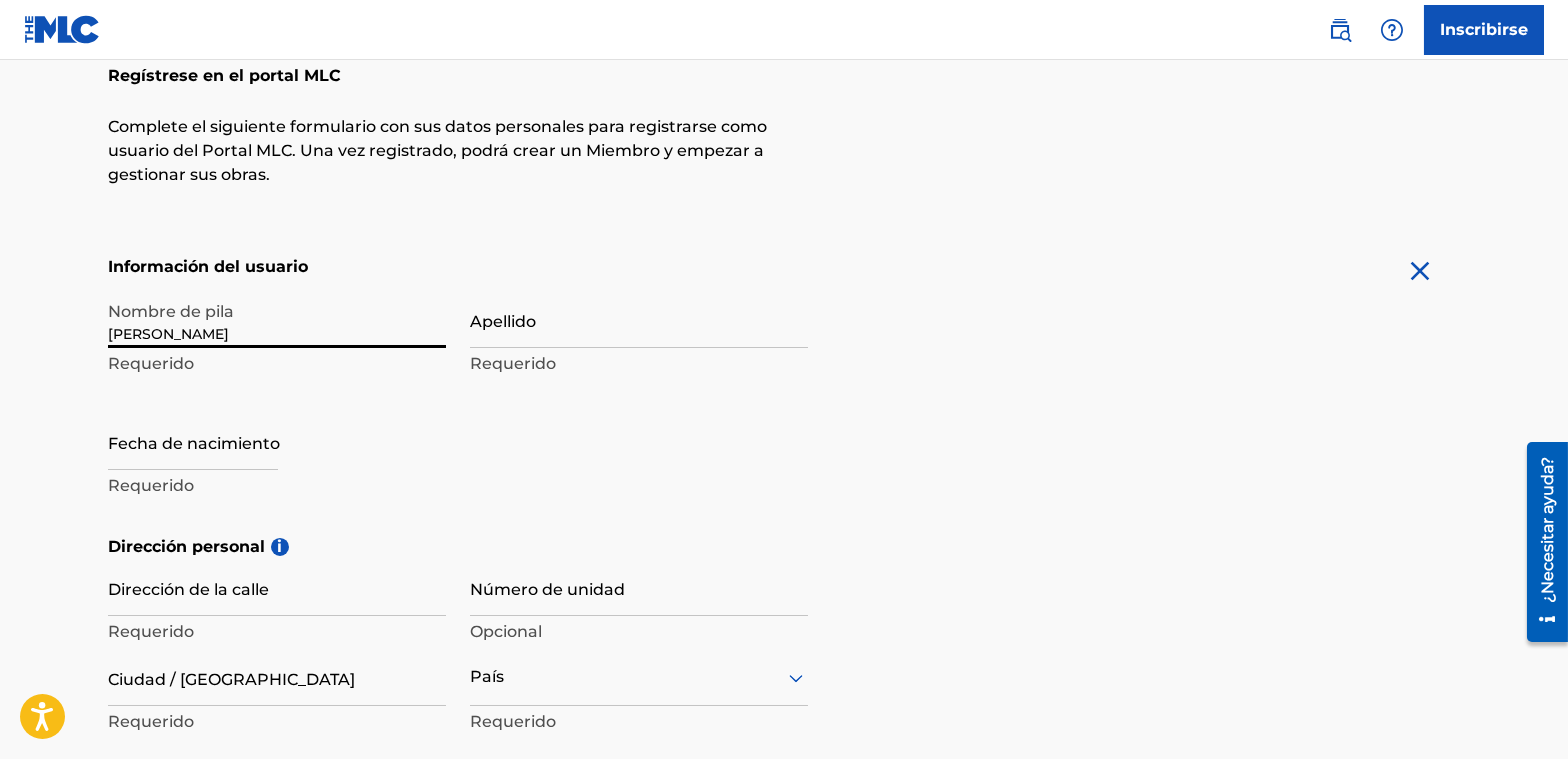 click on "Apellido" at bounding box center [639, 319] 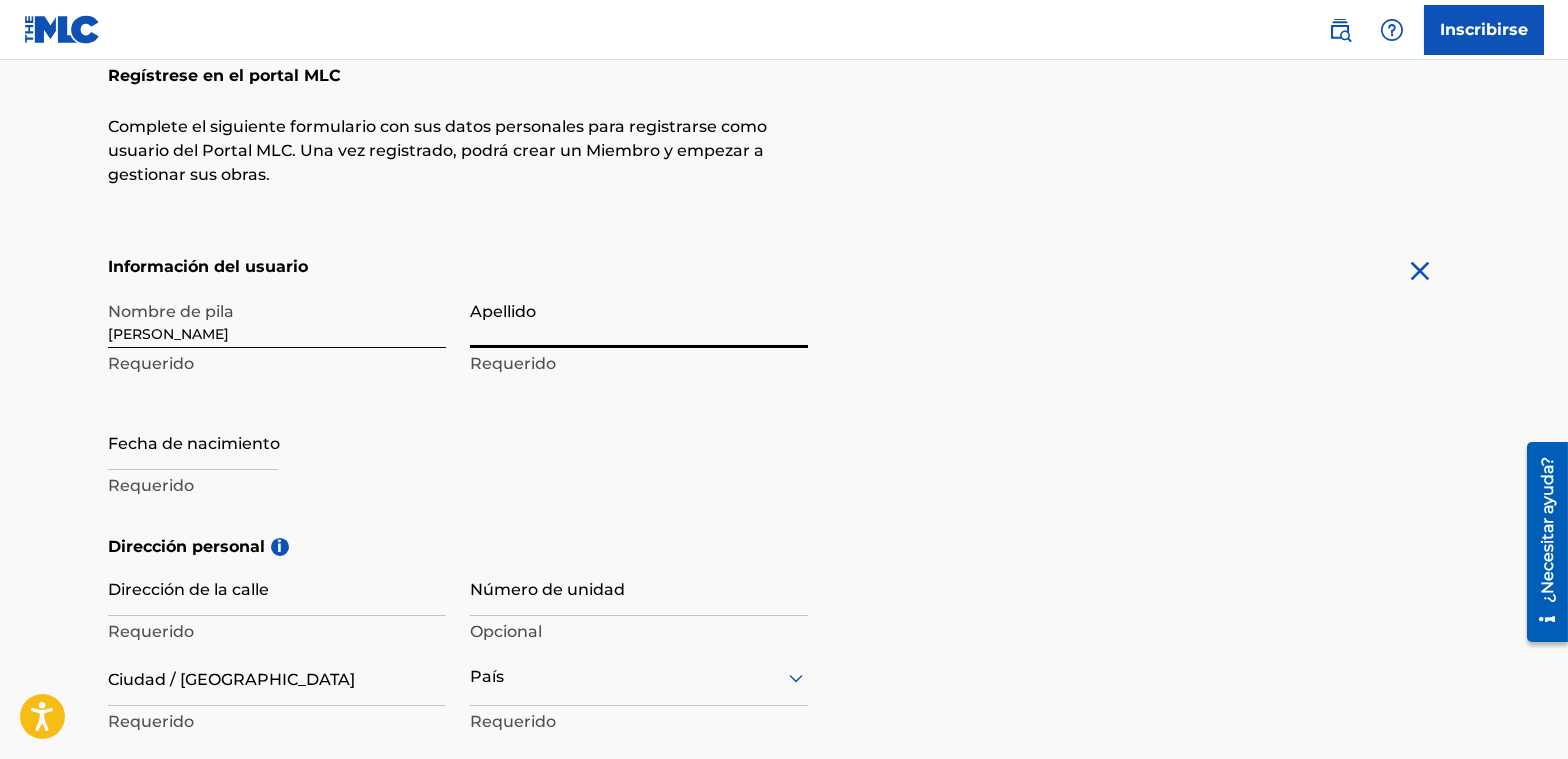 type on "[PERSON_NAME]" 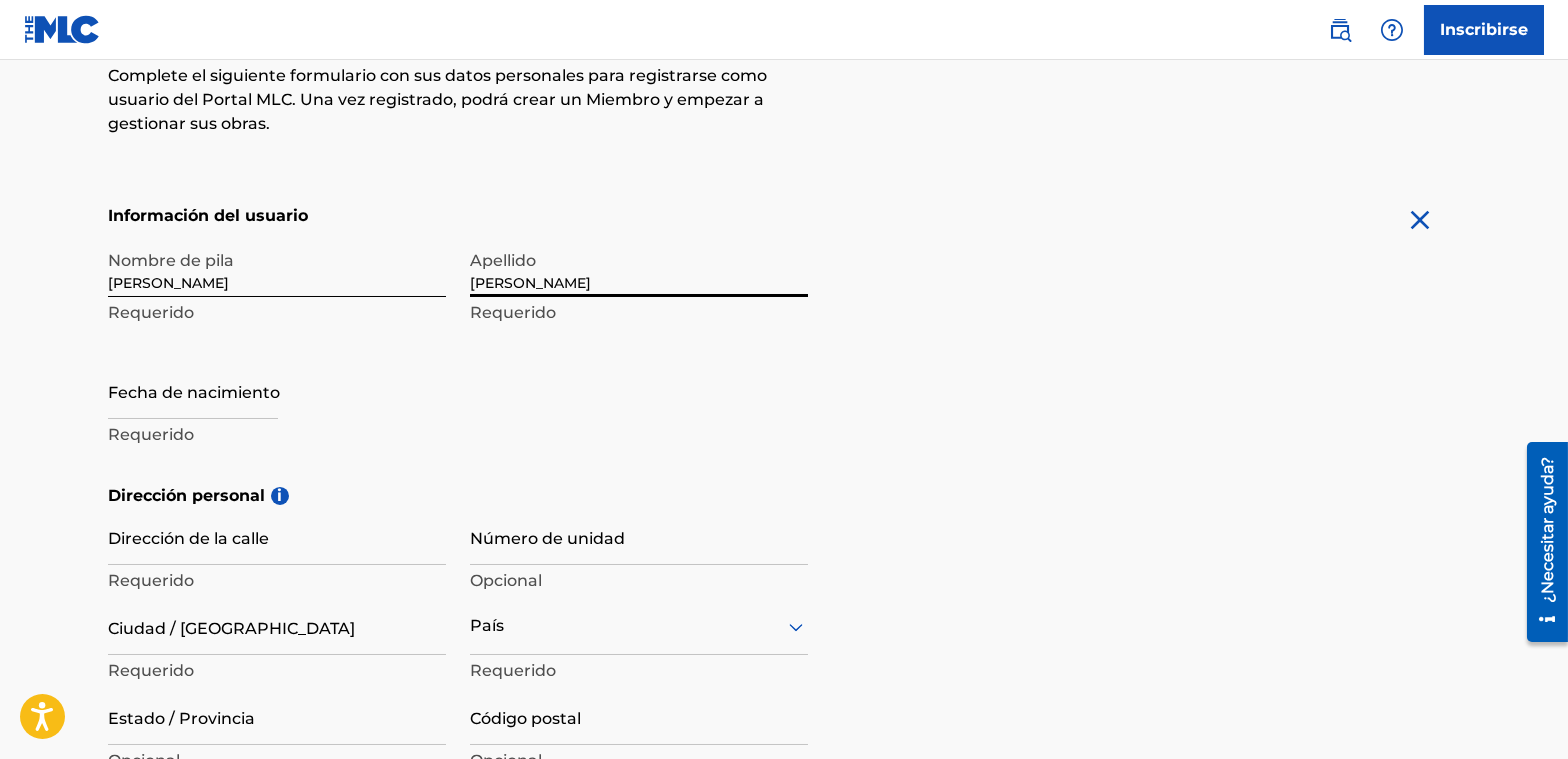 scroll, scrollTop: 356, scrollLeft: 0, axis: vertical 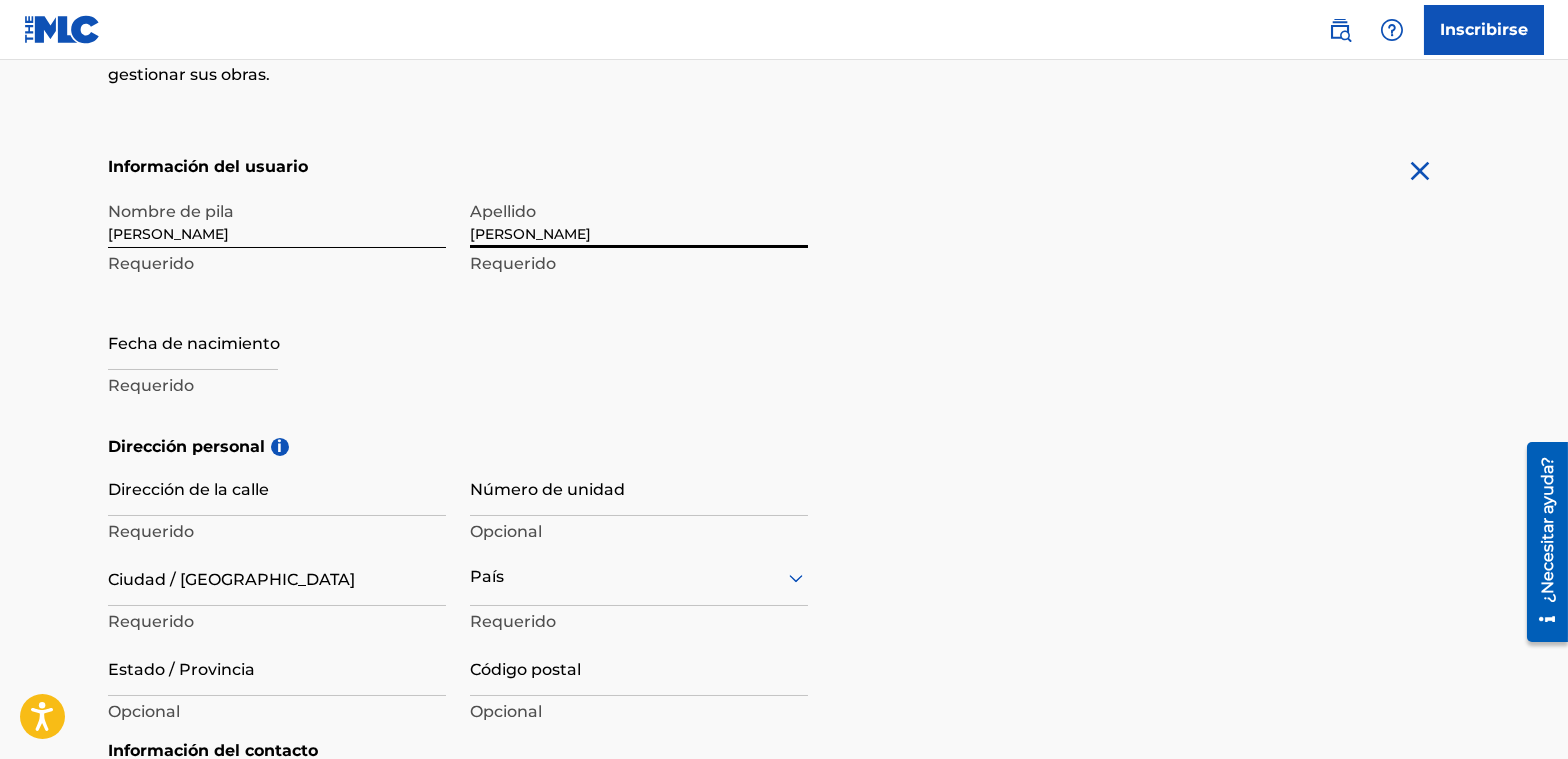 select on "6" 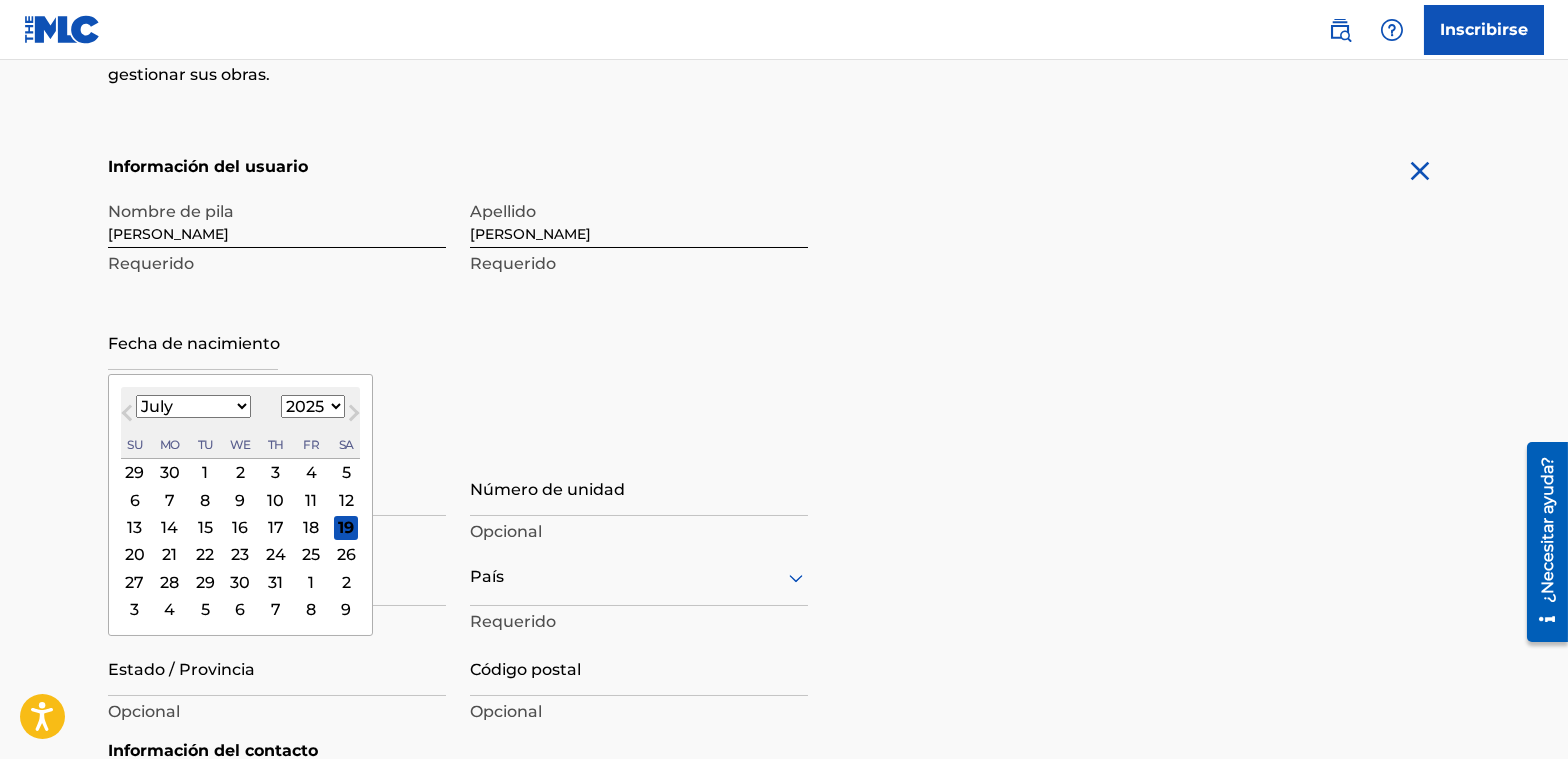 click at bounding box center [193, 341] 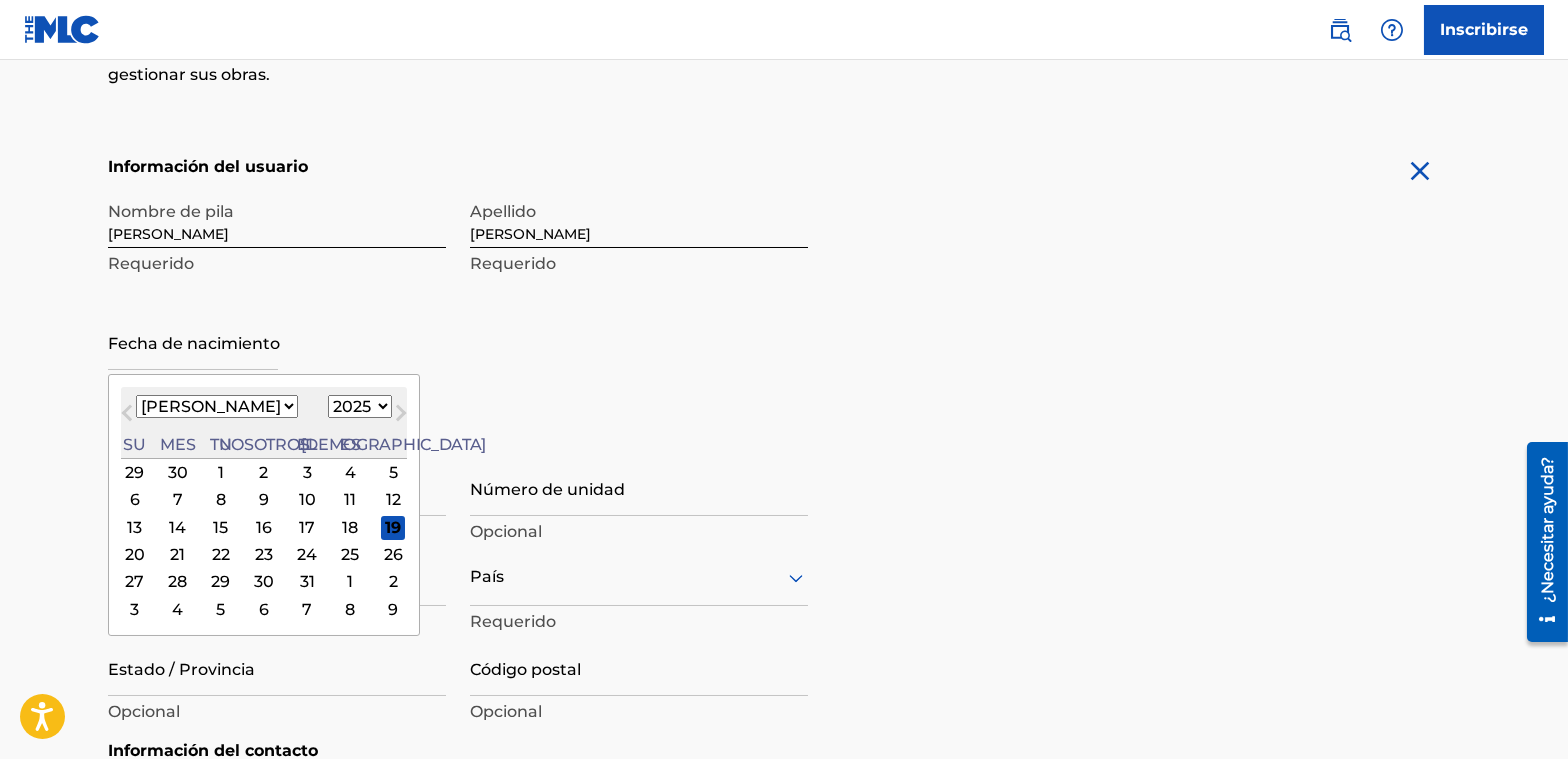 type on "[DATE]" 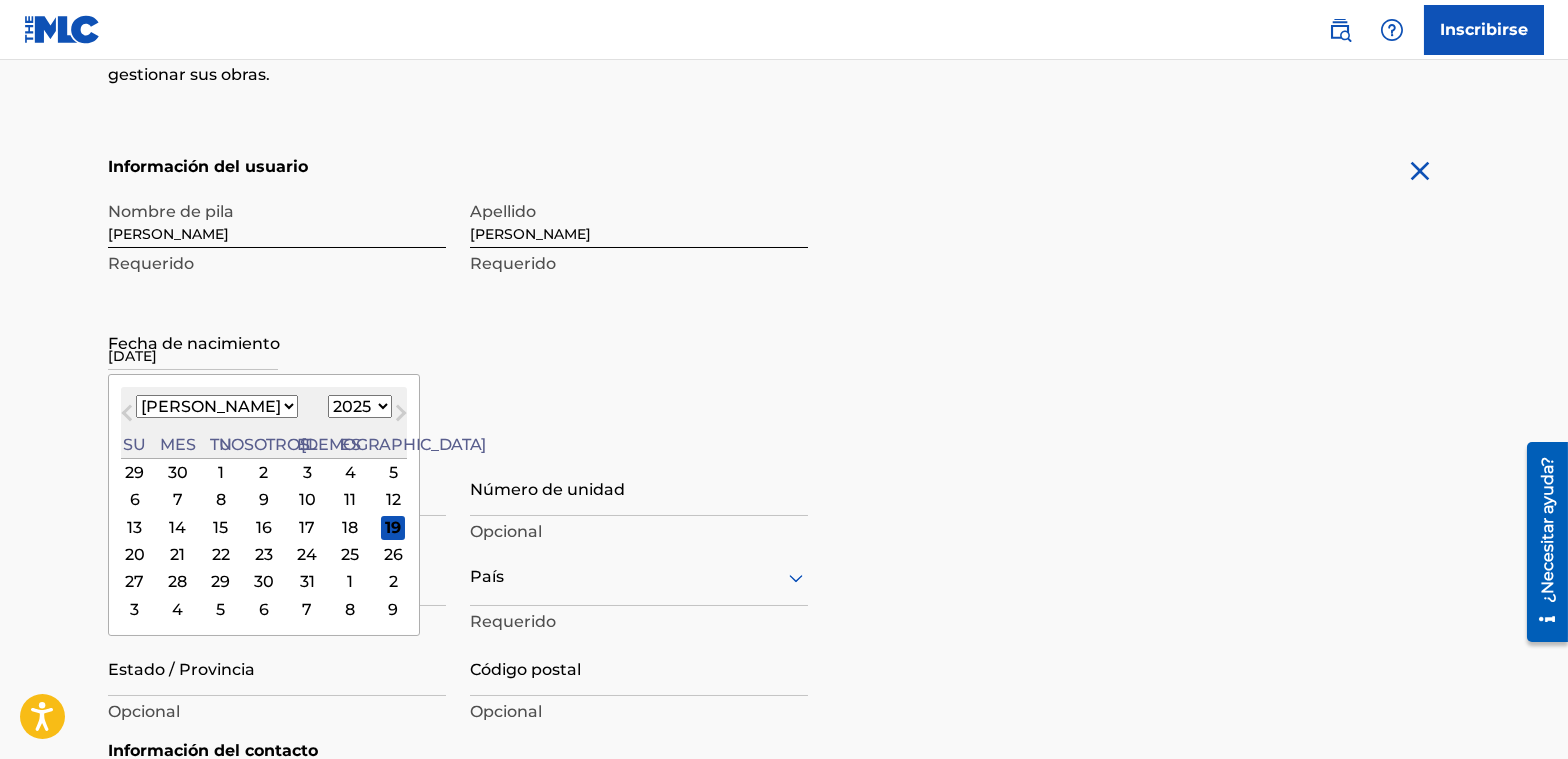 select on "10" 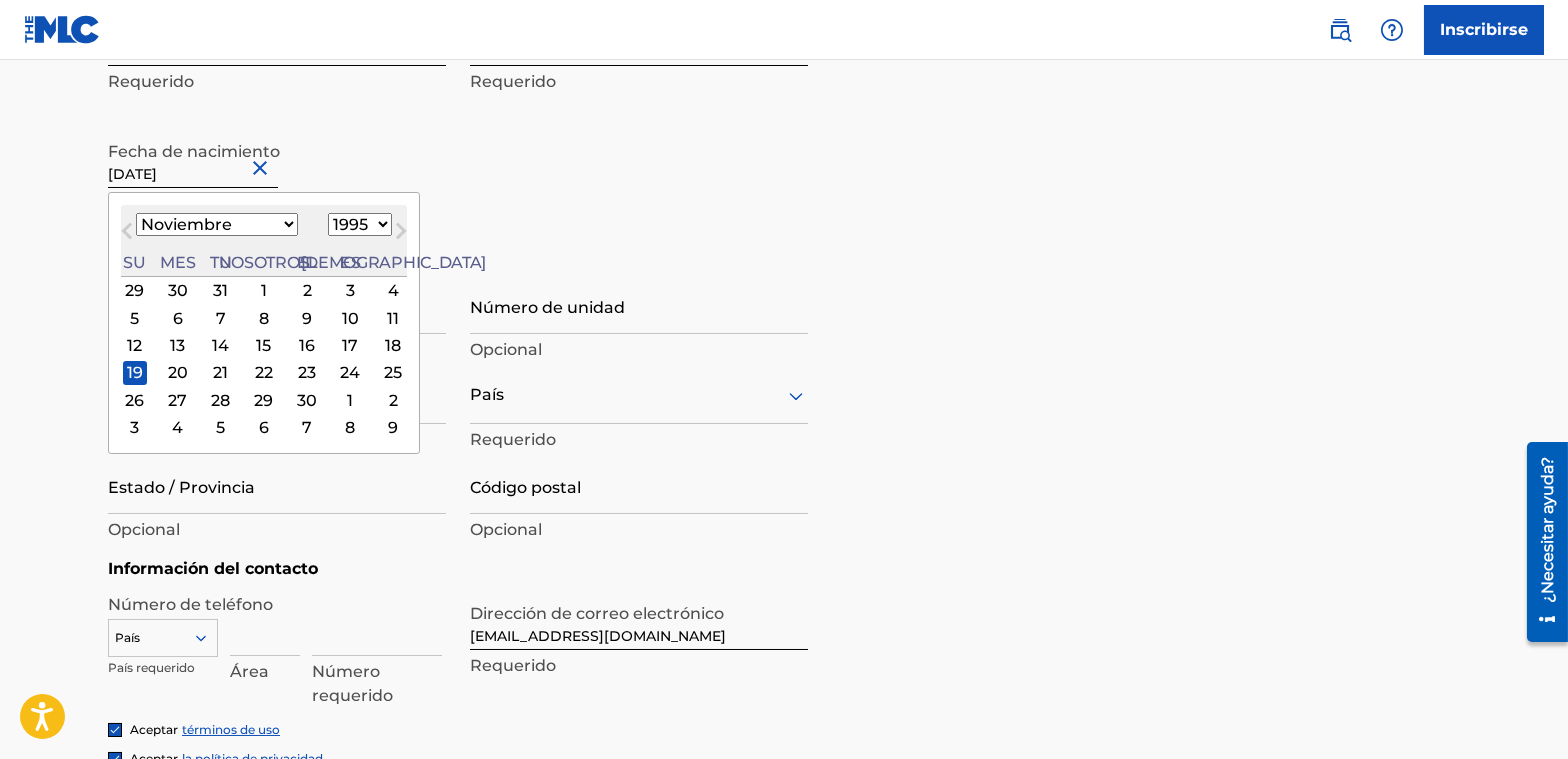 scroll, scrollTop: 556, scrollLeft: 0, axis: vertical 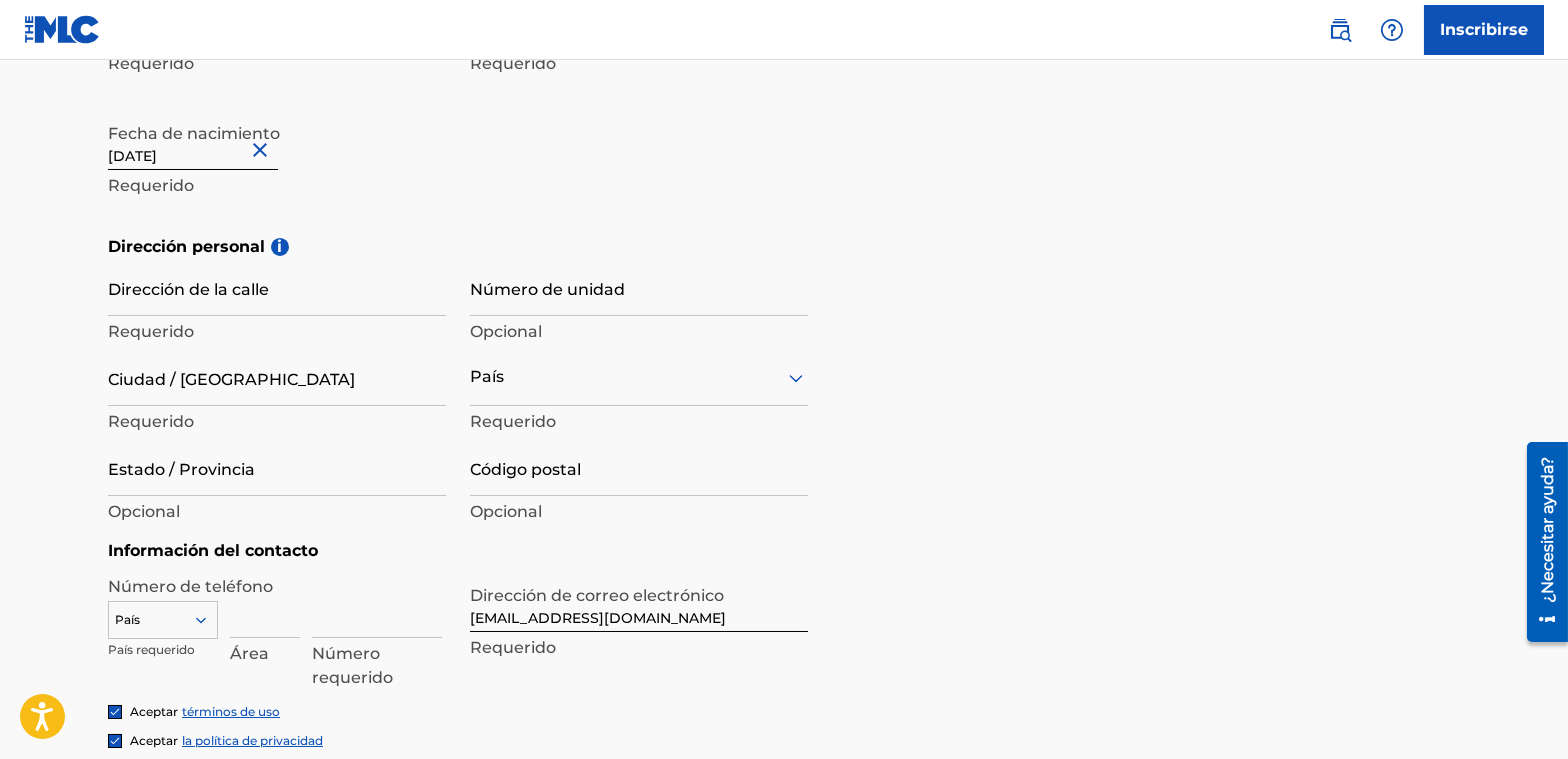 click on "Dirección personal i" at bounding box center (784, 247) 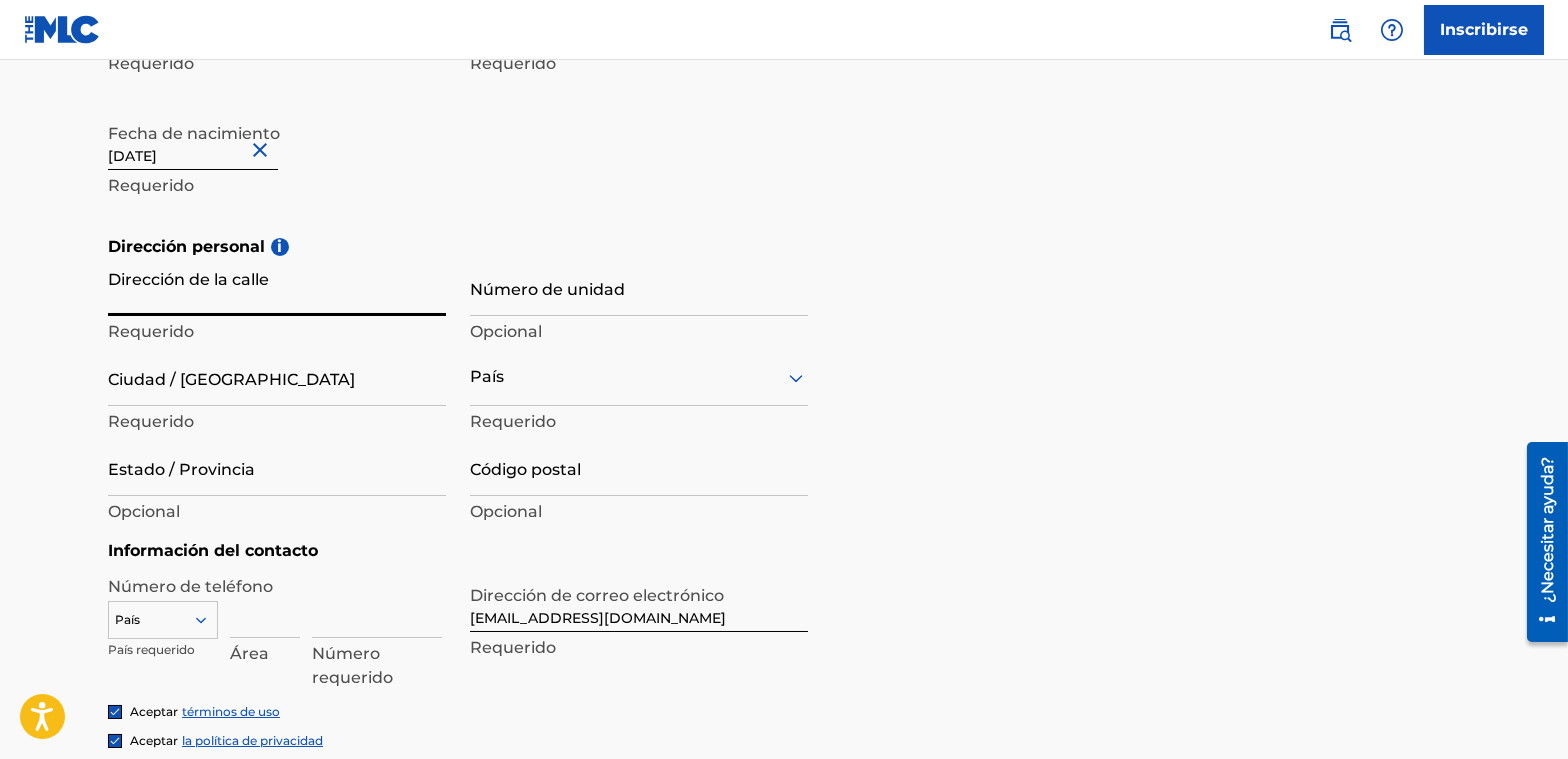 click on "Dirección de la calle" at bounding box center (277, 287) 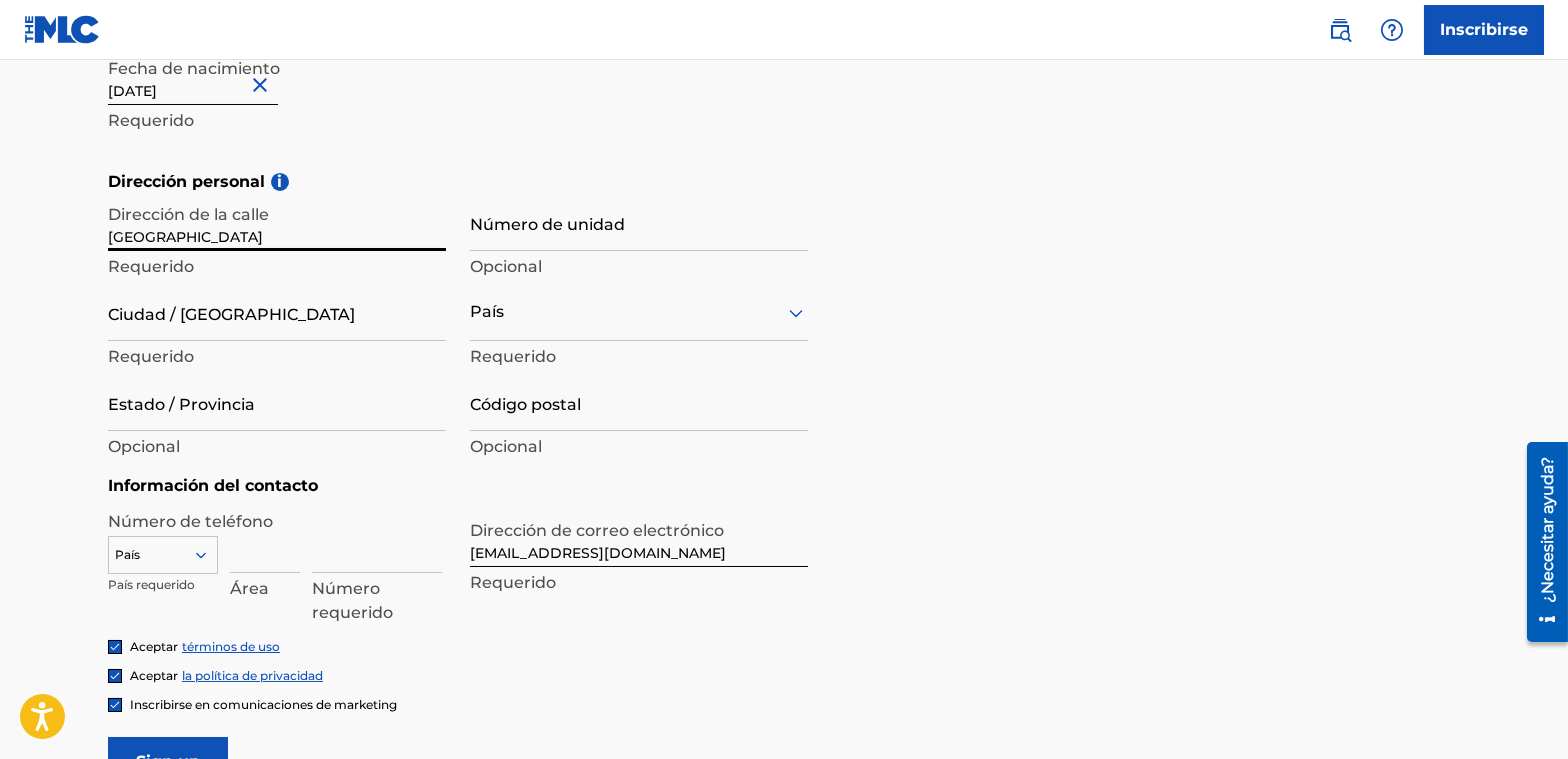 scroll, scrollTop: 656, scrollLeft: 0, axis: vertical 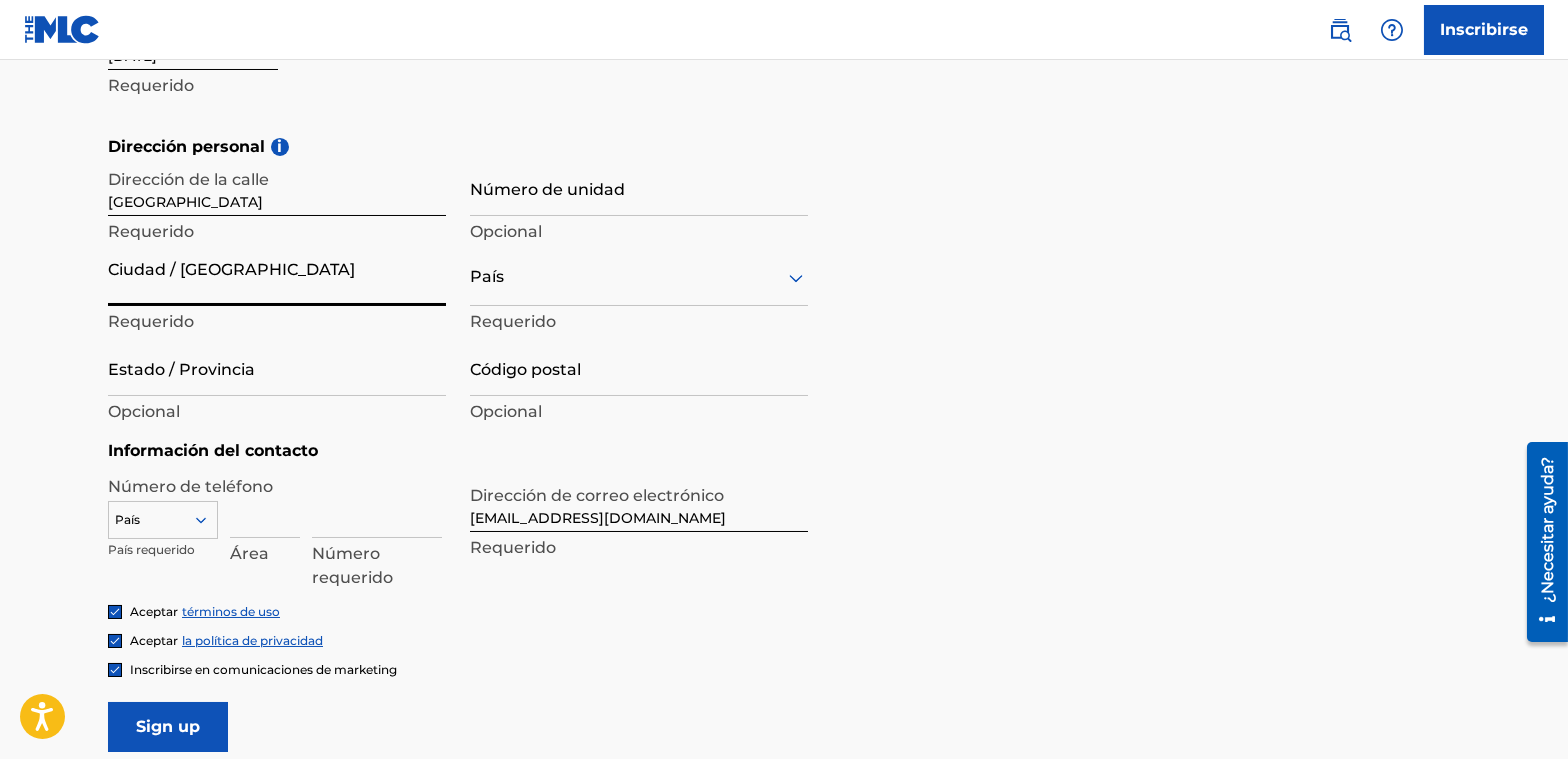 click on "Ciudad / [GEOGRAPHIC_DATA]" at bounding box center (277, 277) 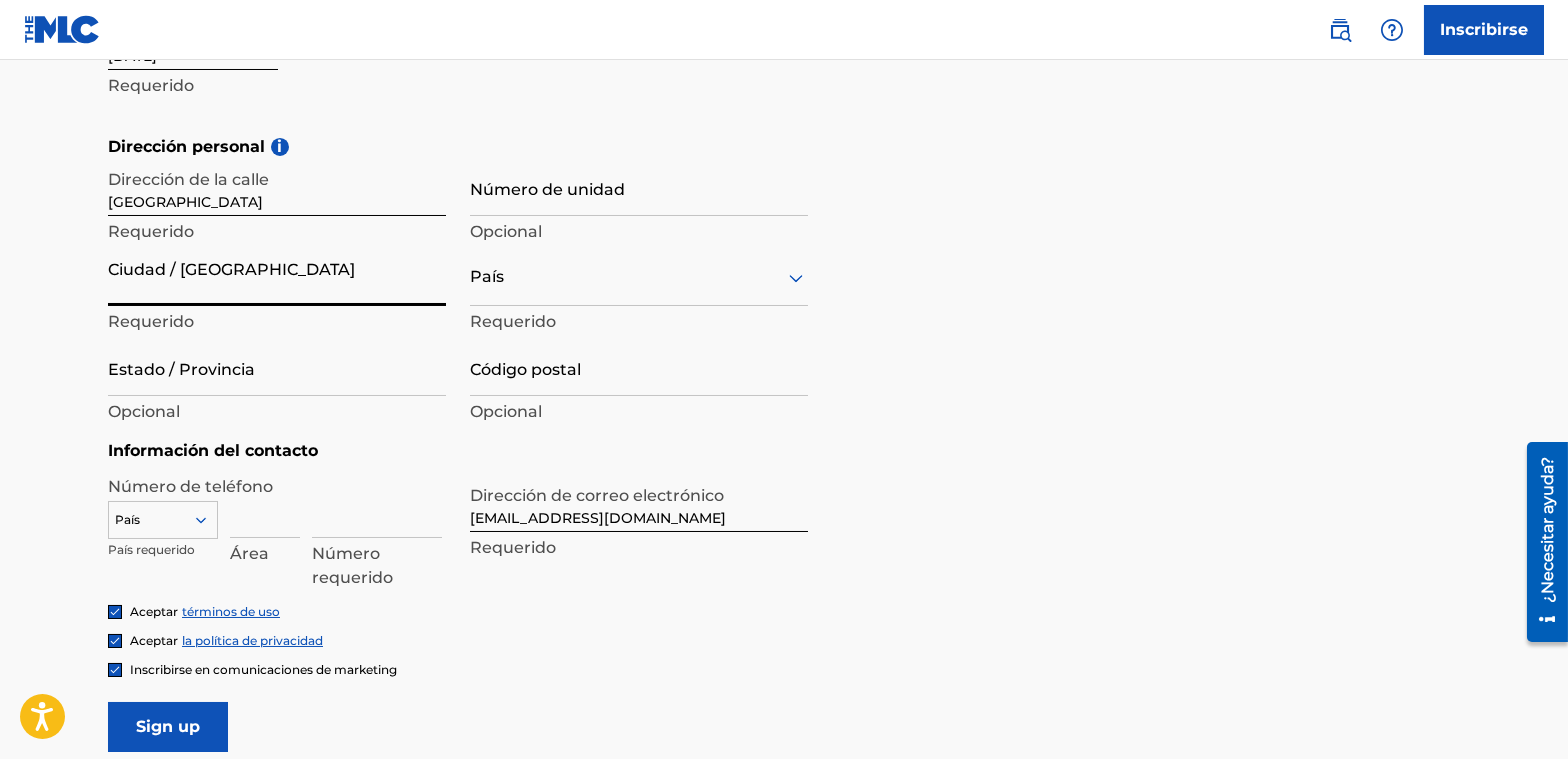 drag, startPoint x: 331, startPoint y: 276, endPoint x: 348, endPoint y: 277, distance: 17.029387 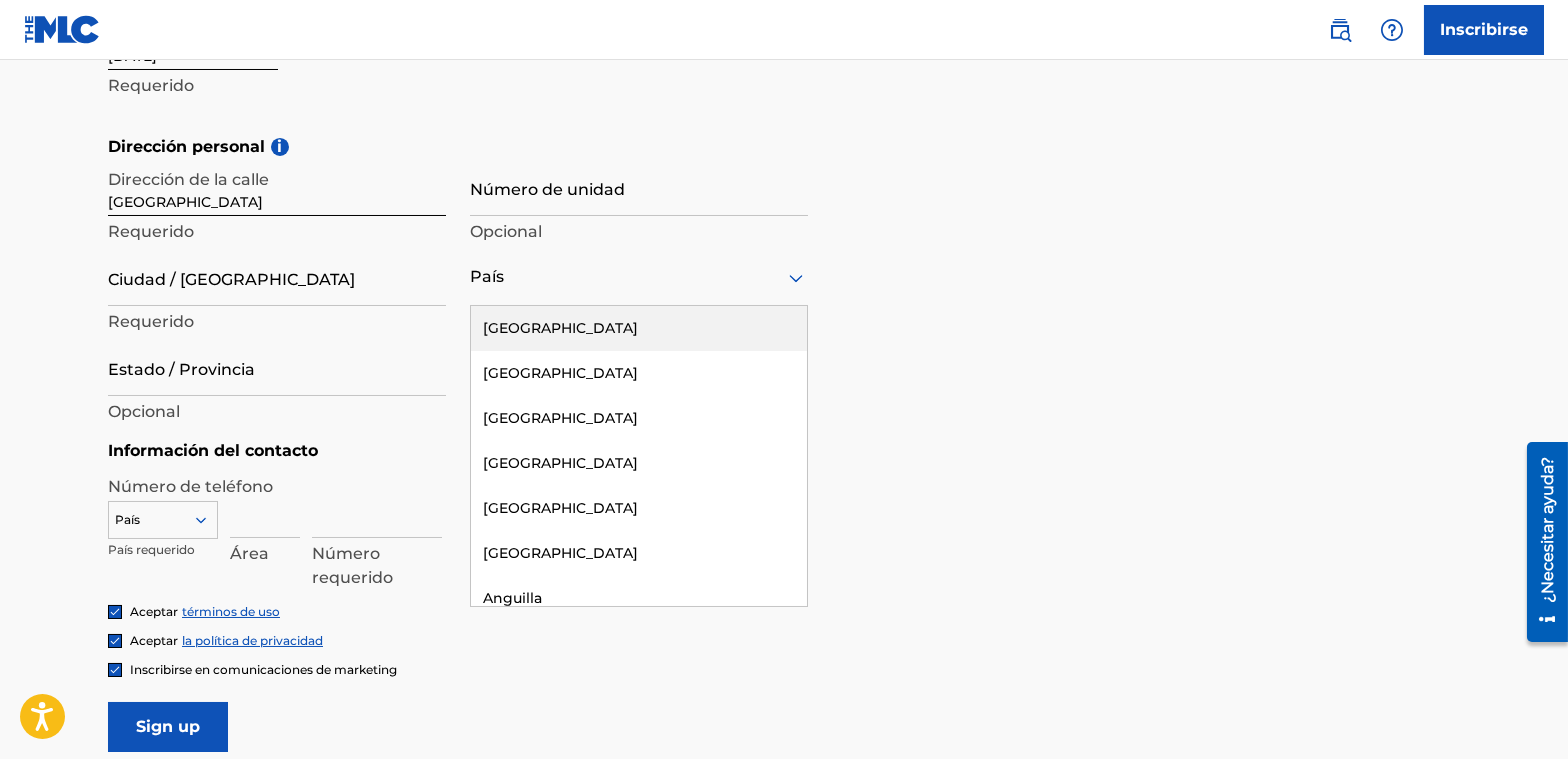click on "País" at bounding box center (639, 277) 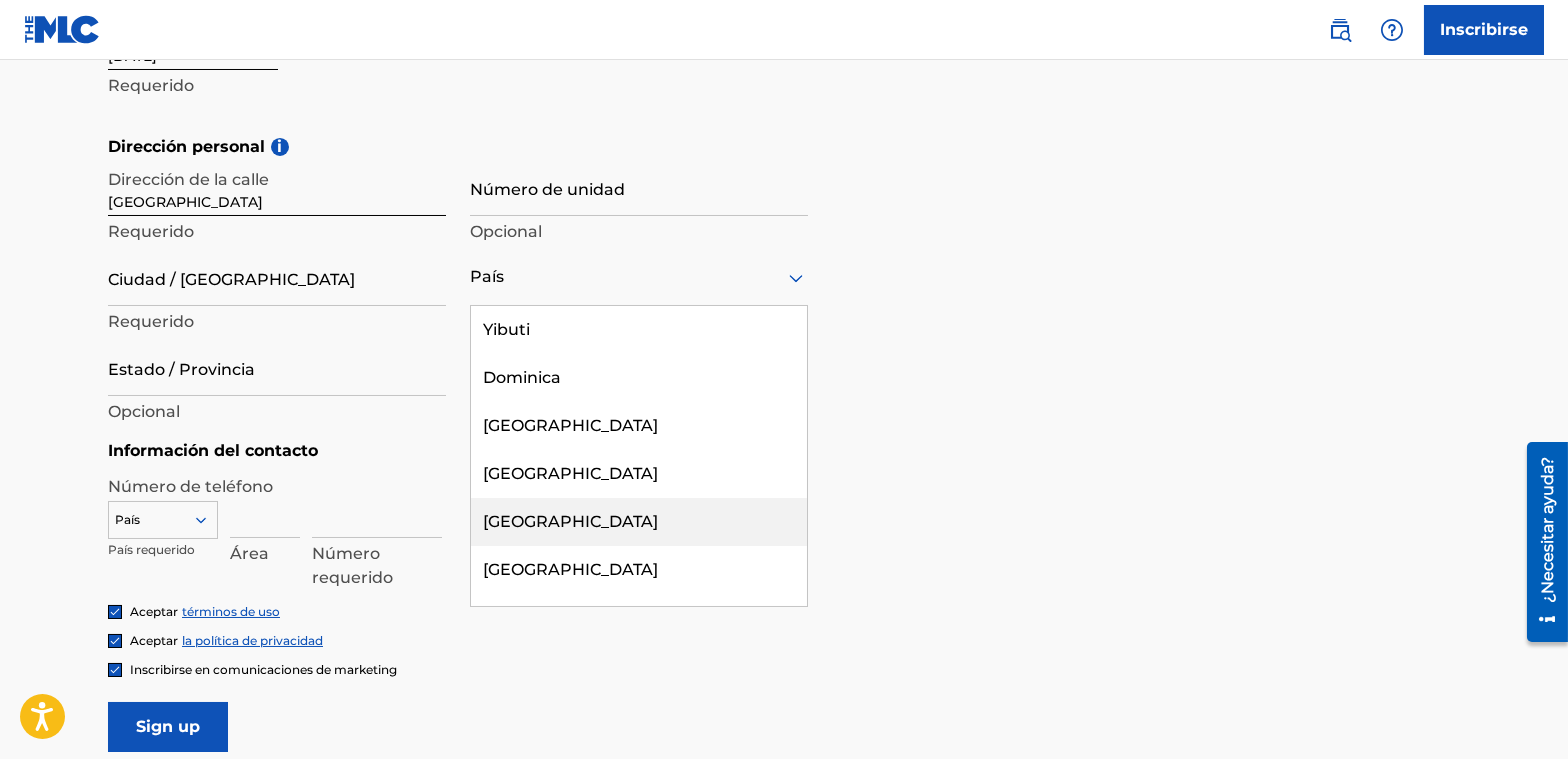 scroll, scrollTop: 2600, scrollLeft: 0, axis: vertical 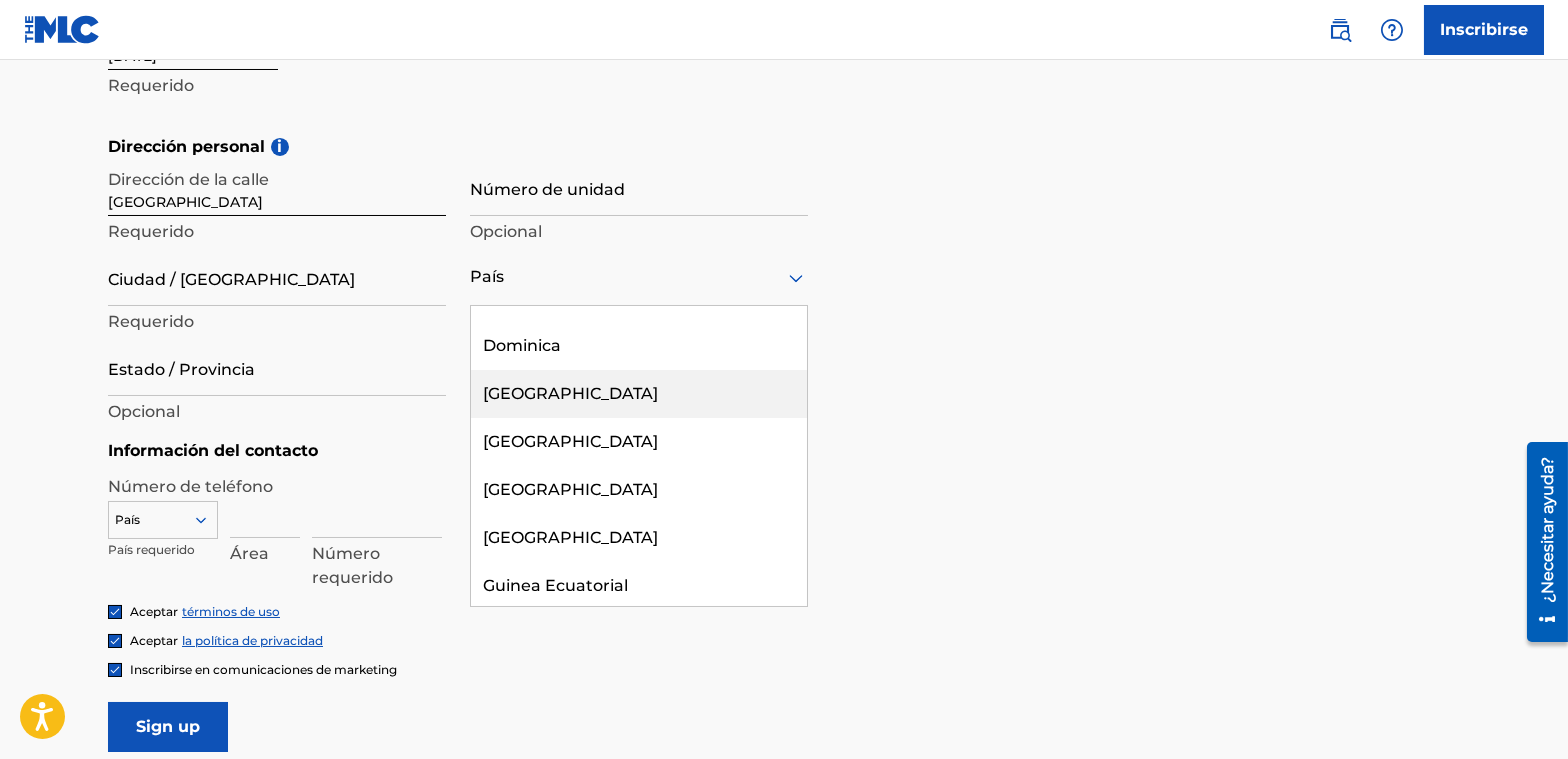 click on "[GEOGRAPHIC_DATA]" at bounding box center [570, 393] 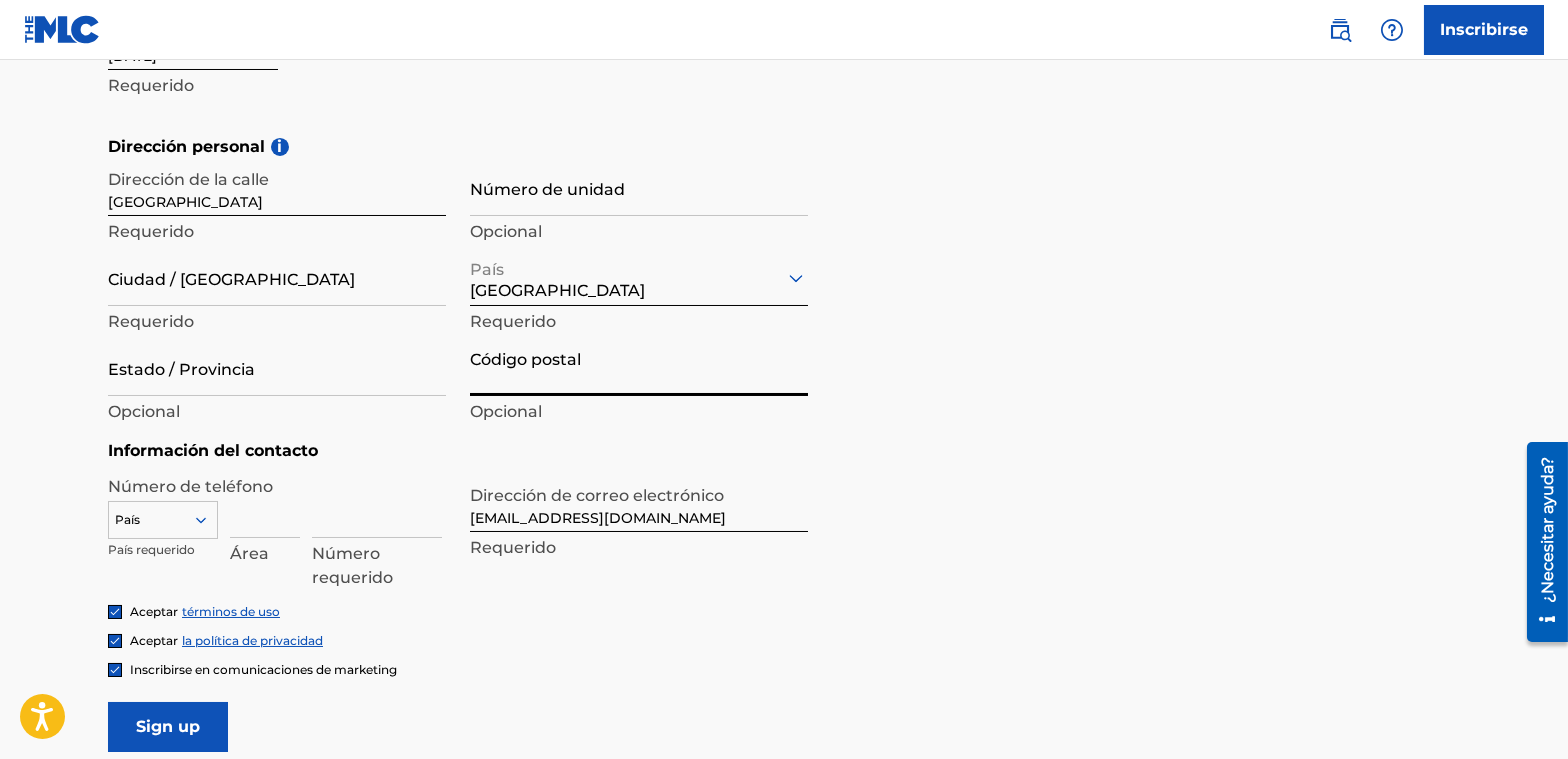 click on "Código postal" at bounding box center [639, 367] 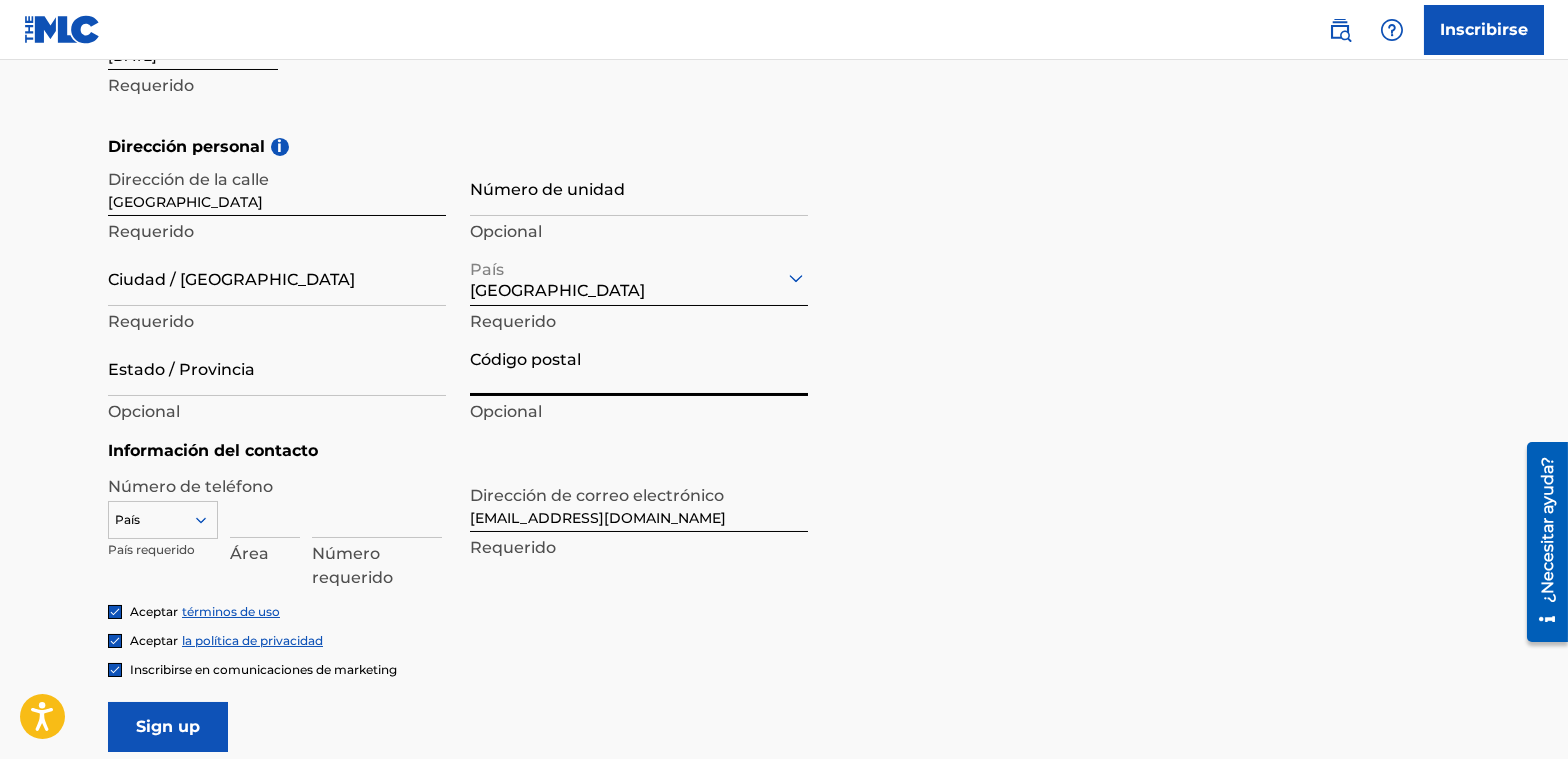 type on "33000" 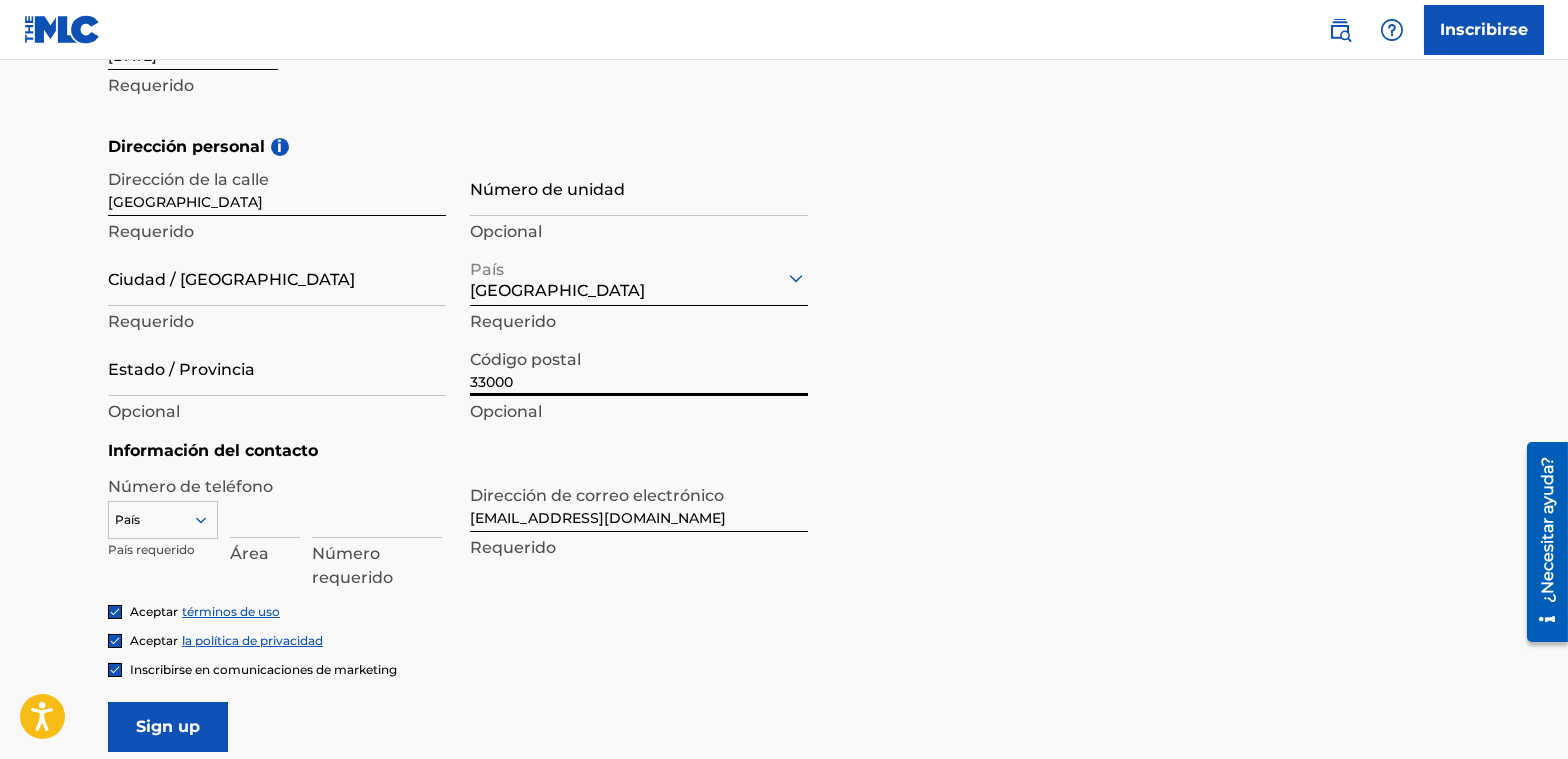 scroll, scrollTop: 756, scrollLeft: 0, axis: vertical 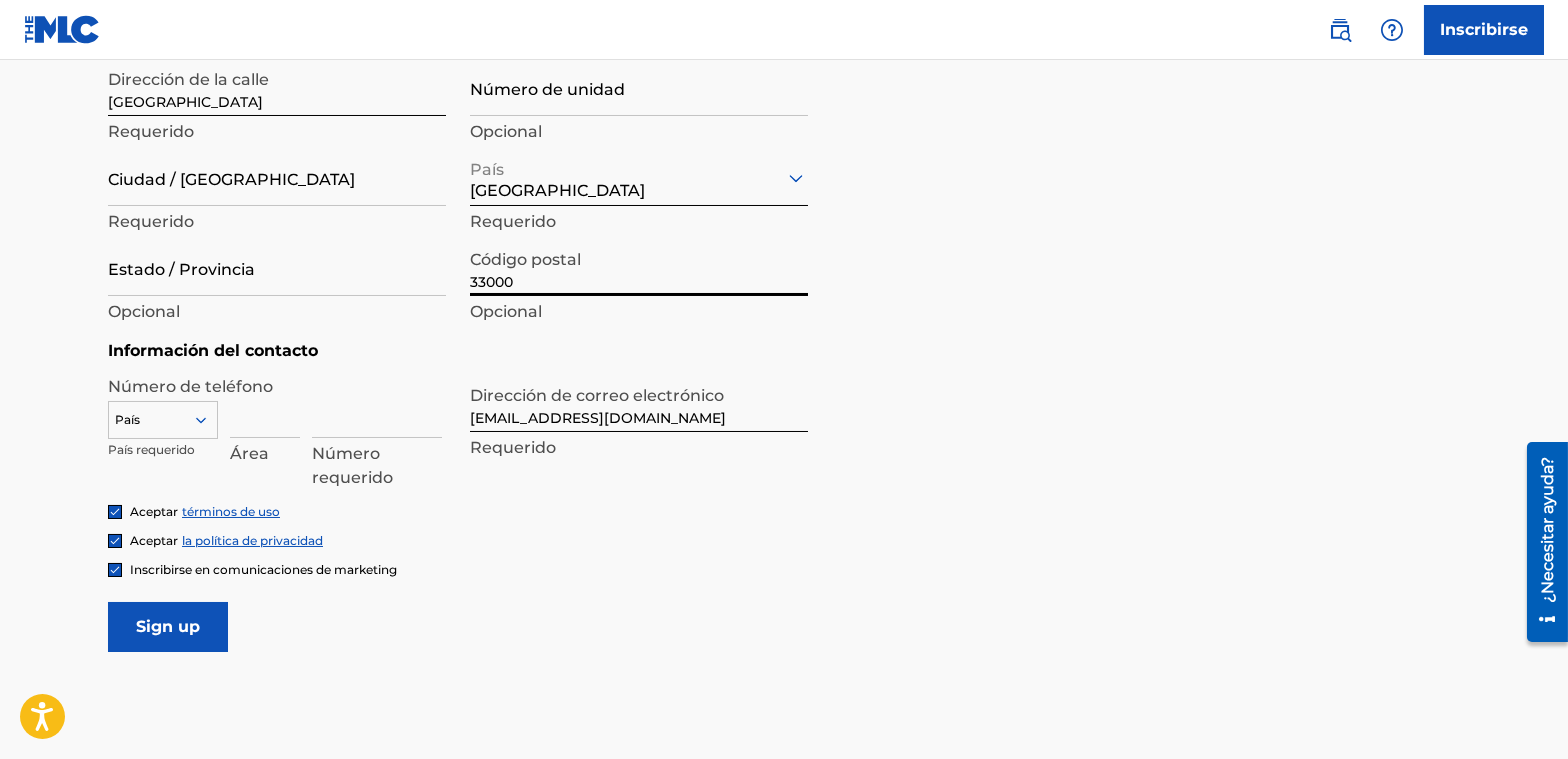 click at bounding box center (377, 409) 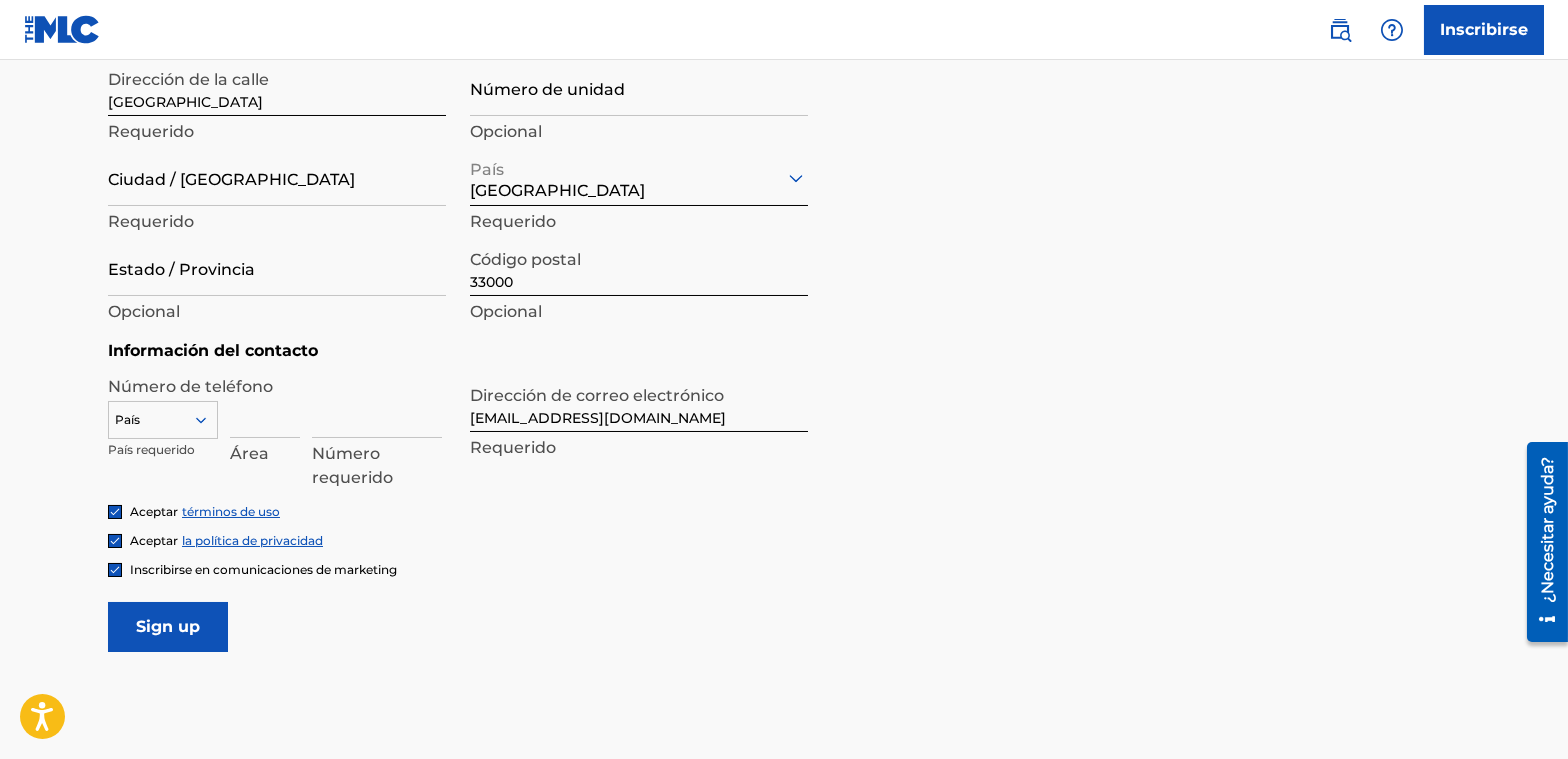 type on "2829417" 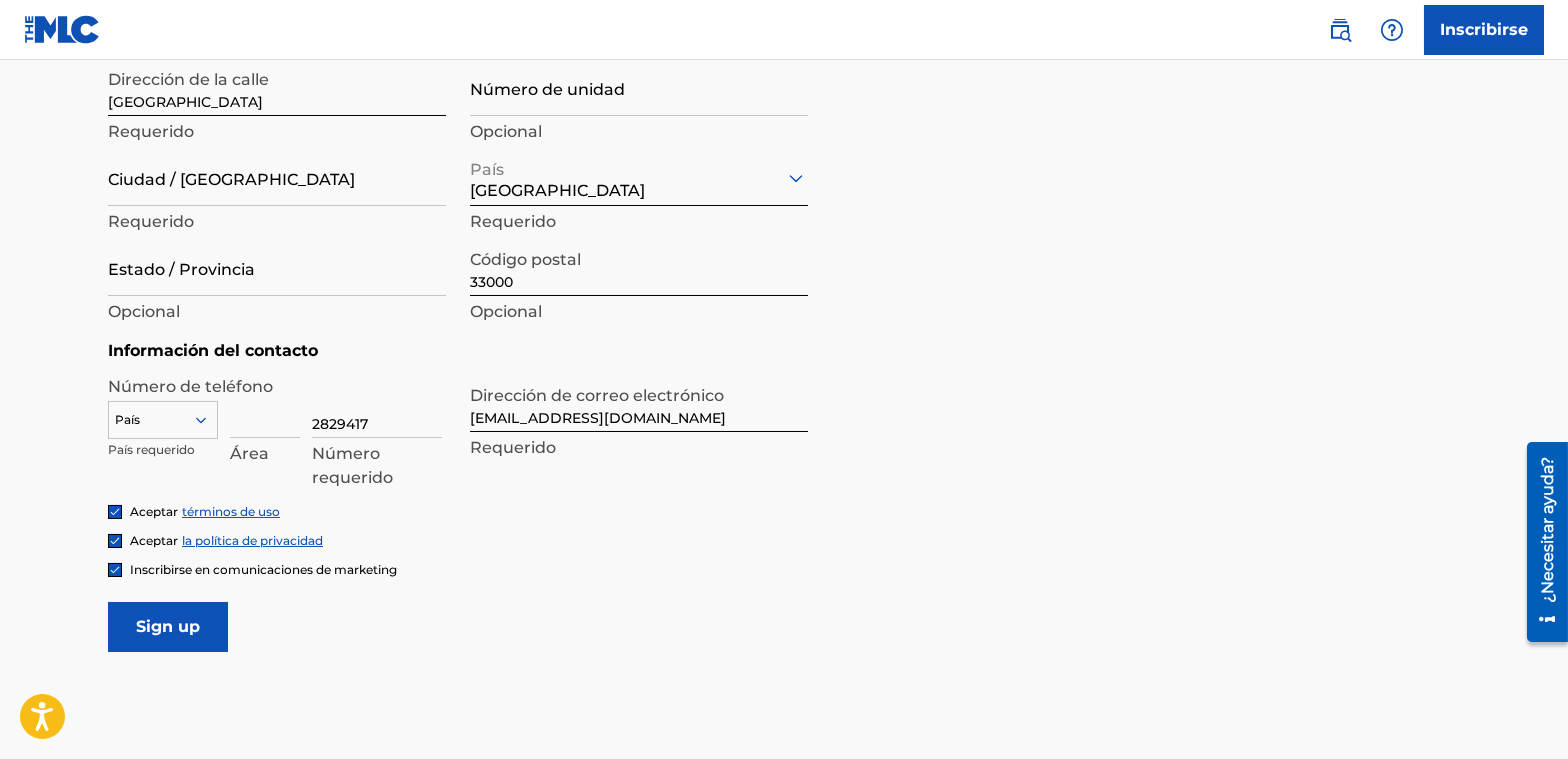 click at bounding box center (265, 409) 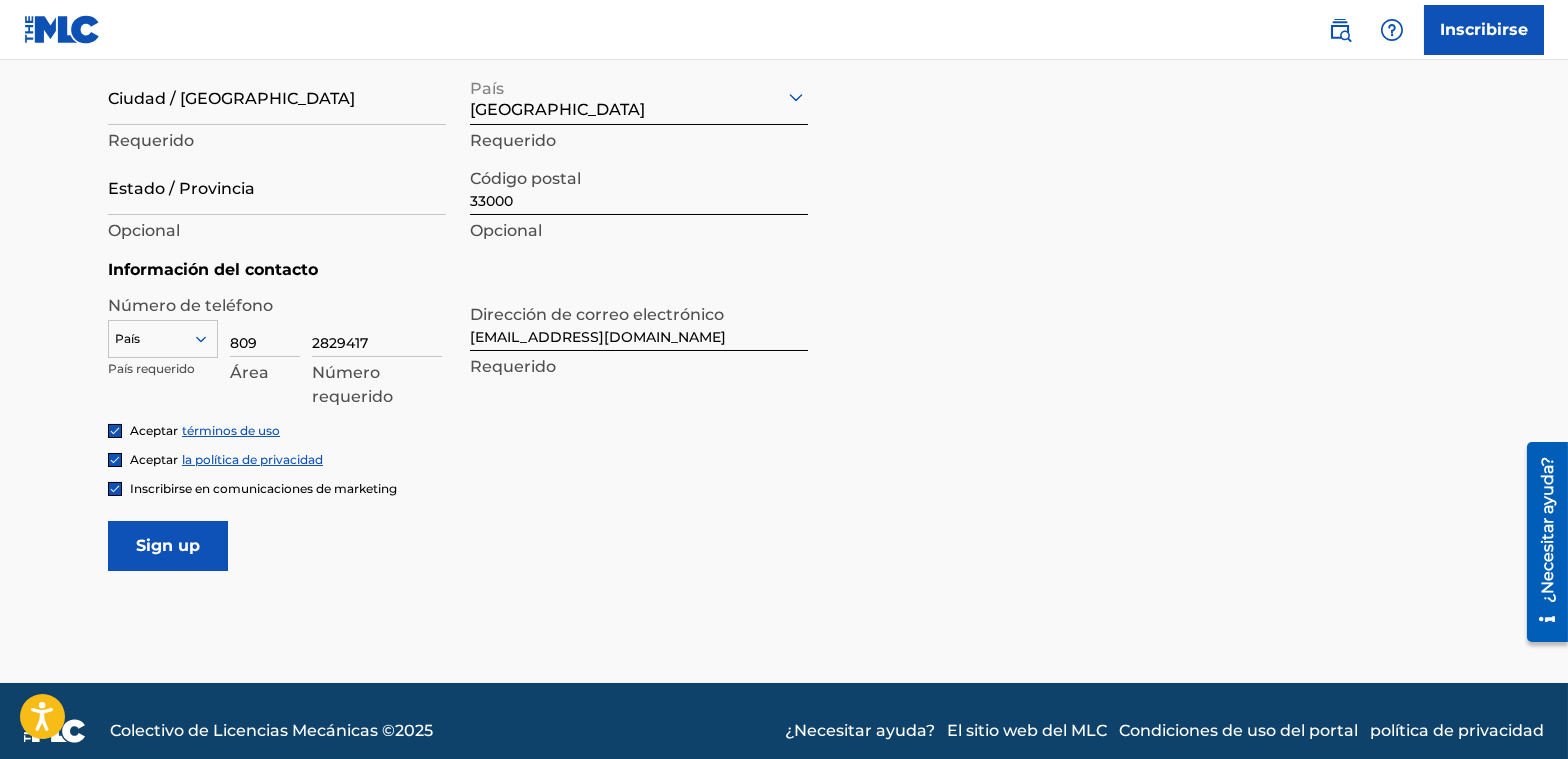 scroll, scrollTop: 856, scrollLeft: 0, axis: vertical 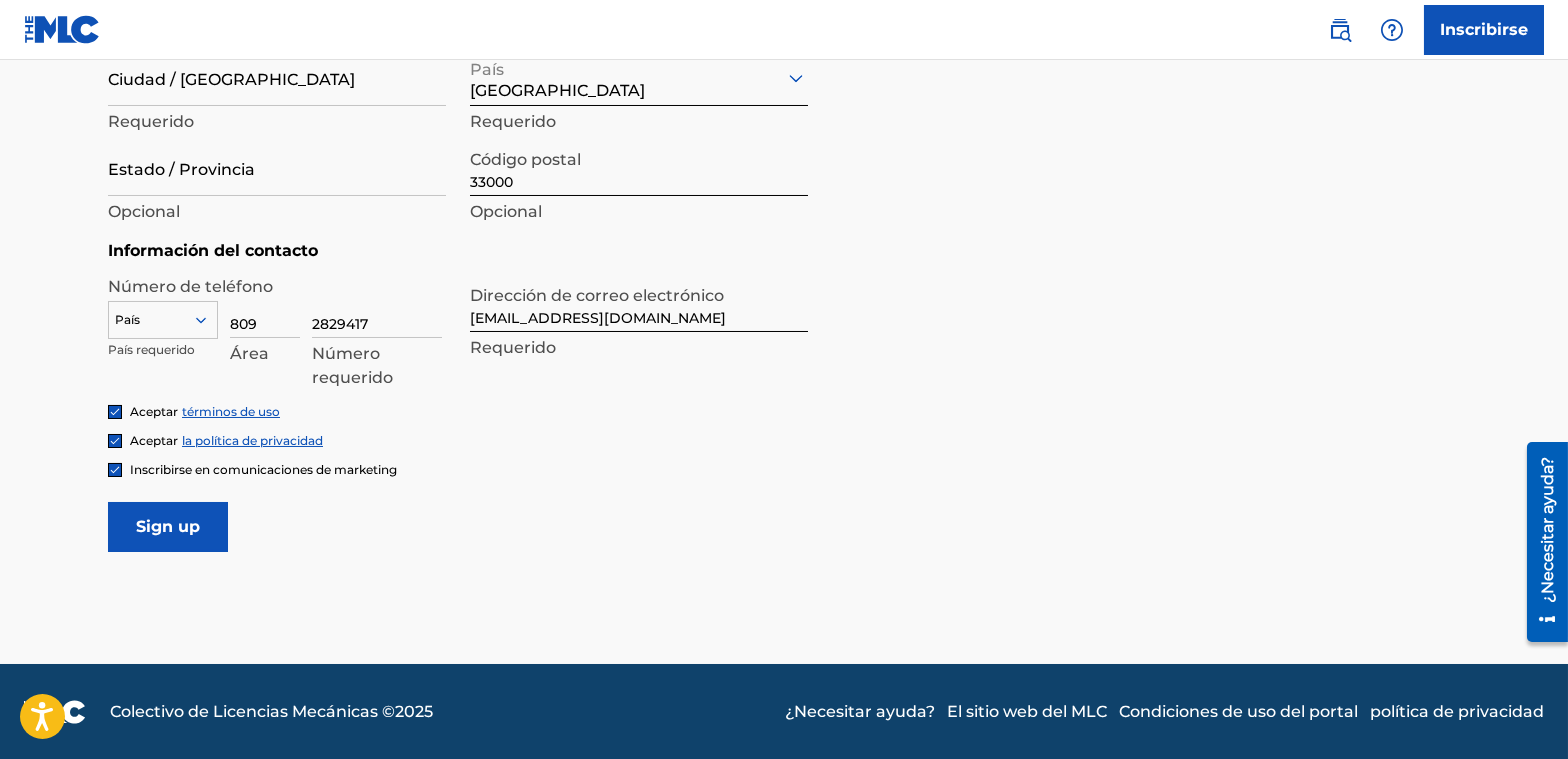 click on "Sign up" at bounding box center [168, 527] 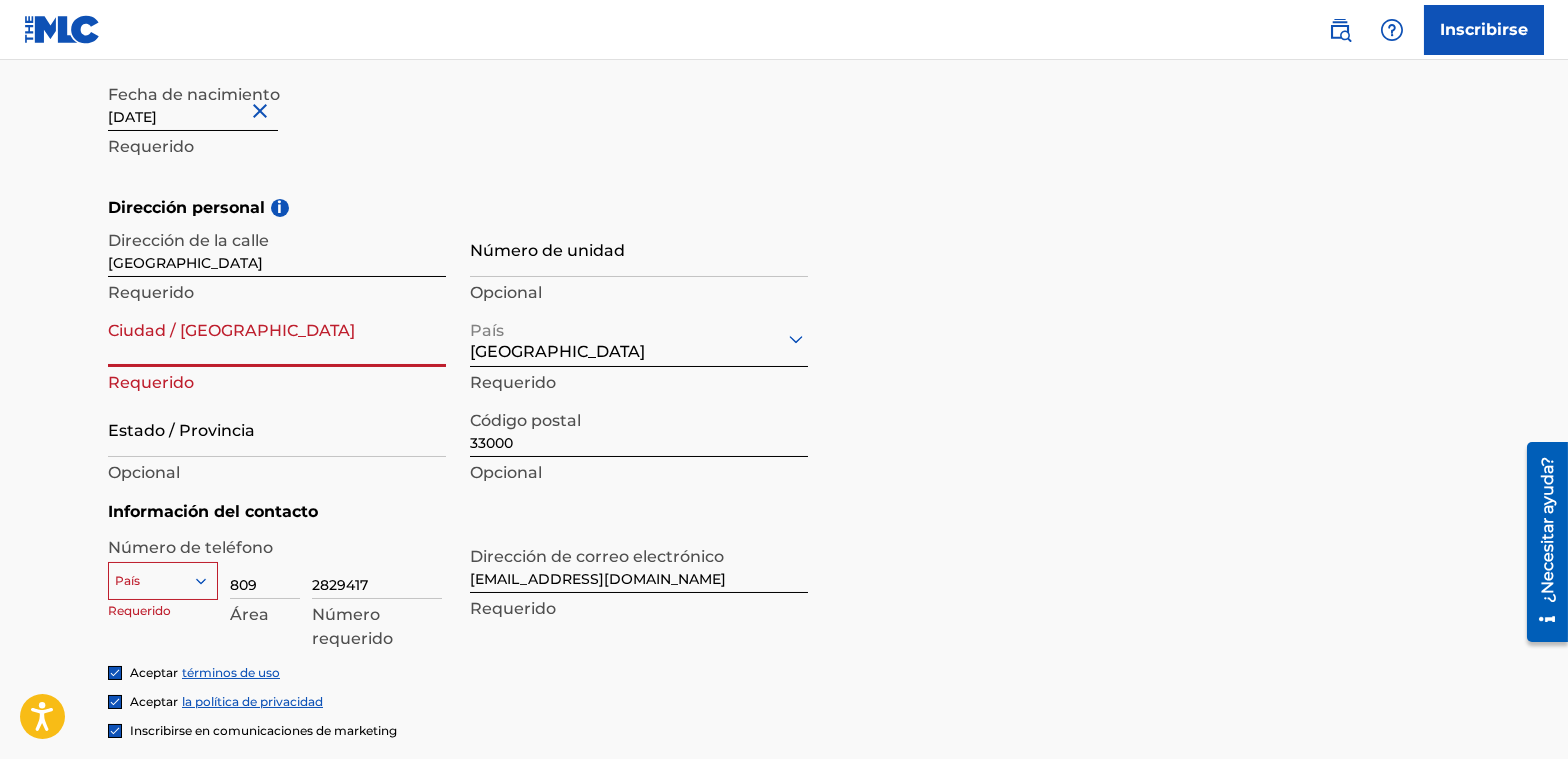 scroll, scrollTop: 556, scrollLeft: 0, axis: vertical 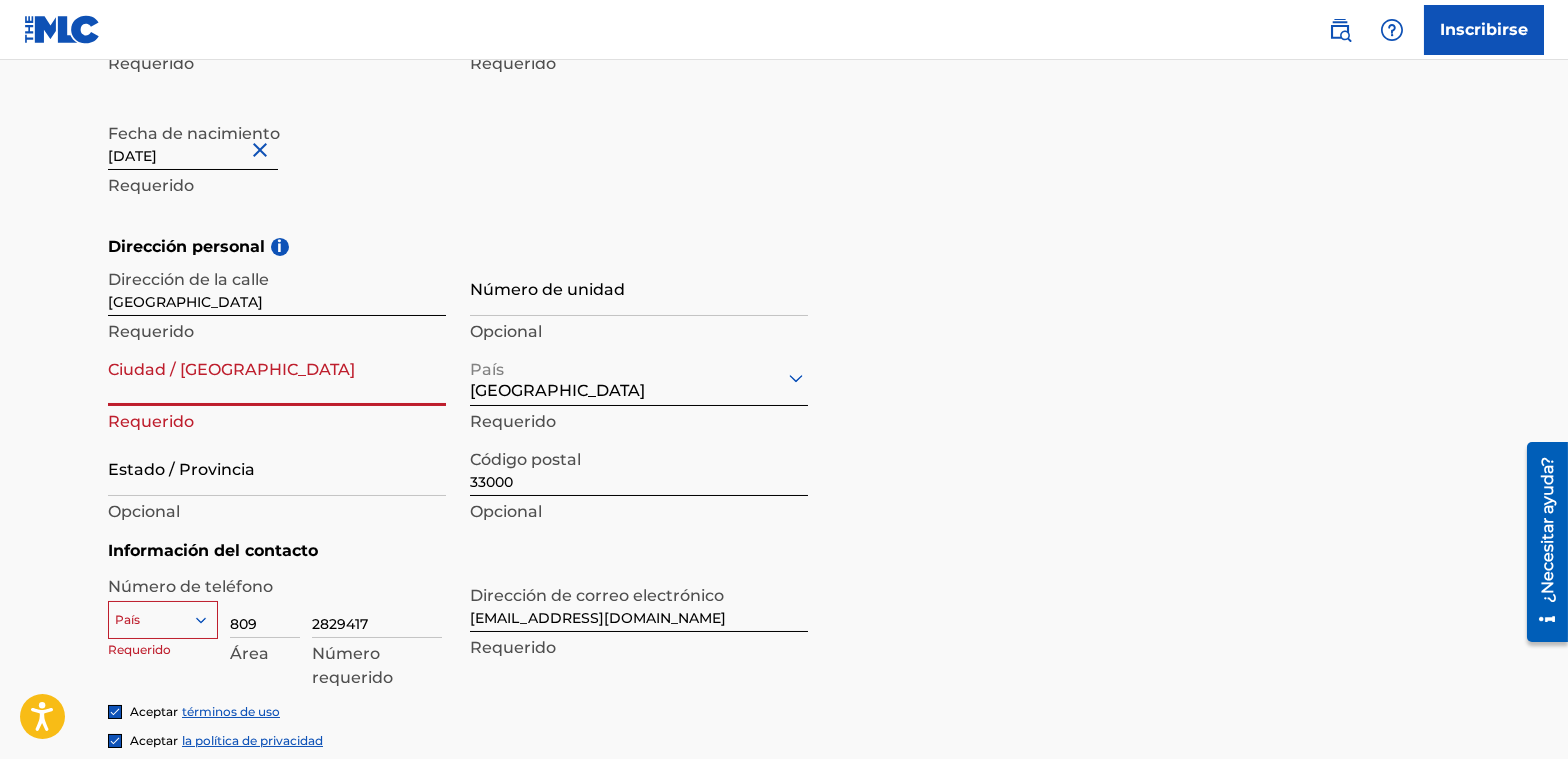 click on "Ciudad / [GEOGRAPHIC_DATA]" at bounding box center (277, 377) 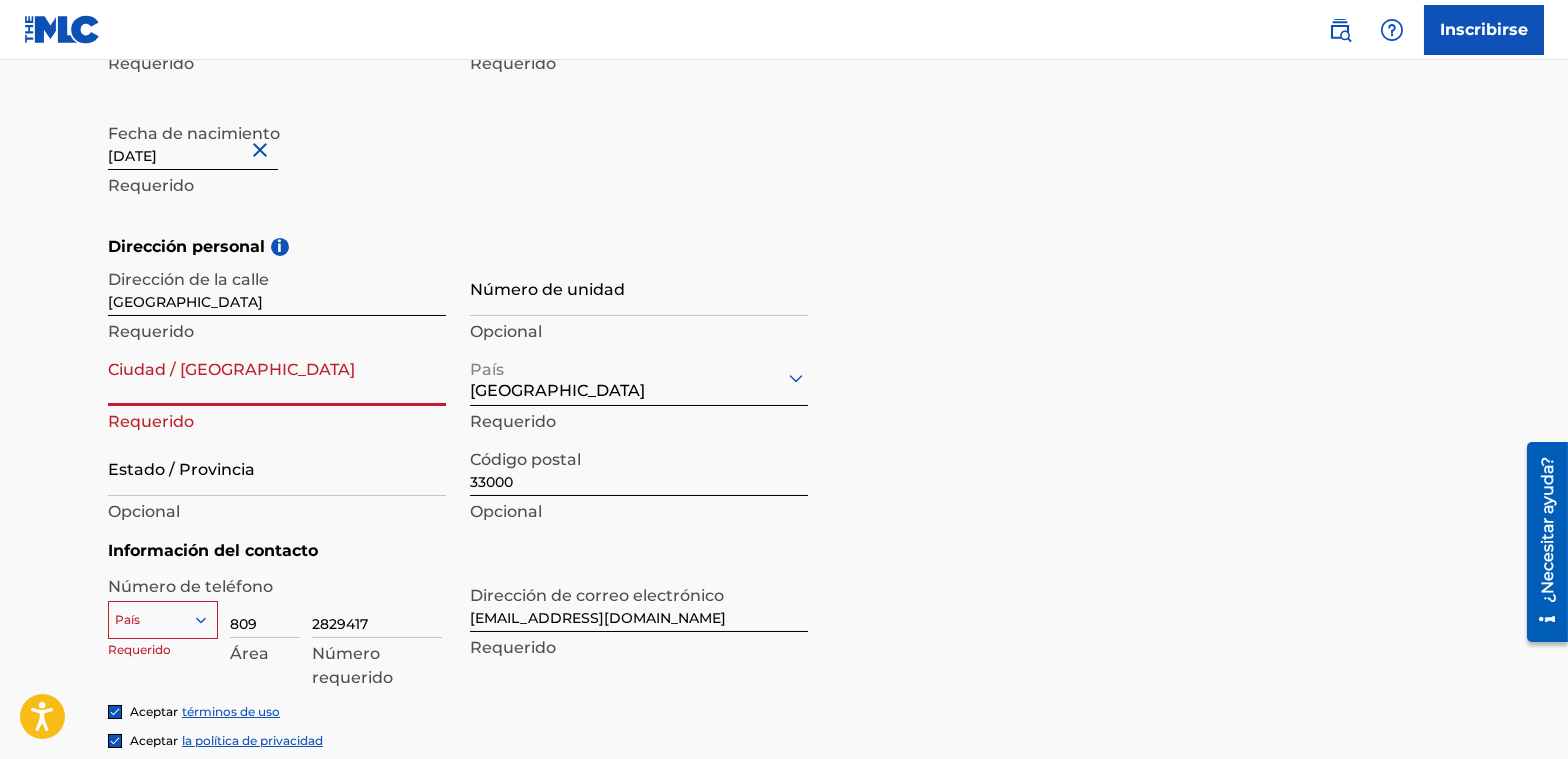 click on "Ciudad / [GEOGRAPHIC_DATA]" at bounding box center [277, 377] 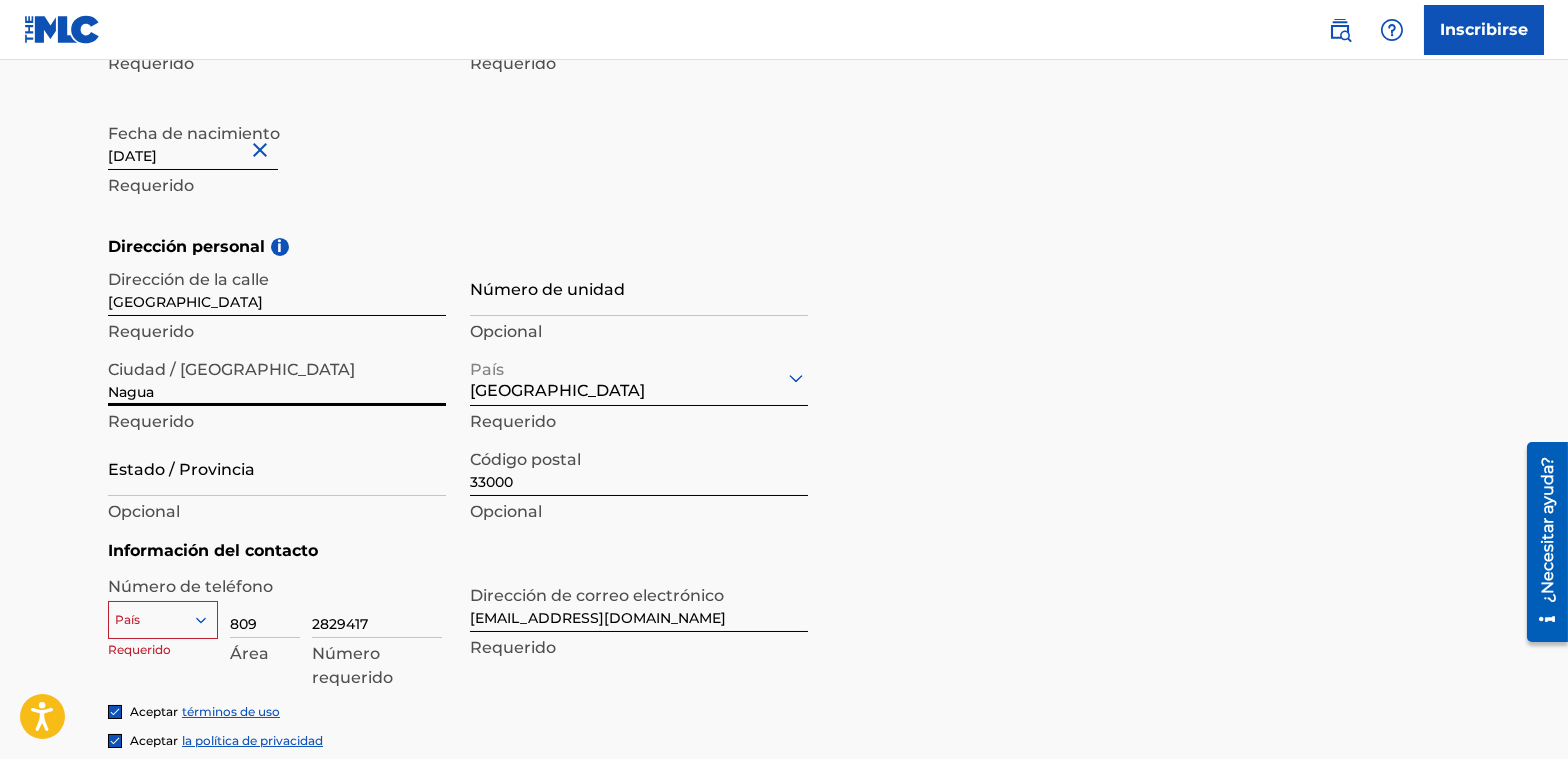 type on "Nagua" 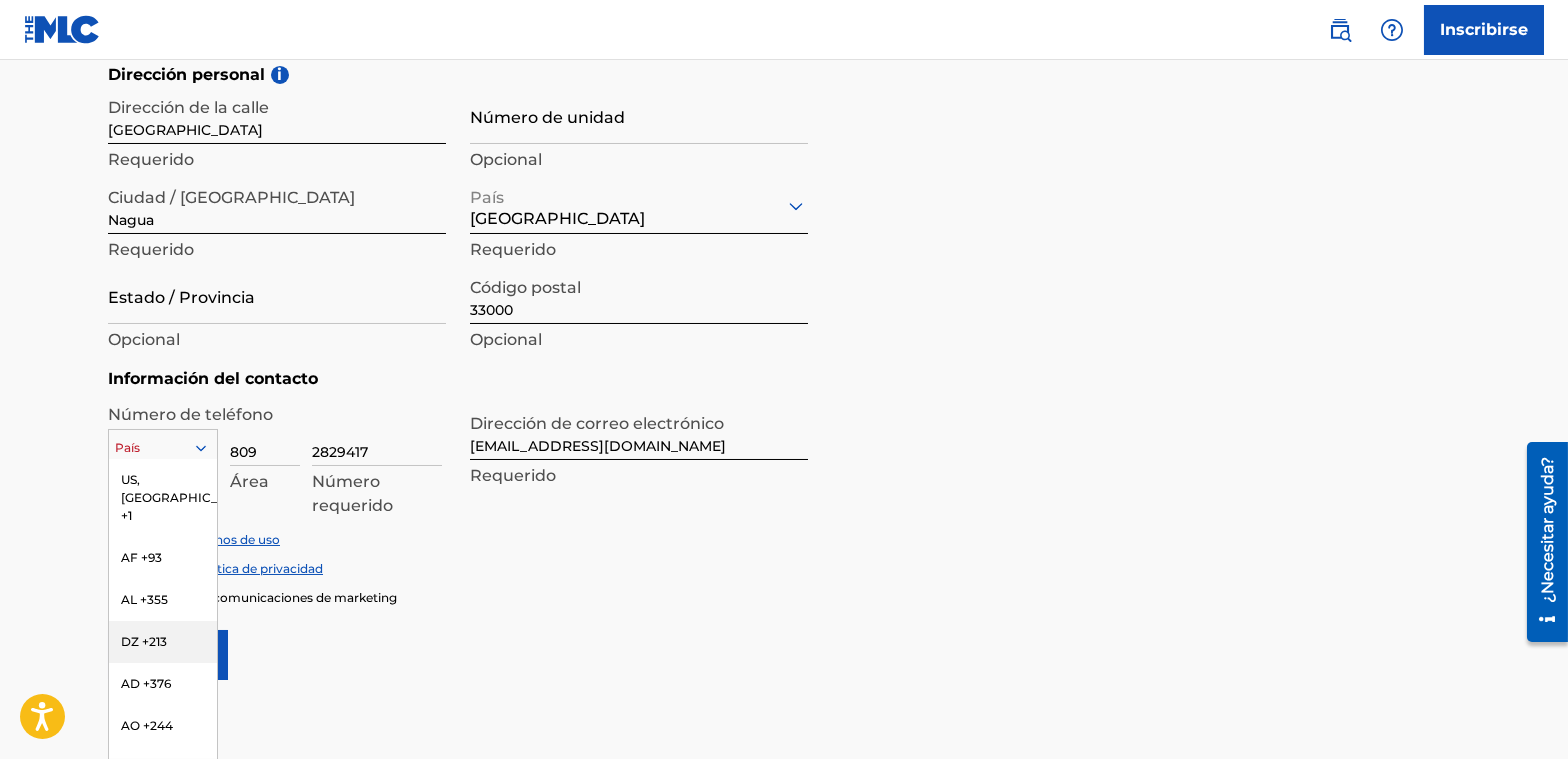 click on "216 results available. Use Up and Down to choose options, press Enter to select the currently focused option, press Escape to exit the menu, press Tab to select the option and exit the menu. [GEOGRAPHIC_DATA], [GEOGRAPHIC_DATA] +1 AF +93 AL +355 DZ +213 AD +376 AO +244 AI +1264 AG +1268 AR +54 AM +374 AW +297 AU +61 AT +43 AZ +994 BS +1242 BH +973 BD +880 BB +1246 BY +375 BE +32 BZ +501 BJ +229 BM +1441 BT +975 BO +591 BA +387 BW +267 BR +55 BN +673 BG +359 BF +226 BI +257 KH +855 CM +237 CV +238 KY +1345 CF +236 TD +235 CL +56 CN +86 CO +57 KM +269 CG, CD +242 CK +682 CR +506 CI +225 HR +385 CU +53 CY +357 CZ +420 DK +45 DJ +253 DM +1767 DO +1809 EC +593 EG +20 SV +503 GQ +240 ER +291 EE +372 ET +251 FK +500 FO +298 FJ +679 FI +358 FR +33 GF +594 PF +689 GA +241 GM +220 GE +995 DE +49 GH +233 GI +350 GR +30 GL +299 GD +1473 GP +590 GT +502 GN +224 GW +245 GY +592 HT +509 VA, IT +39 HN +504 HK +852 HU +36 IS +354 IN +91 ID +62 IR +98 IQ +964 IE +353 IL +972 JM +1876 JP +81 JO +962 KZ +7 KE +254 KI +686 KP +850 KR +82 KW +965 KG +996" at bounding box center (163, 444) 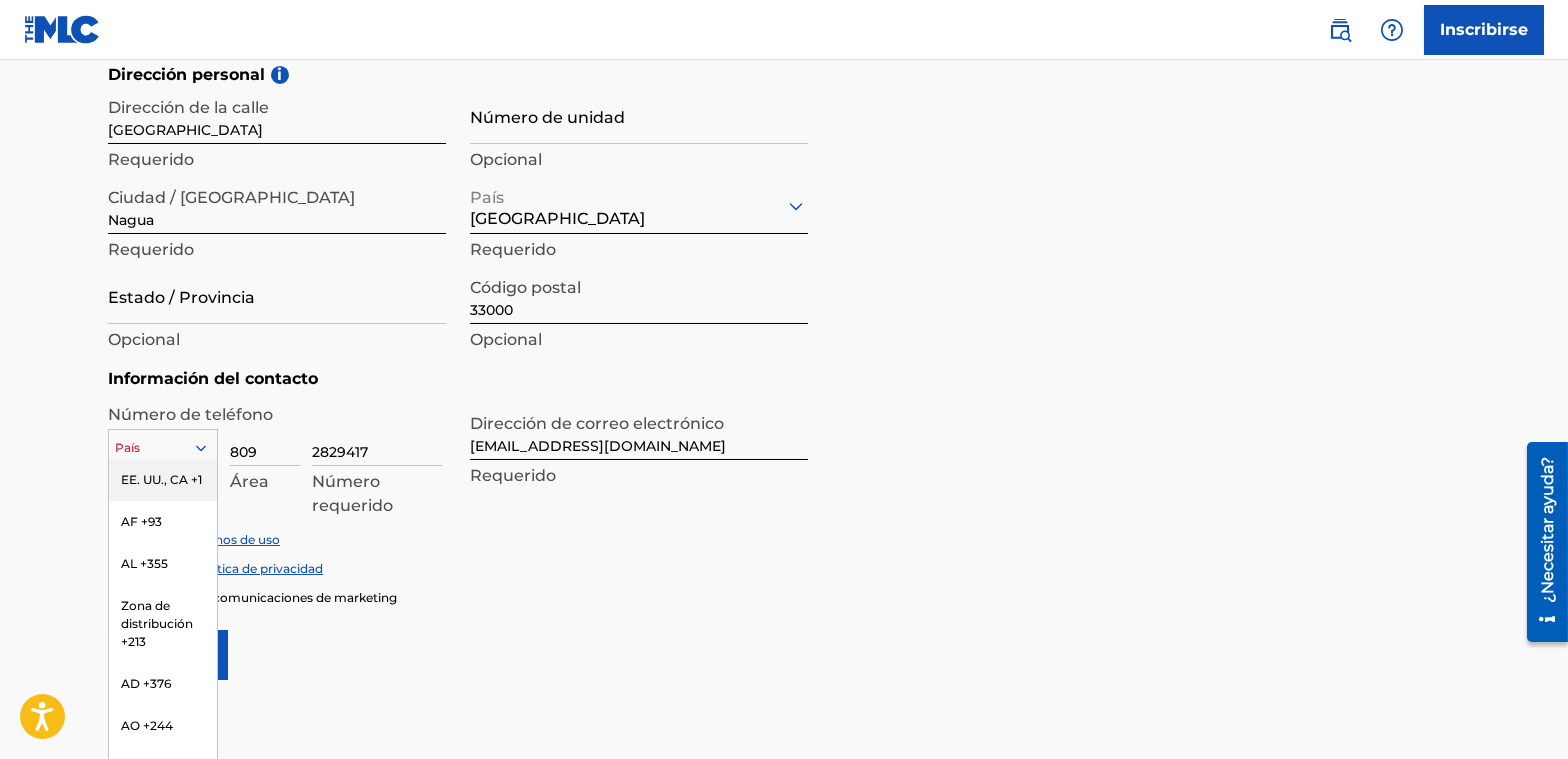 click on "EE. UU., CA +1" at bounding box center (163, 480) 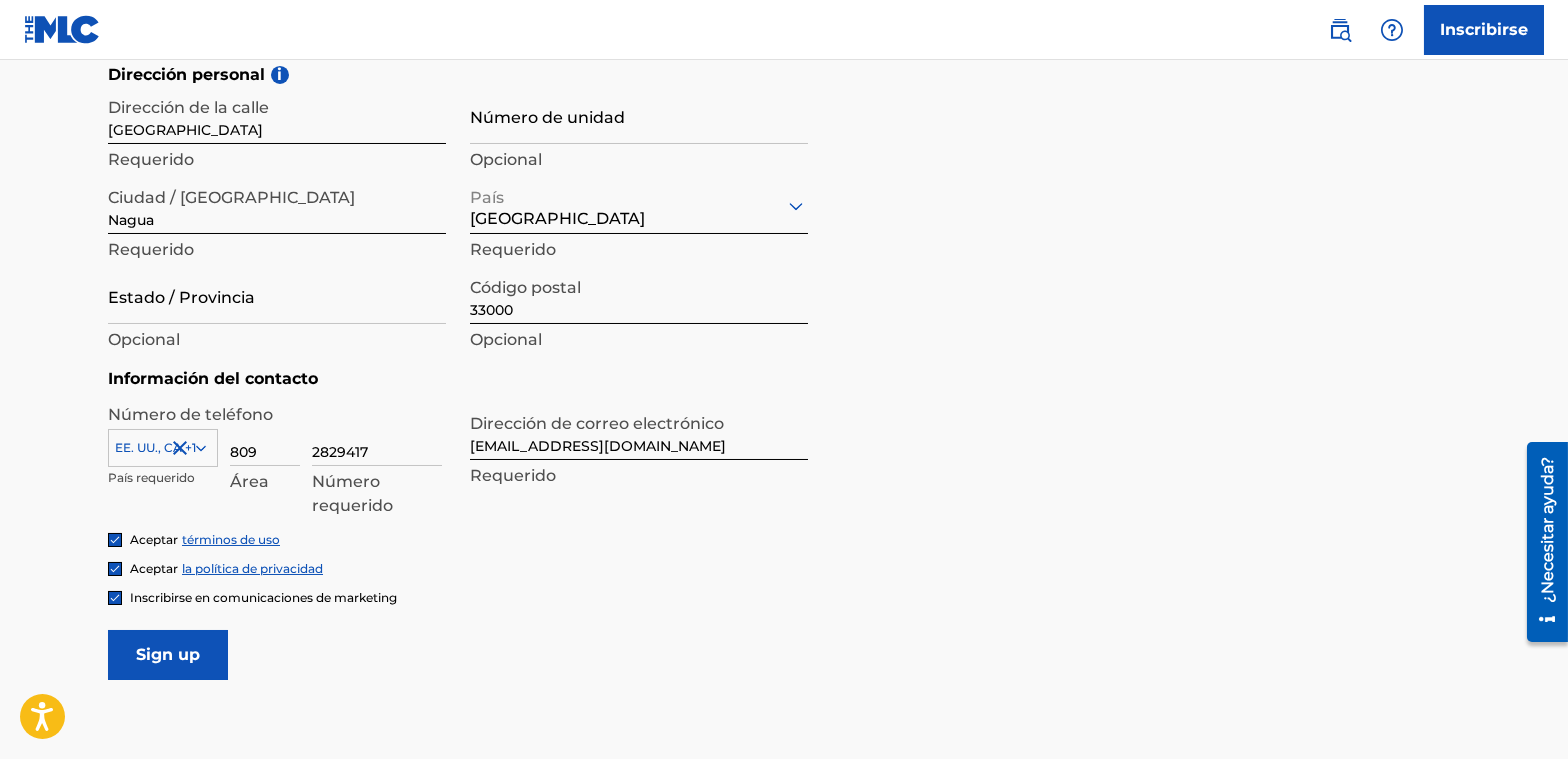 click on "Sign up" at bounding box center (168, 655) 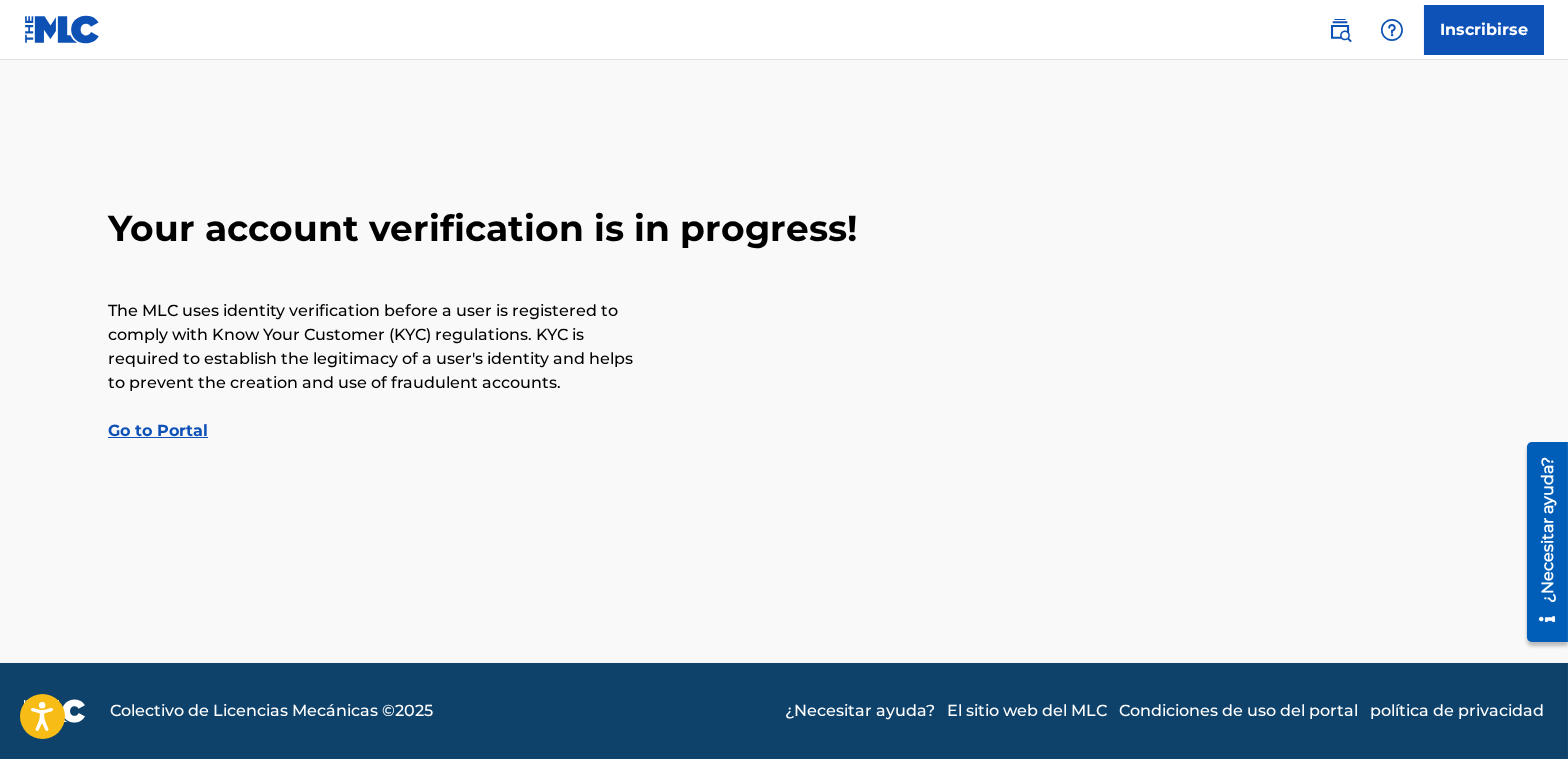 scroll, scrollTop: 0, scrollLeft: 0, axis: both 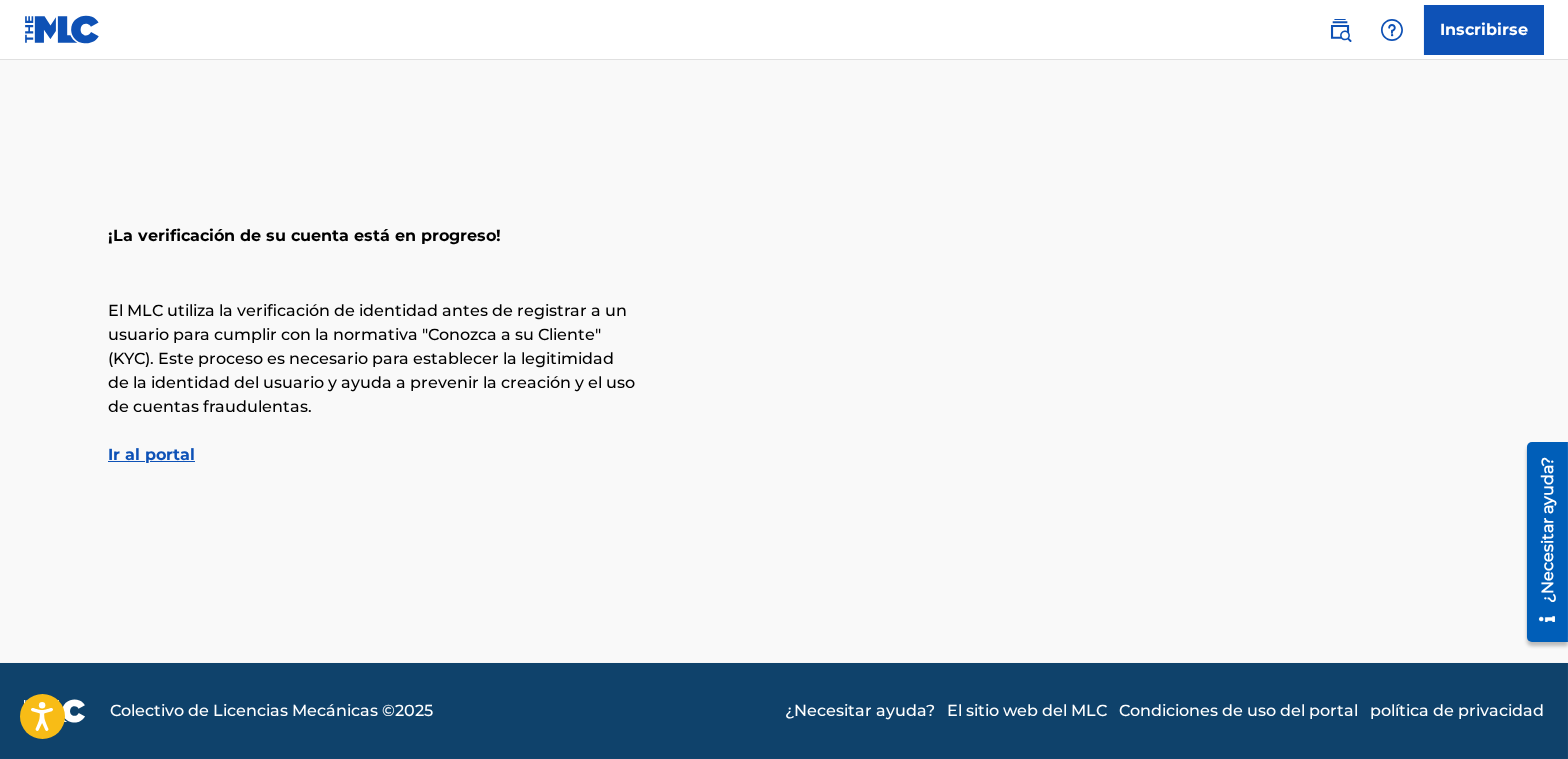 click on "Ir al portal" at bounding box center (151, 454) 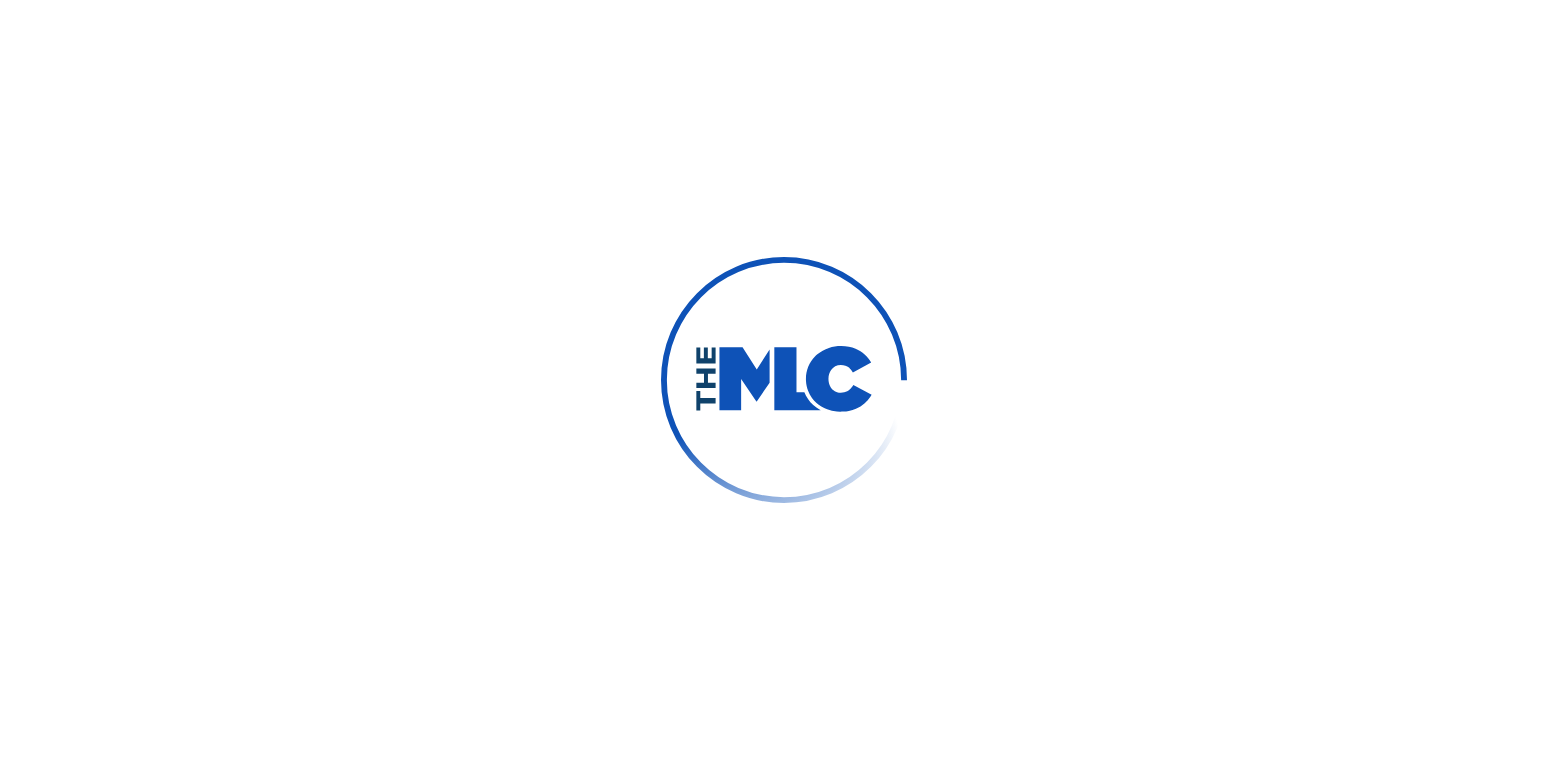 scroll, scrollTop: 0, scrollLeft: 0, axis: both 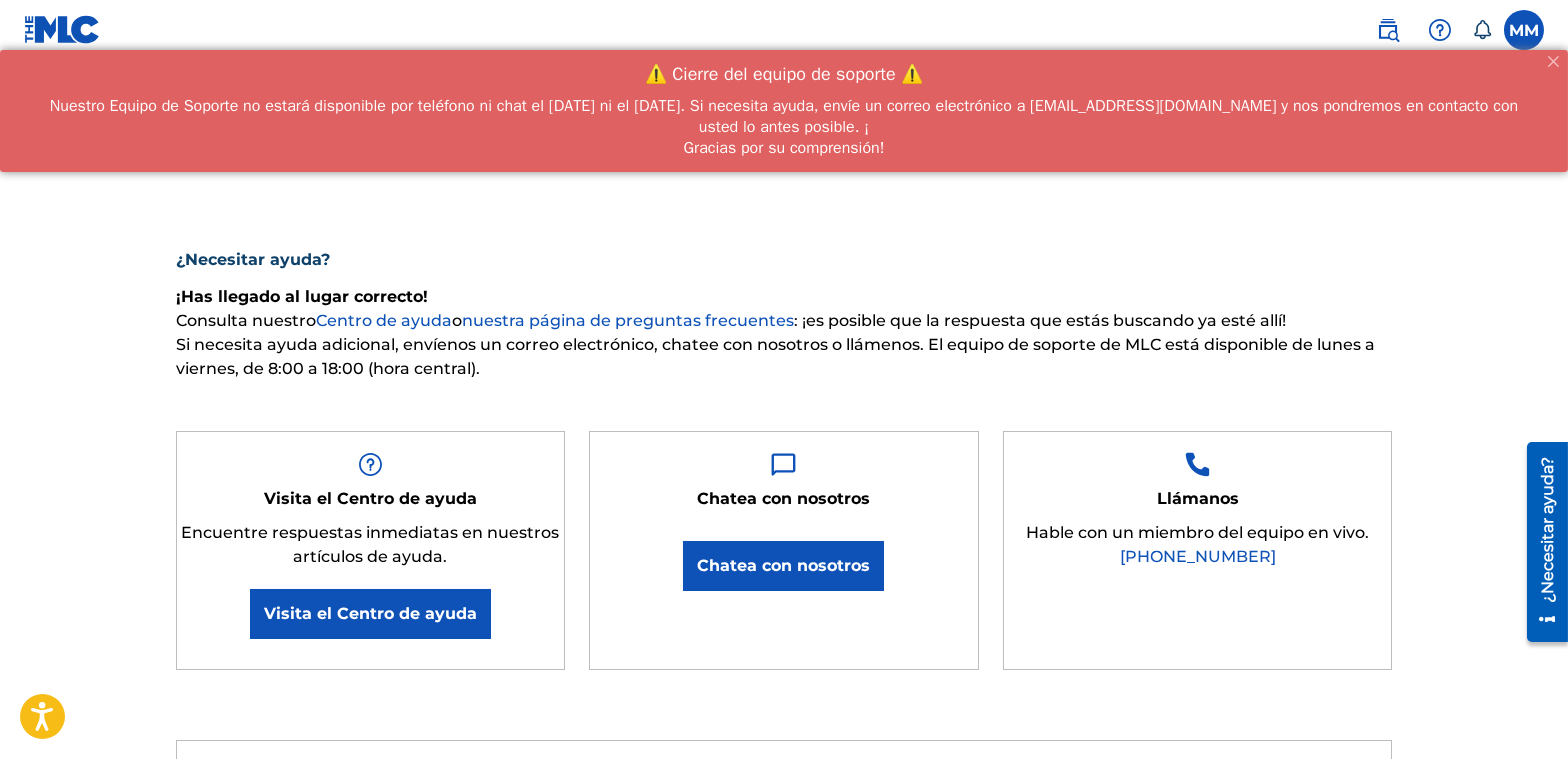 click on "⚠️ Cierre del equipo de soporte ⚠️
Nuestro Equipo de Soporte no estará disponible por teléfono ni chat el viernes 18 de julio ni el lunes 21 de julio. Si necesita ayuda, envíe un correo electrónico a support@themlc.com y nos pondremos en contacto con usted lo antes posible. ¡  Gracias por su comprensión!" at bounding box center [784, 110] 